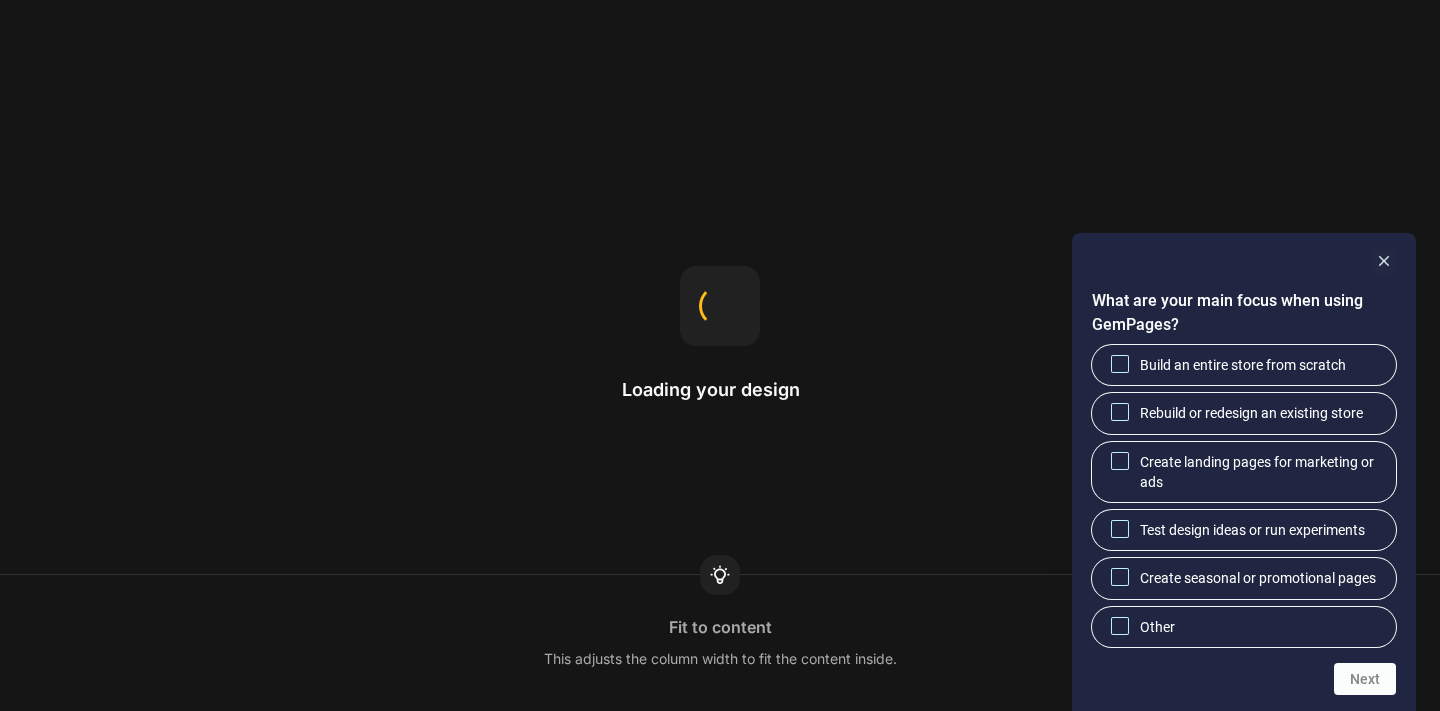 scroll, scrollTop: 0, scrollLeft: 0, axis: both 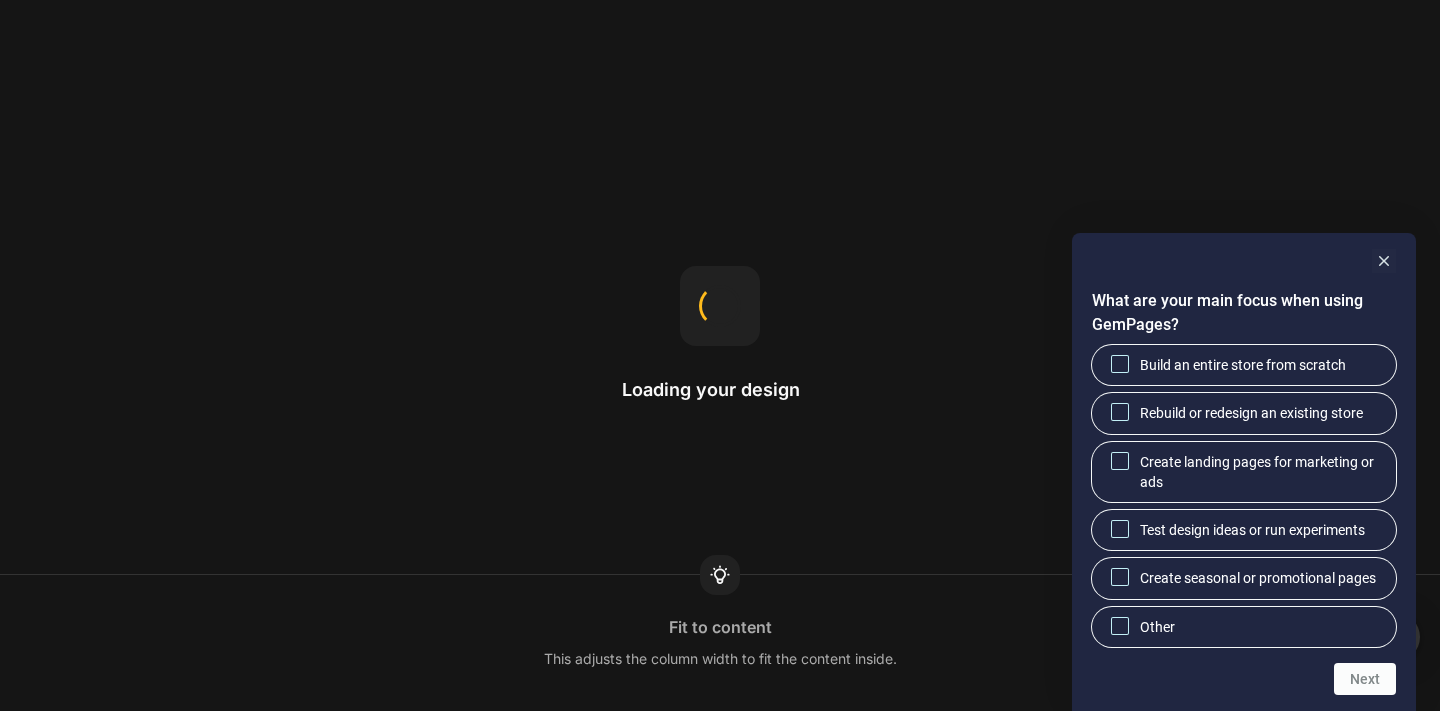 click 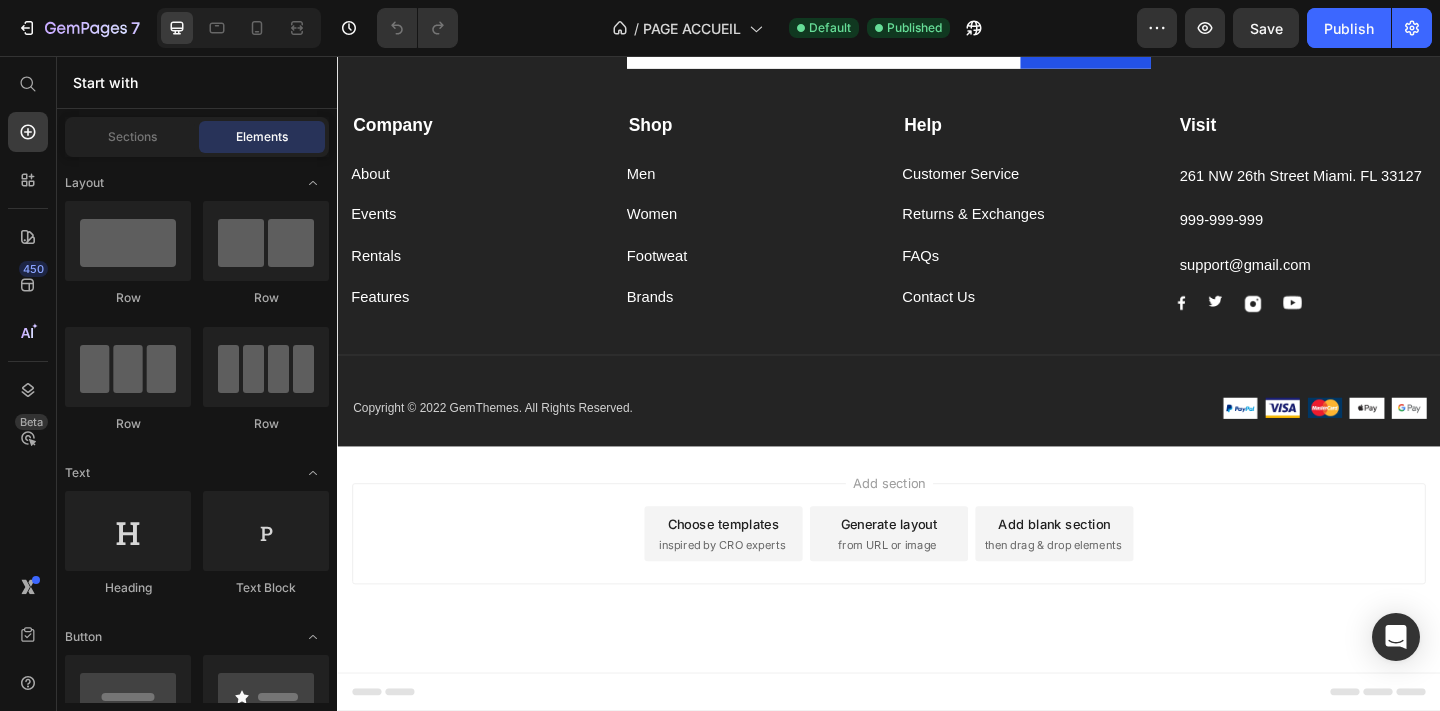 scroll, scrollTop: 3109, scrollLeft: 0, axis: vertical 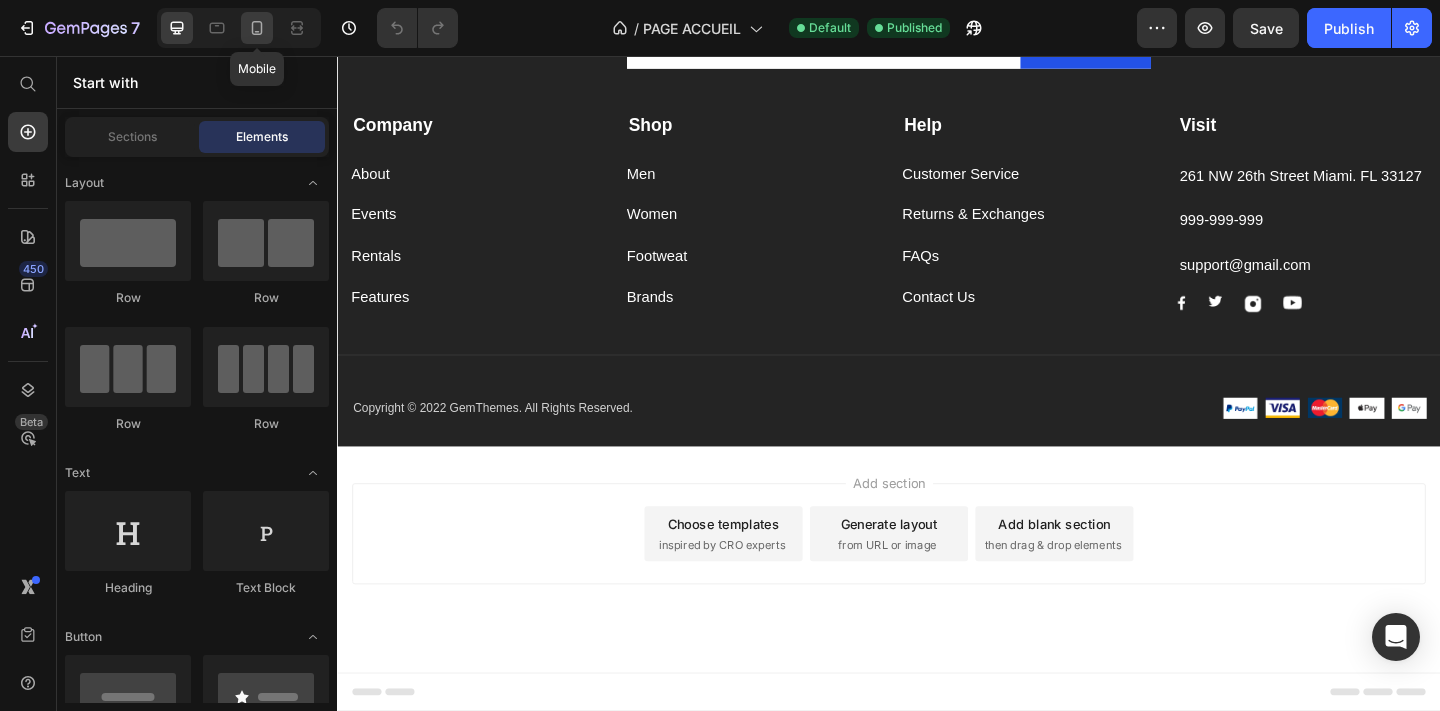 click 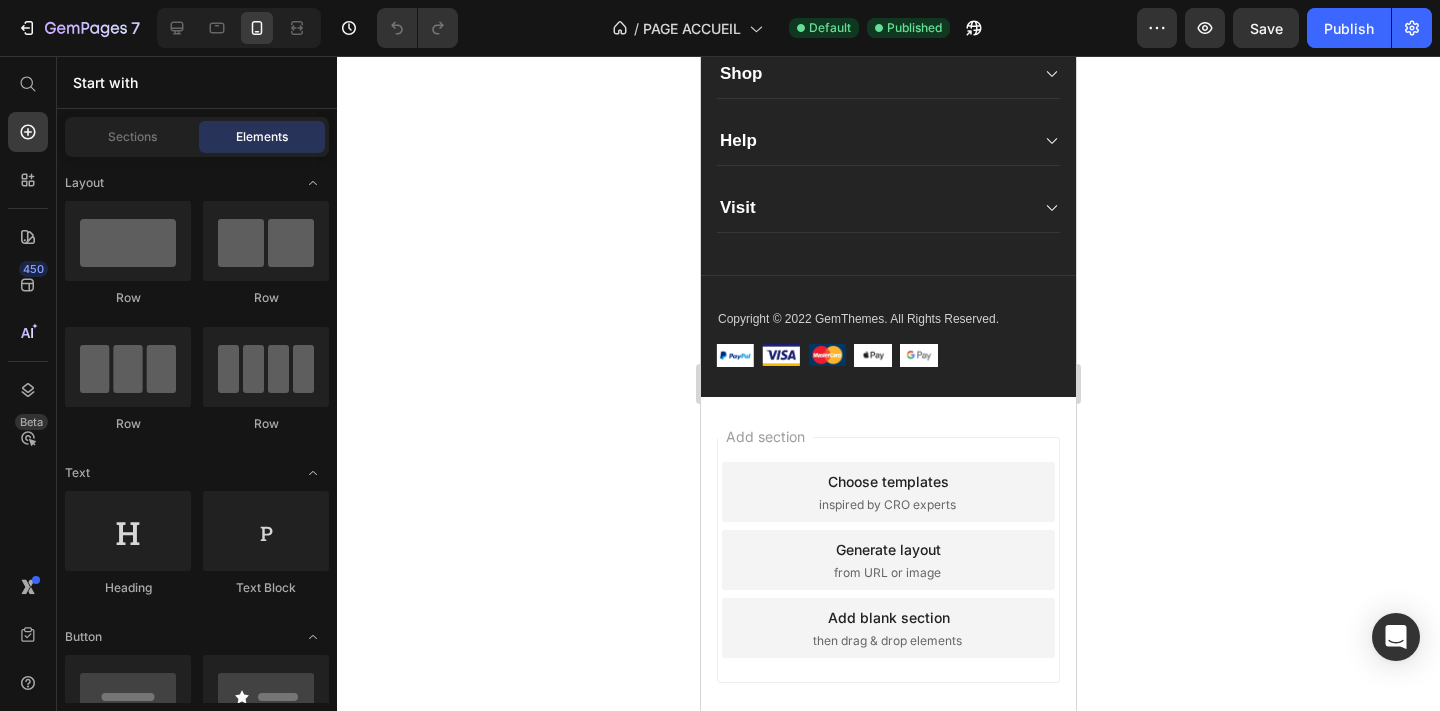 scroll, scrollTop: 3480, scrollLeft: 0, axis: vertical 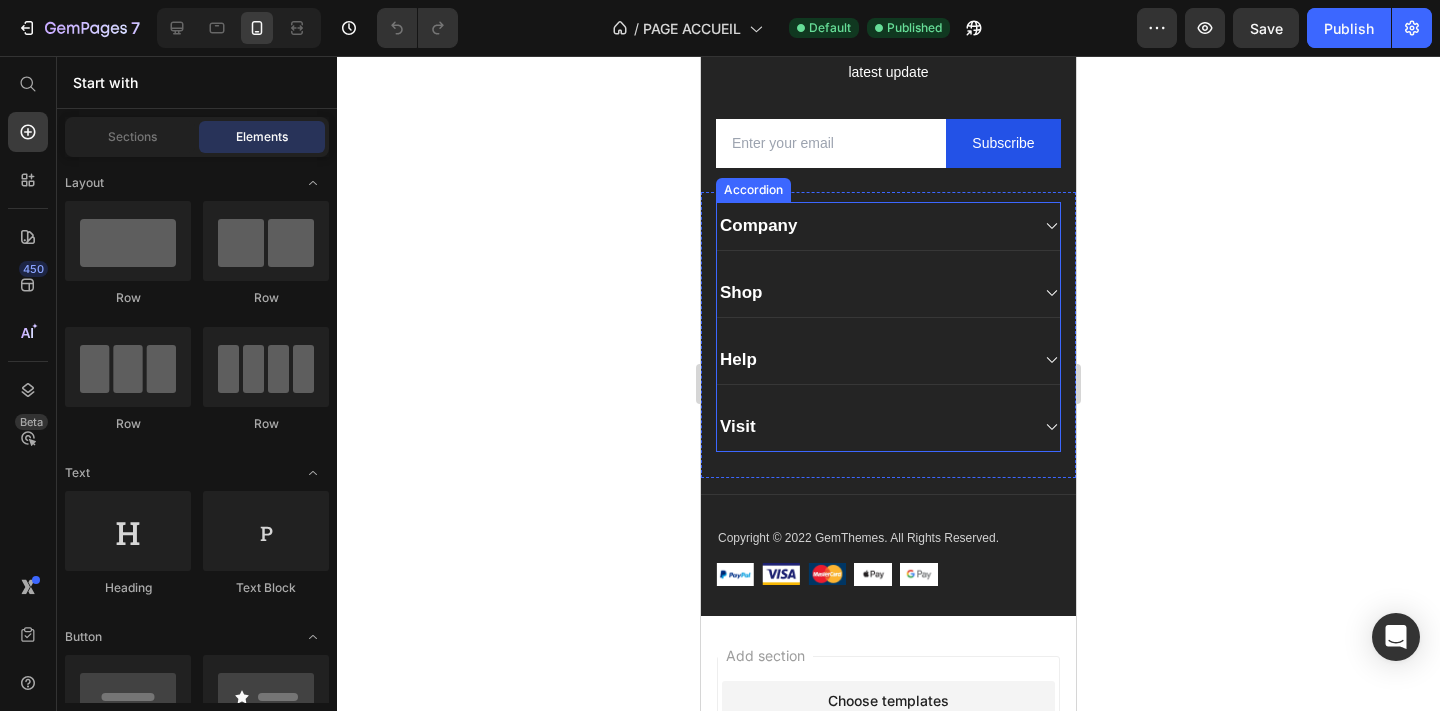 click 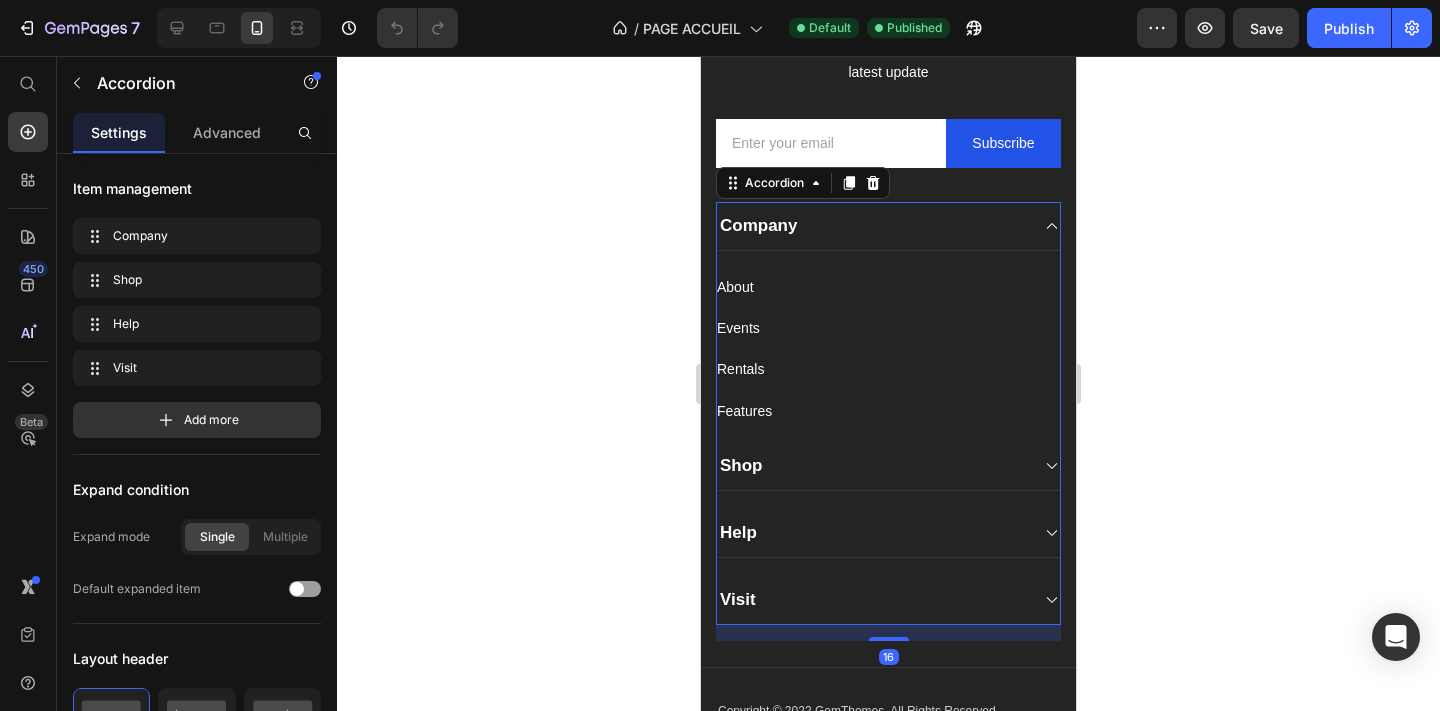 click 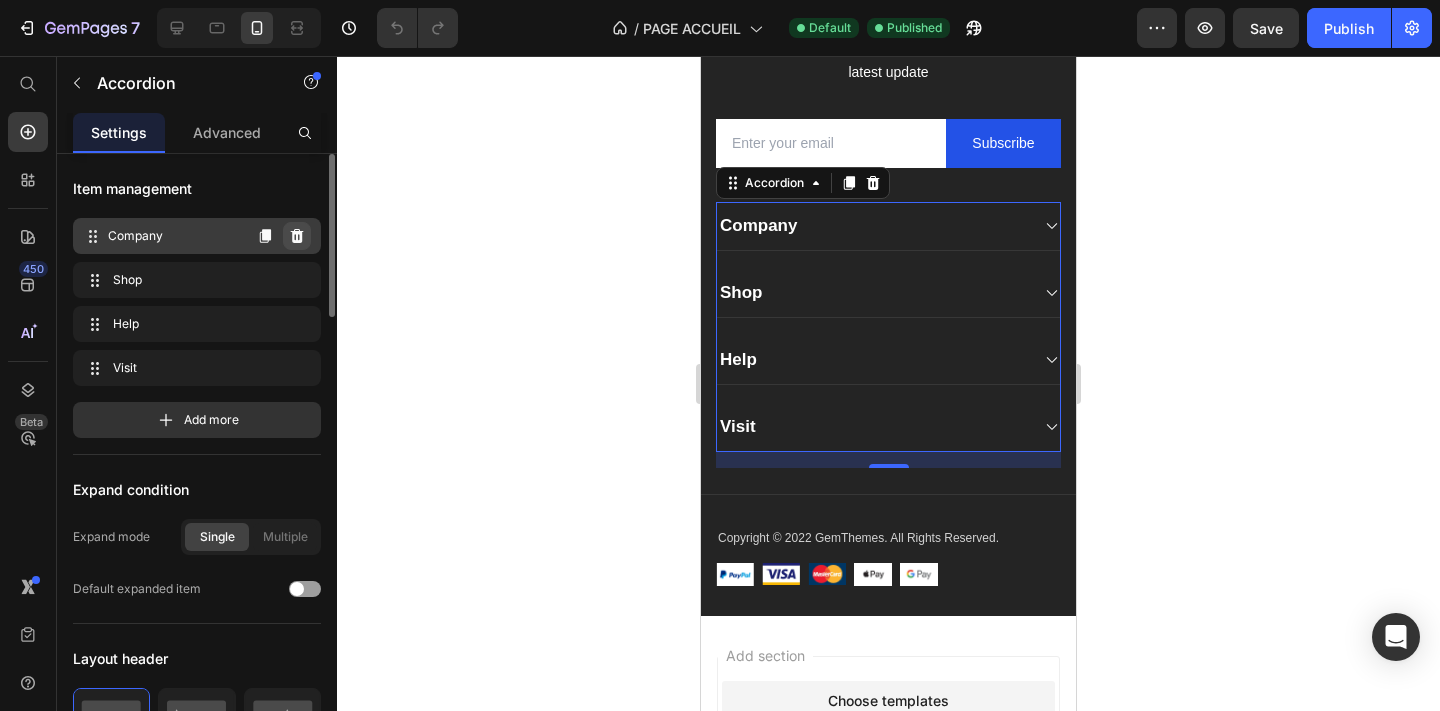 click 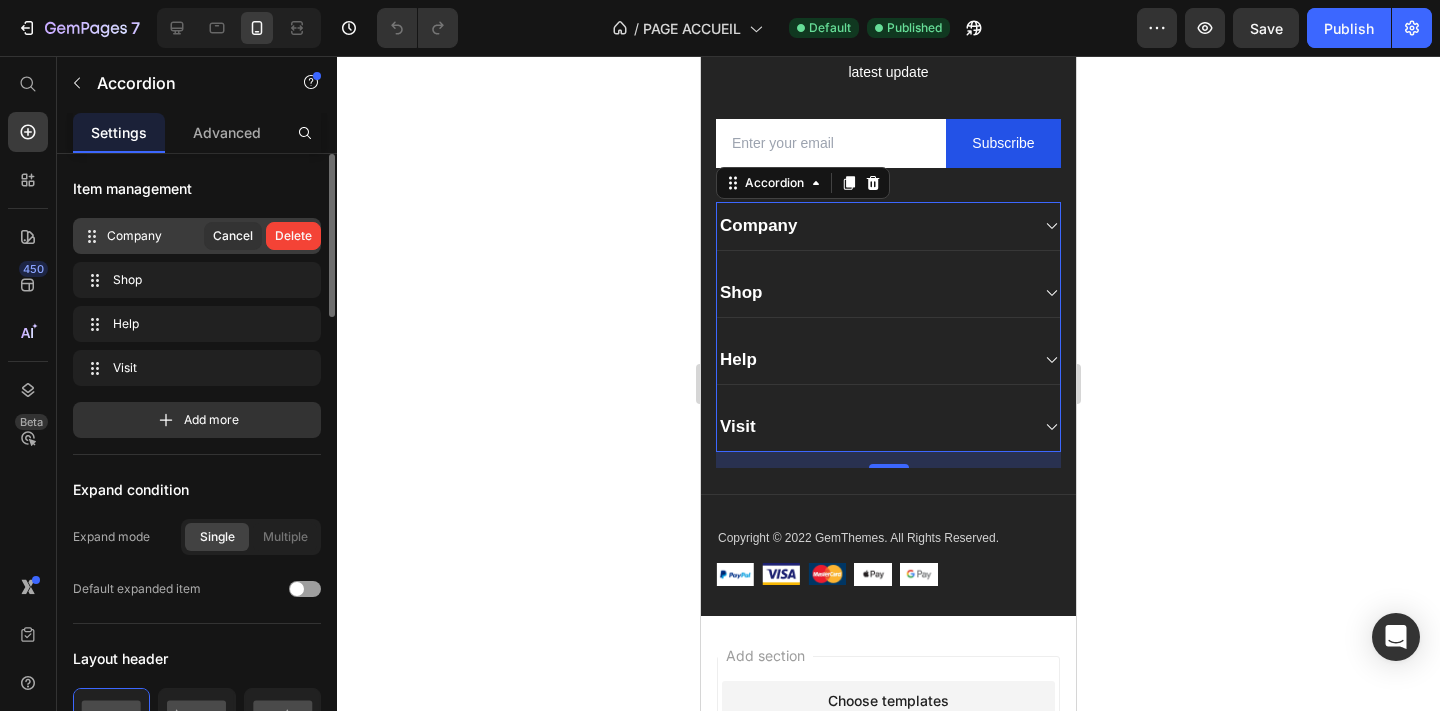 click 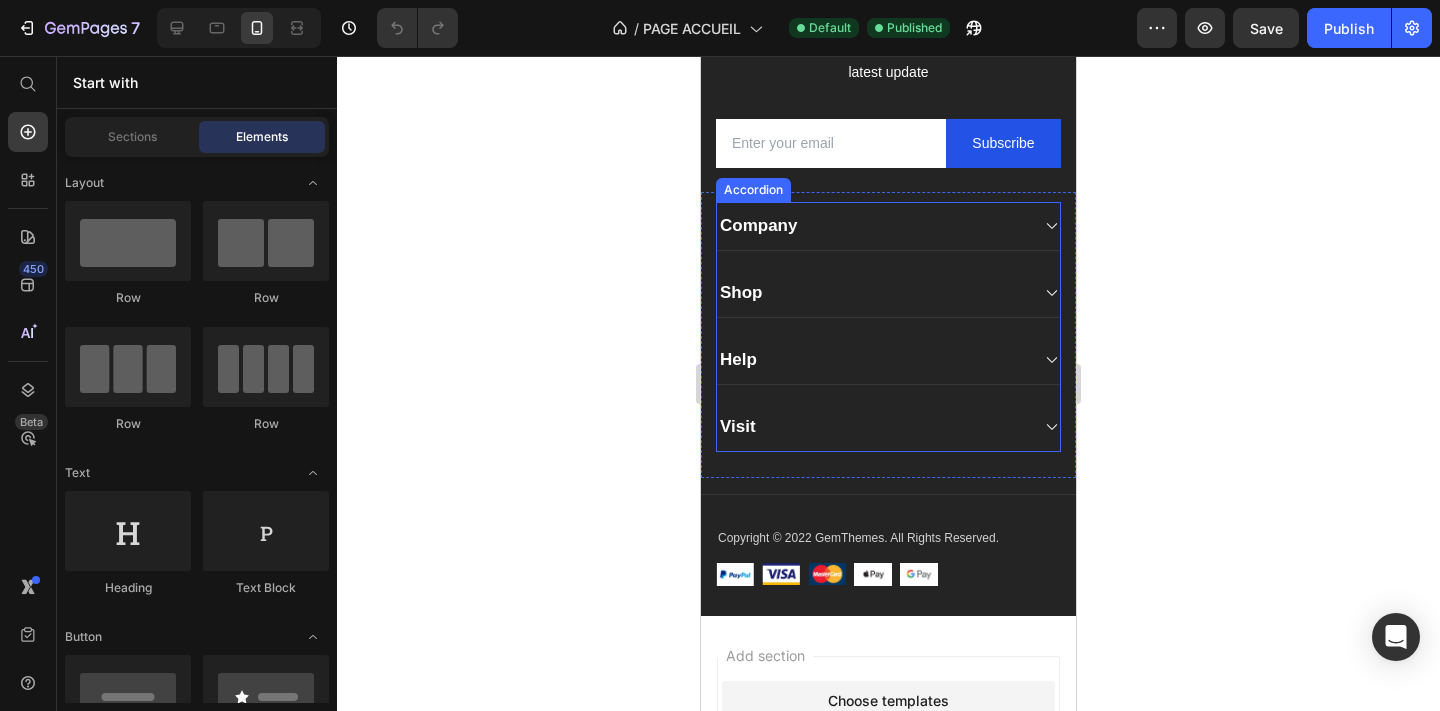 click on "Company" at bounding box center (758, 226) 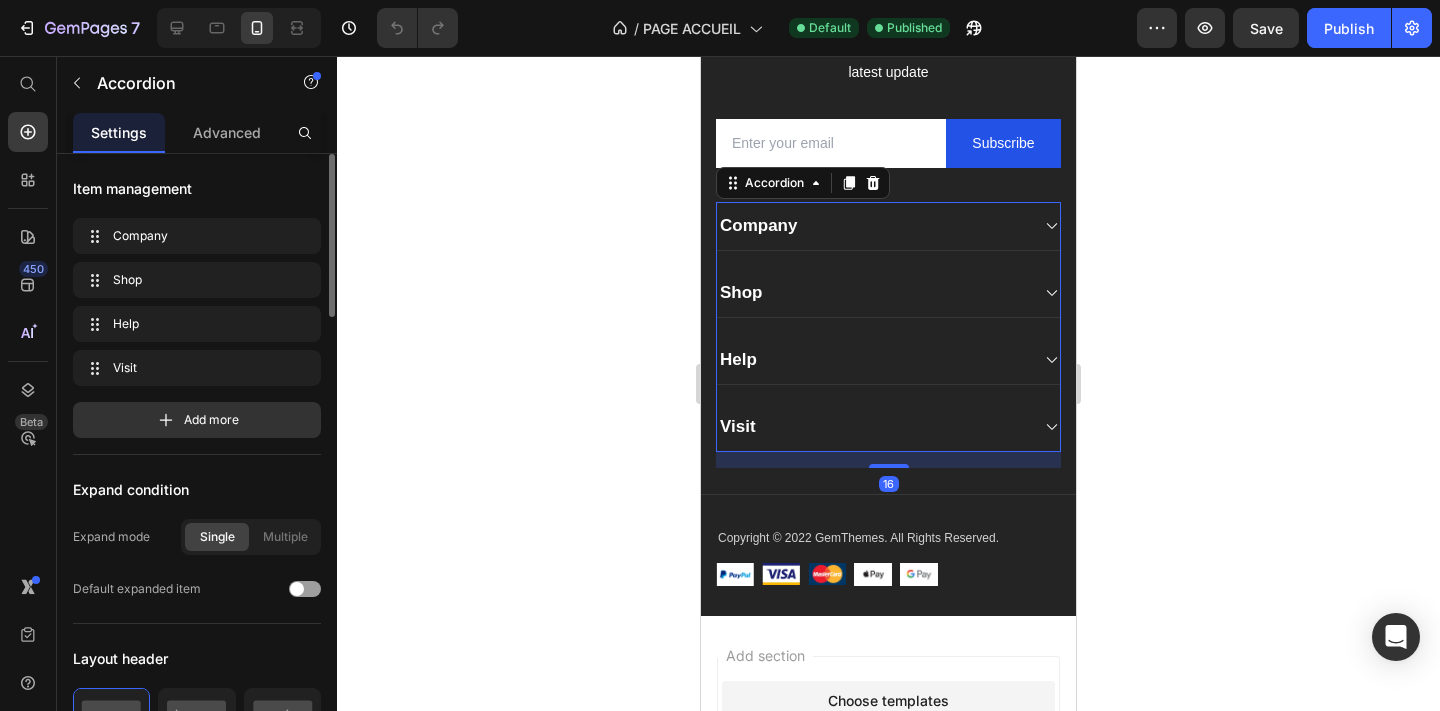 click on "Company" at bounding box center [758, 226] 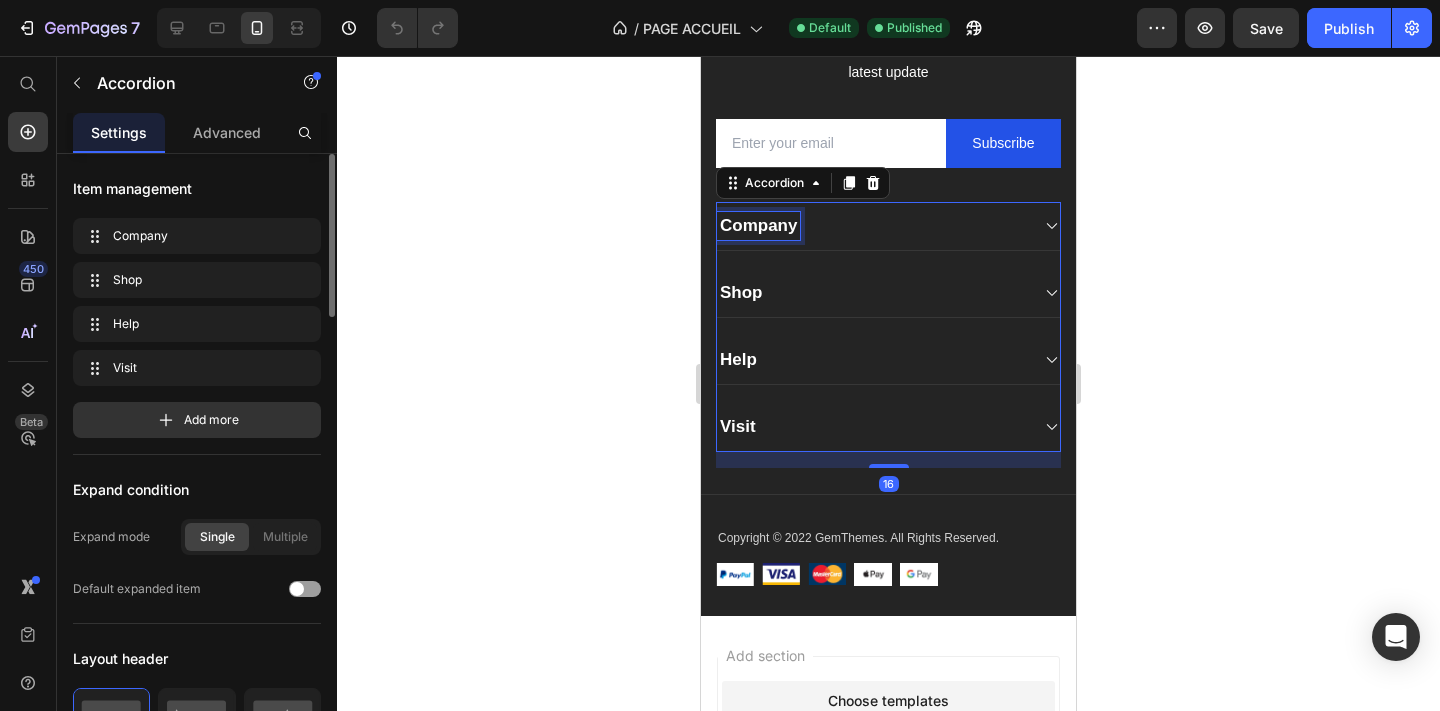 click on "Company" at bounding box center [758, 226] 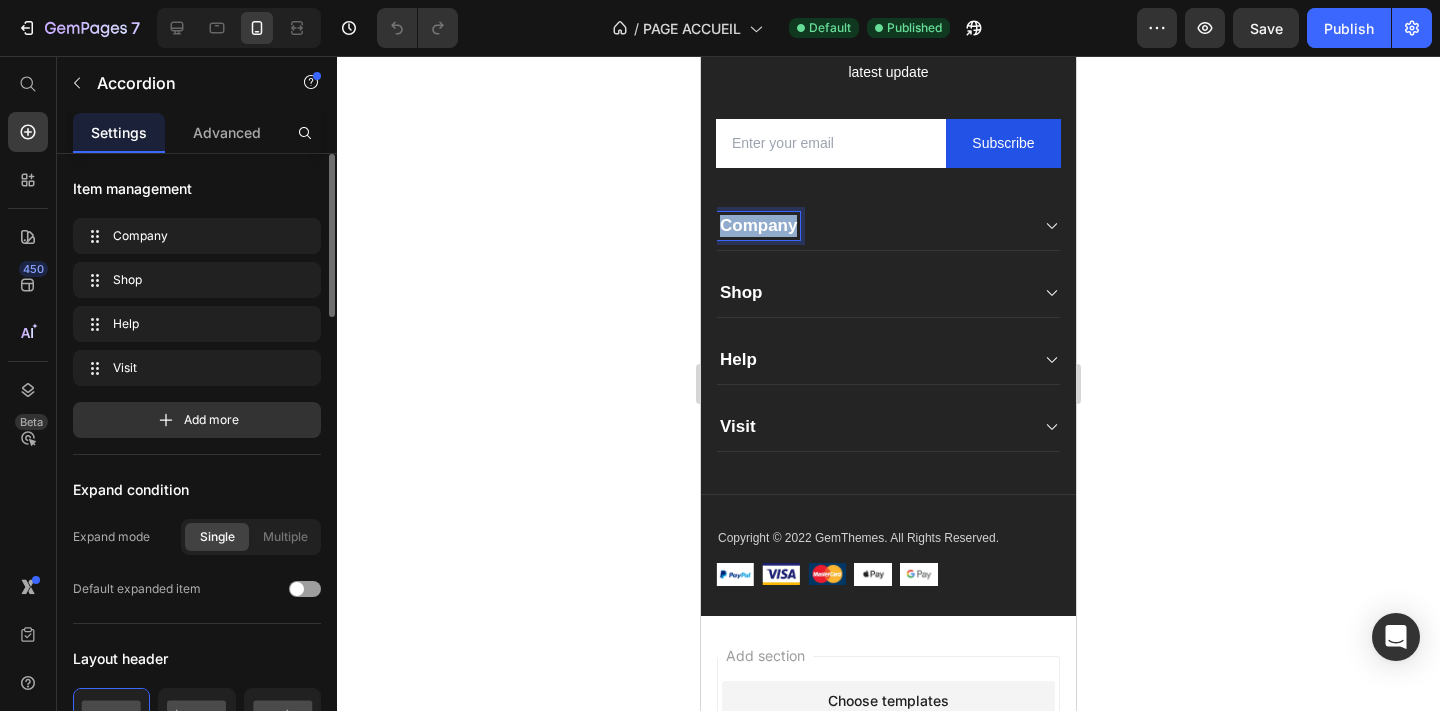 click on "Company" at bounding box center [758, 226] 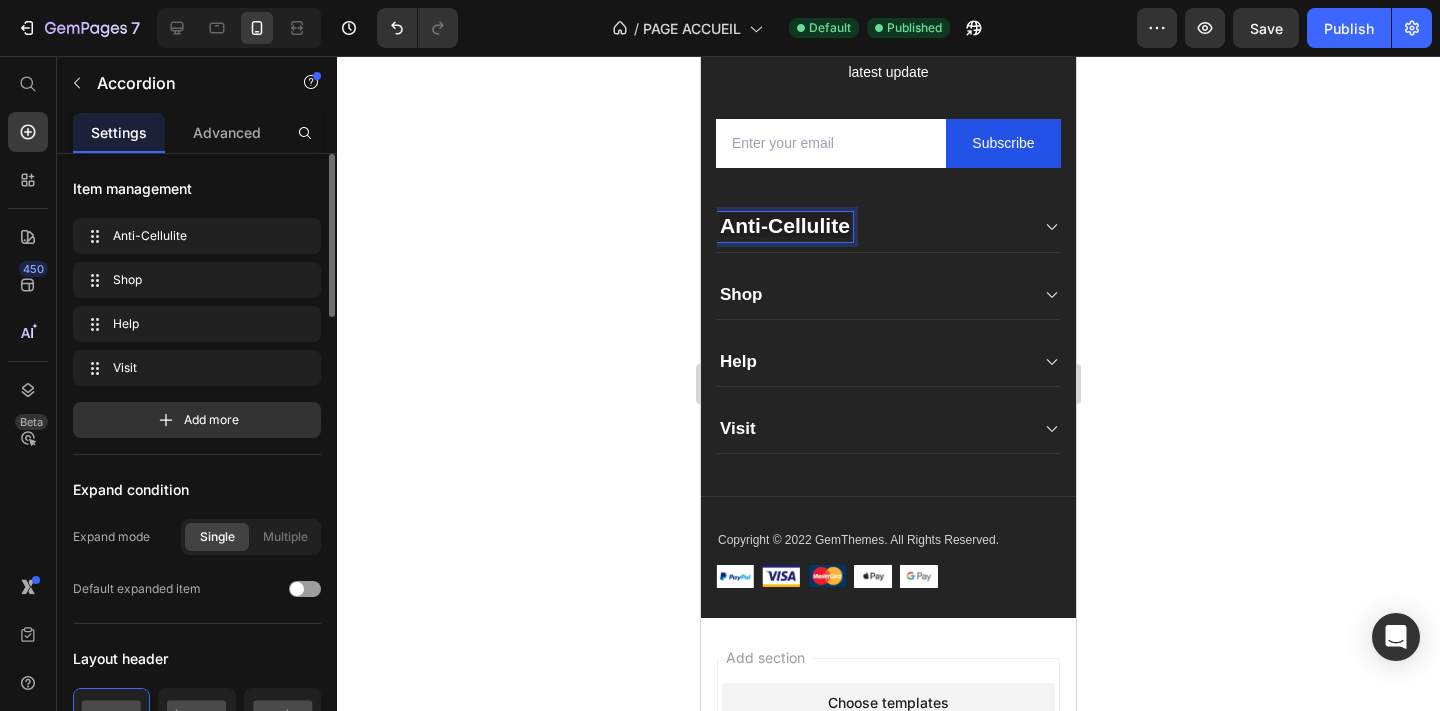 click 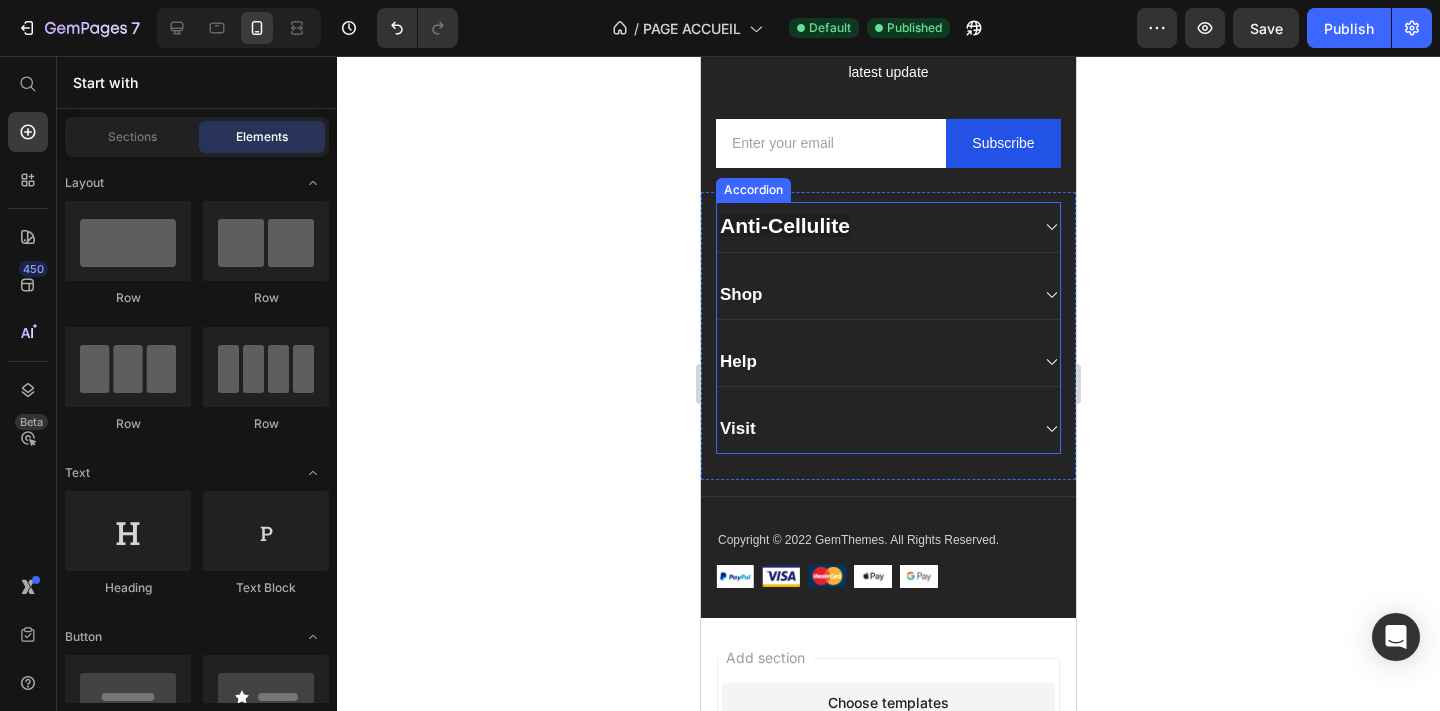 click 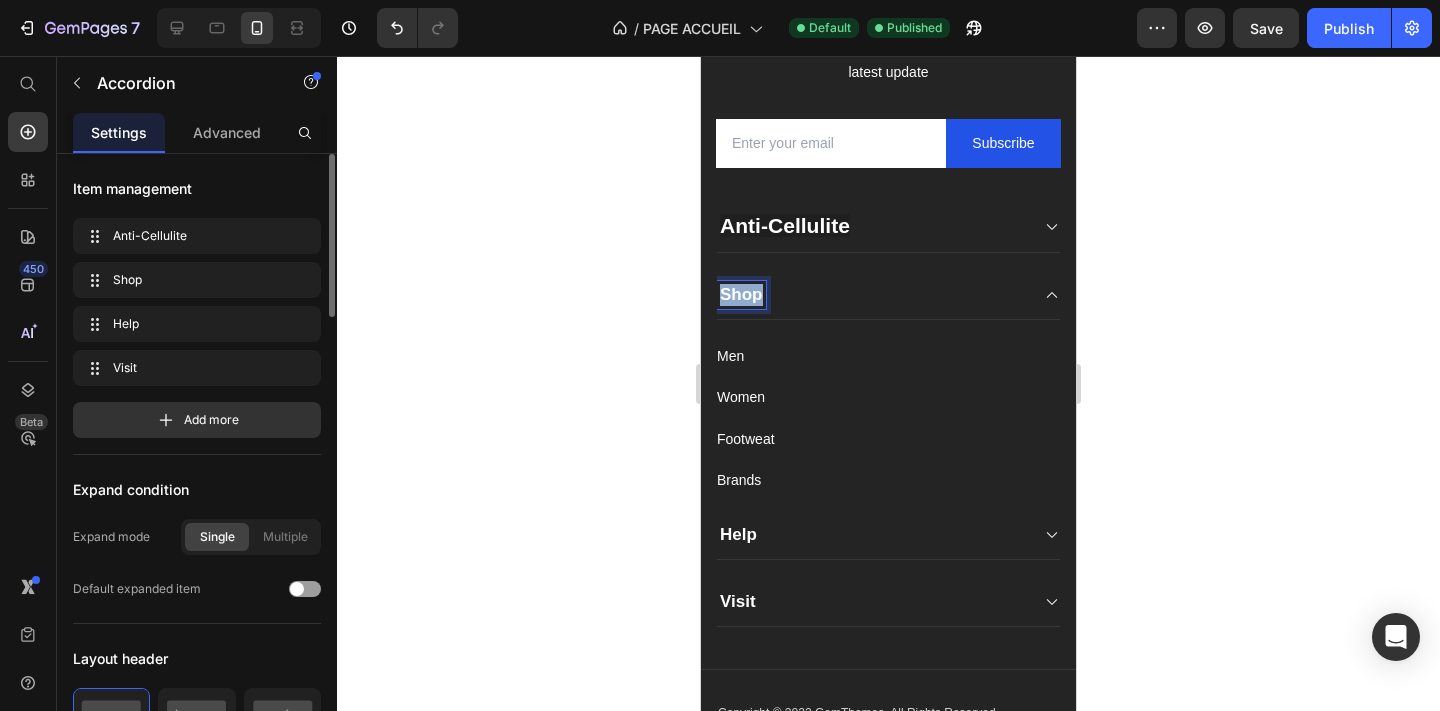 click on "Shop" at bounding box center [741, 295] 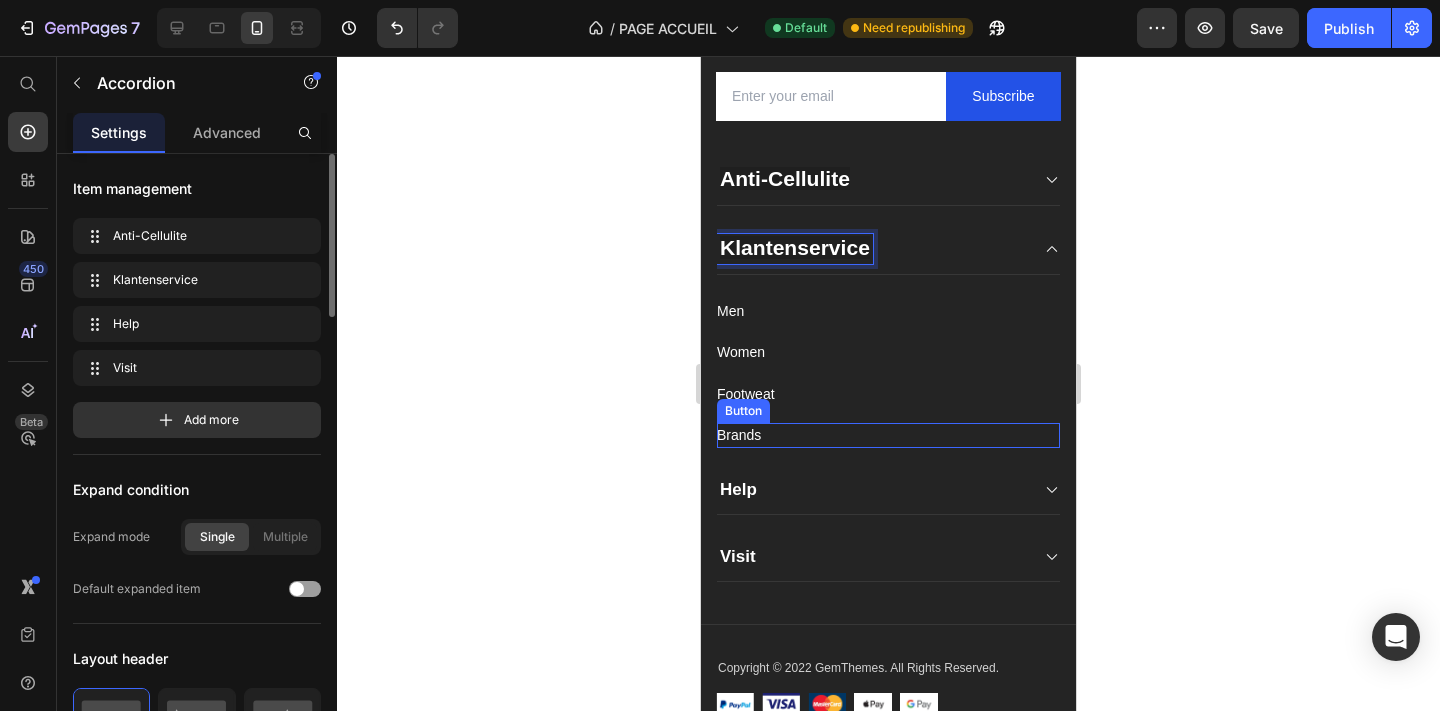 scroll, scrollTop: 3636, scrollLeft: 0, axis: vertical 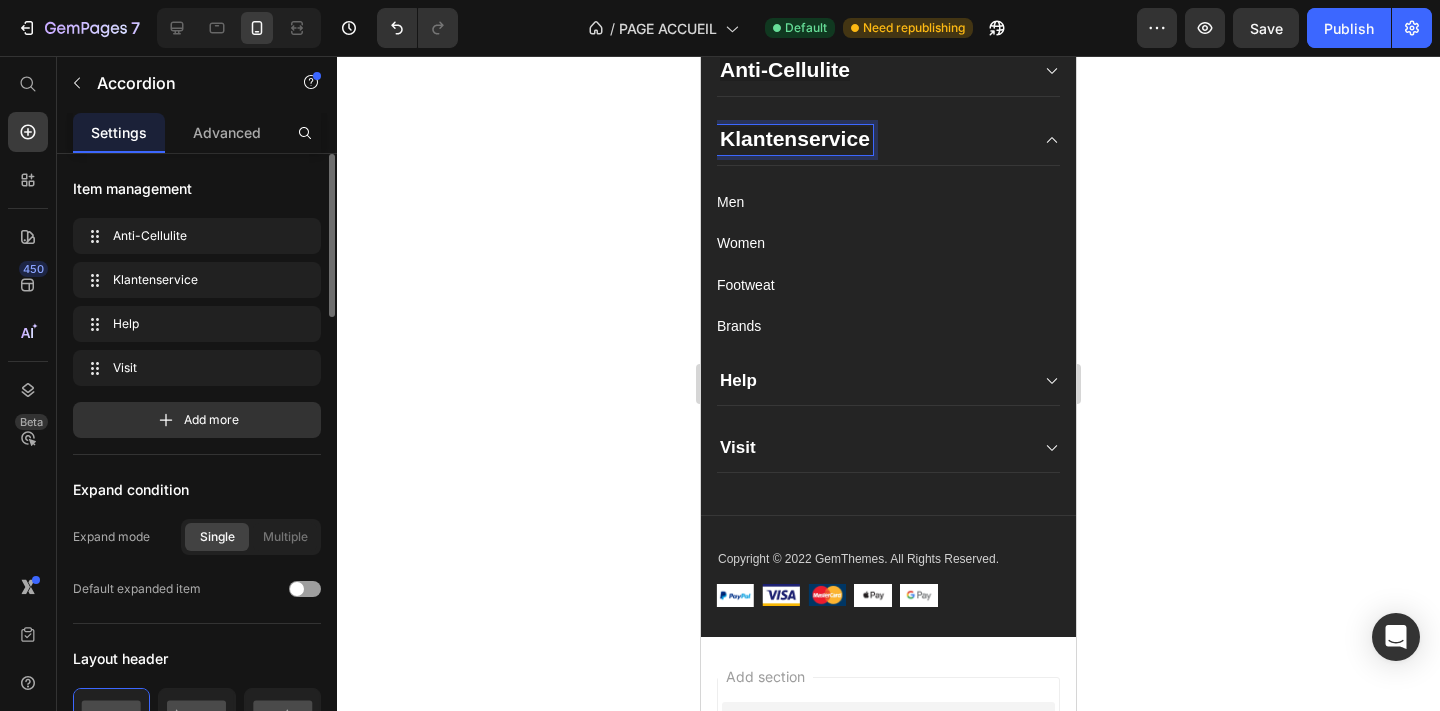 click on "Help" at bounding box center [738, 381] 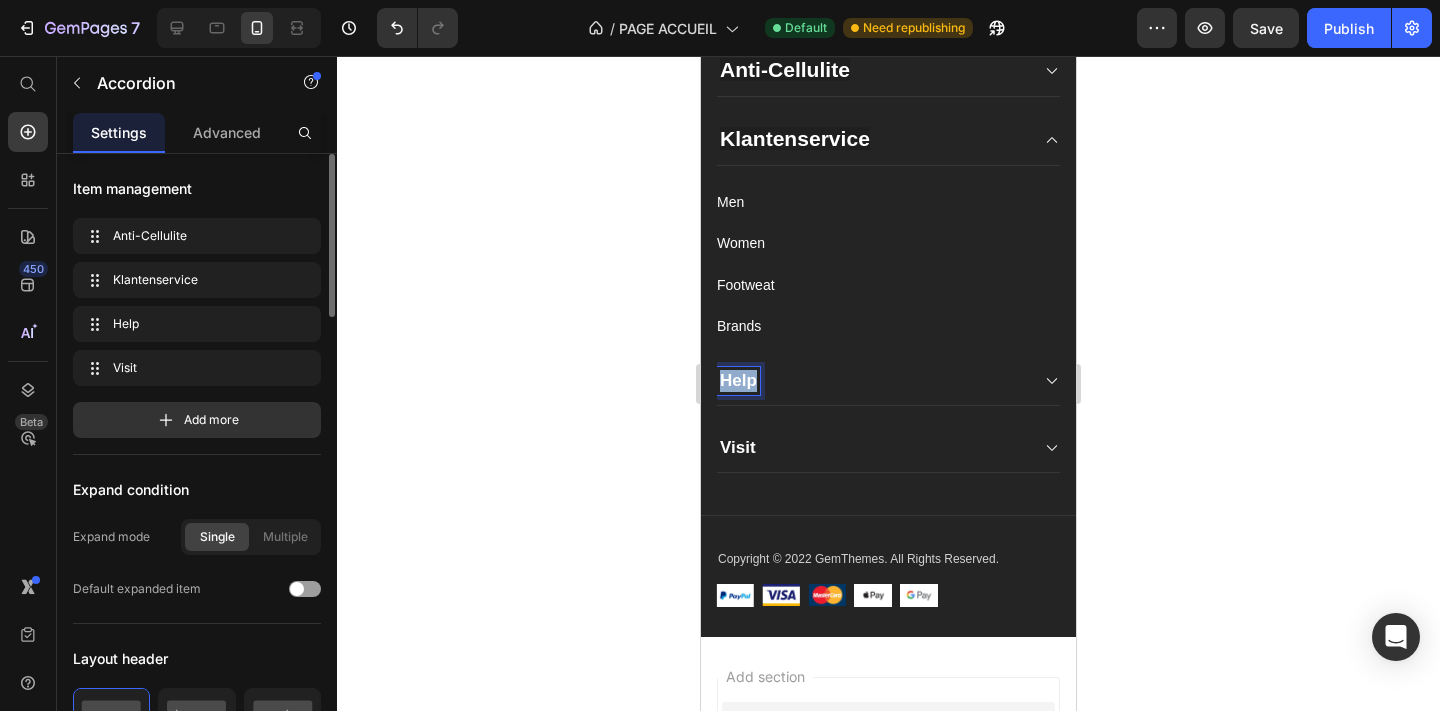 click on "Help" at bounding box center (738, 381) 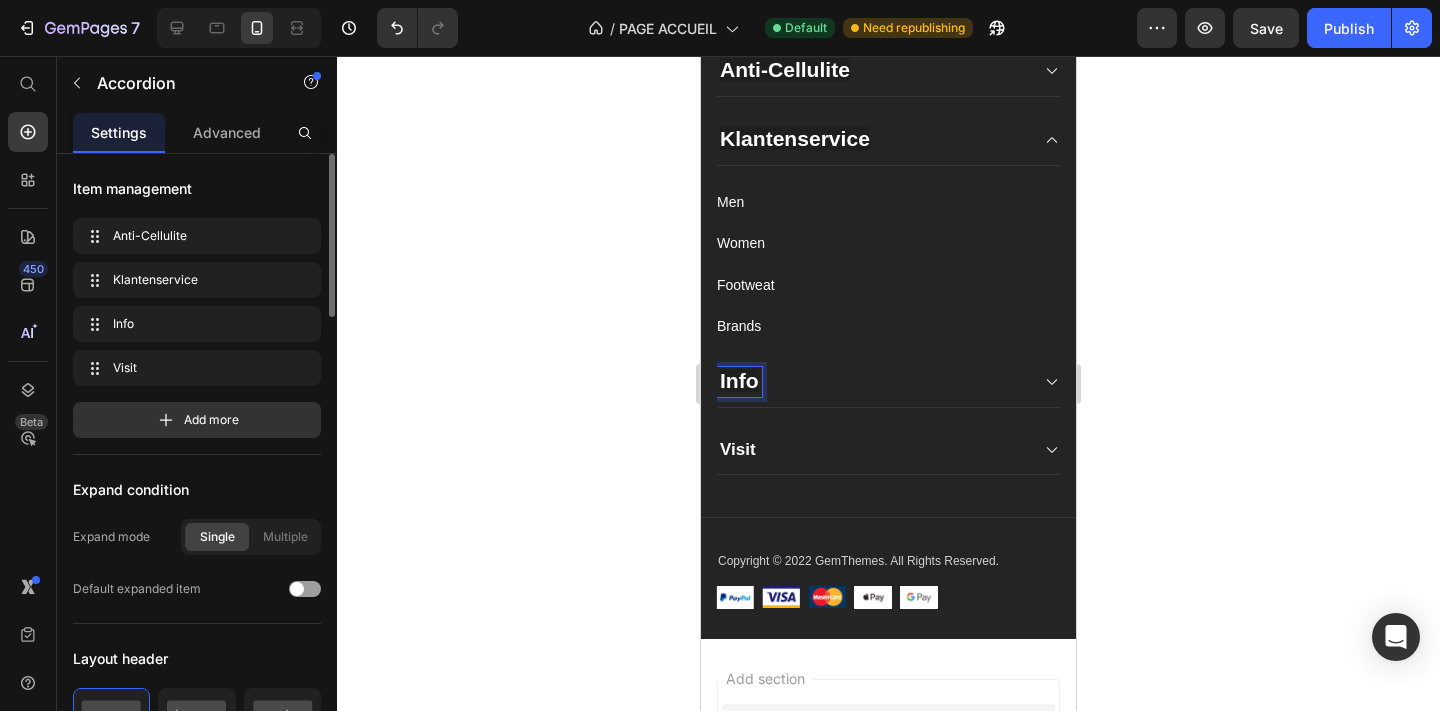 click on "Visit" at bounding box center (738, 450) 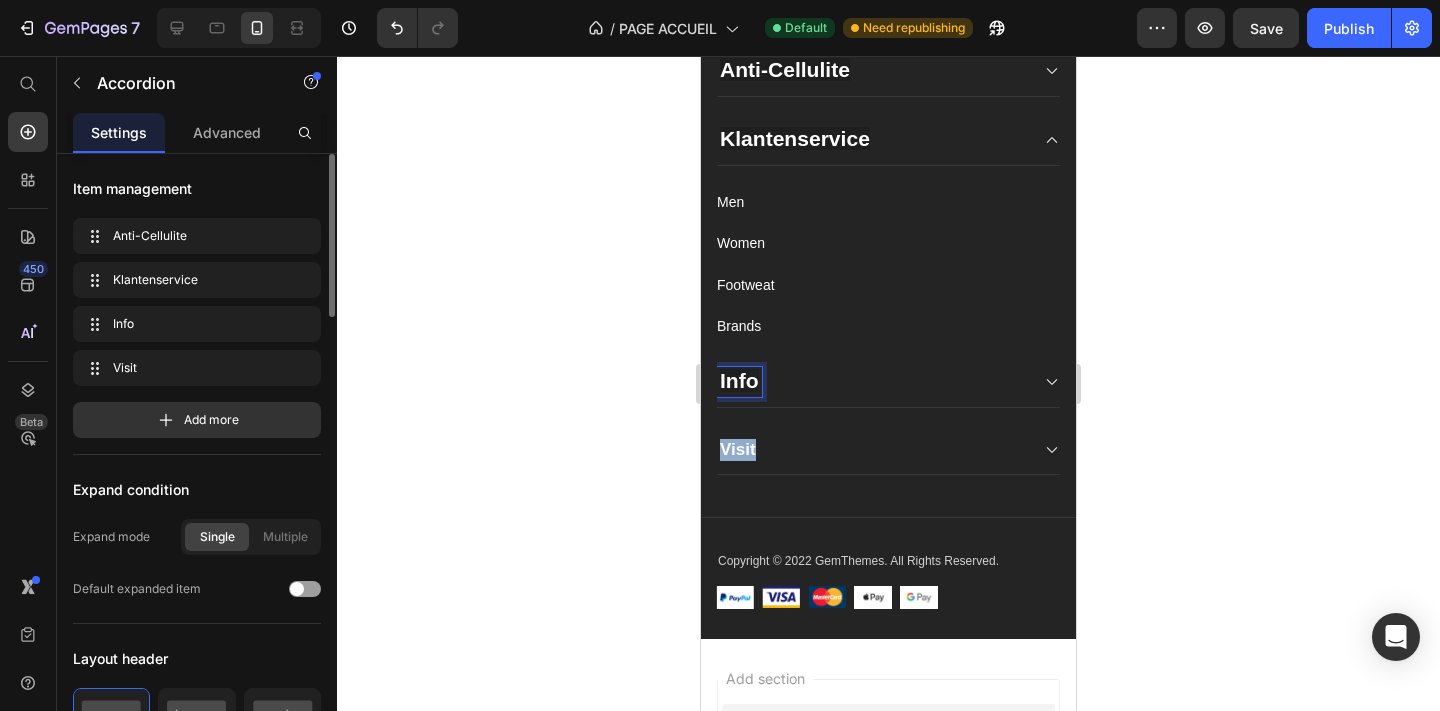 click on "Visit" at bounding box center [738, 450] 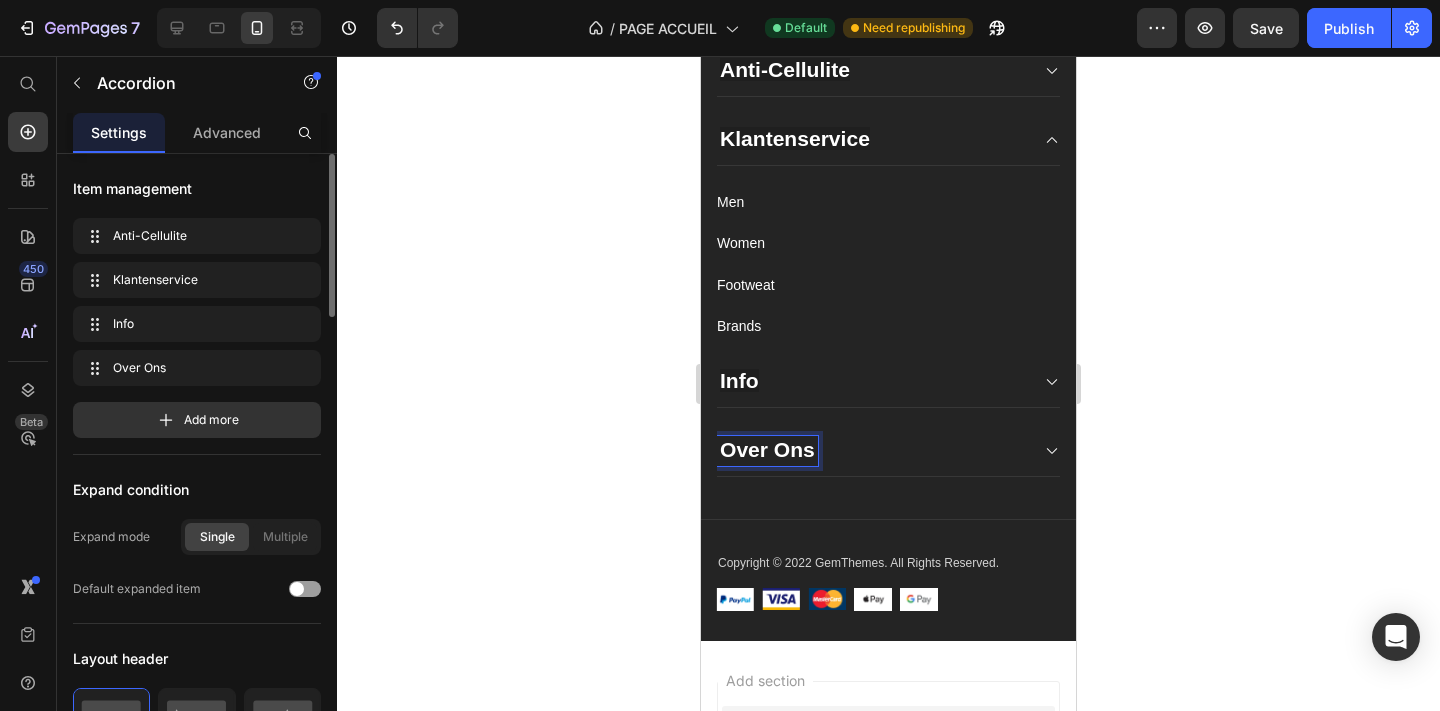 drag, startPoint x: 1255, startPoint y: 501, endPoint x: 81, endPoint y: 443, distance: 1175.4319 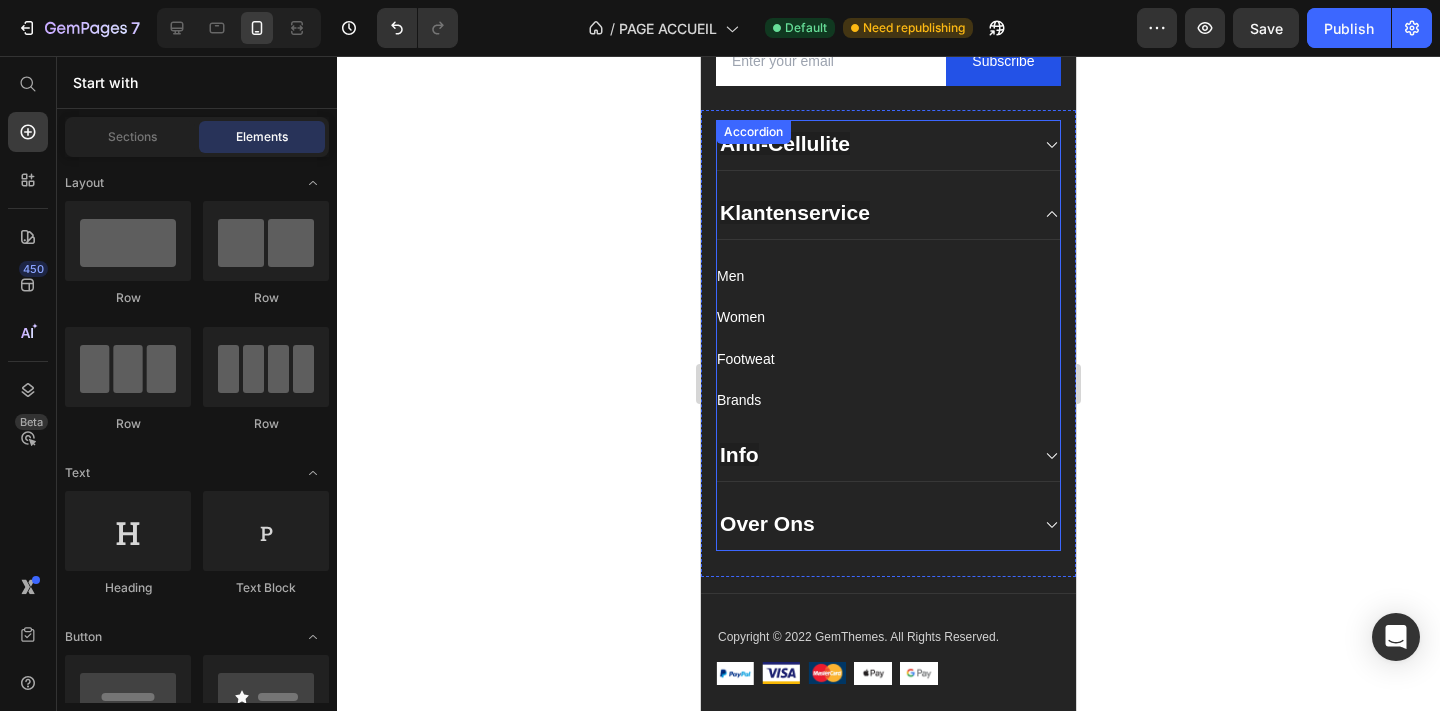 scroll, scrollTop: 3560, scrollLeft: 0, axis: vertical 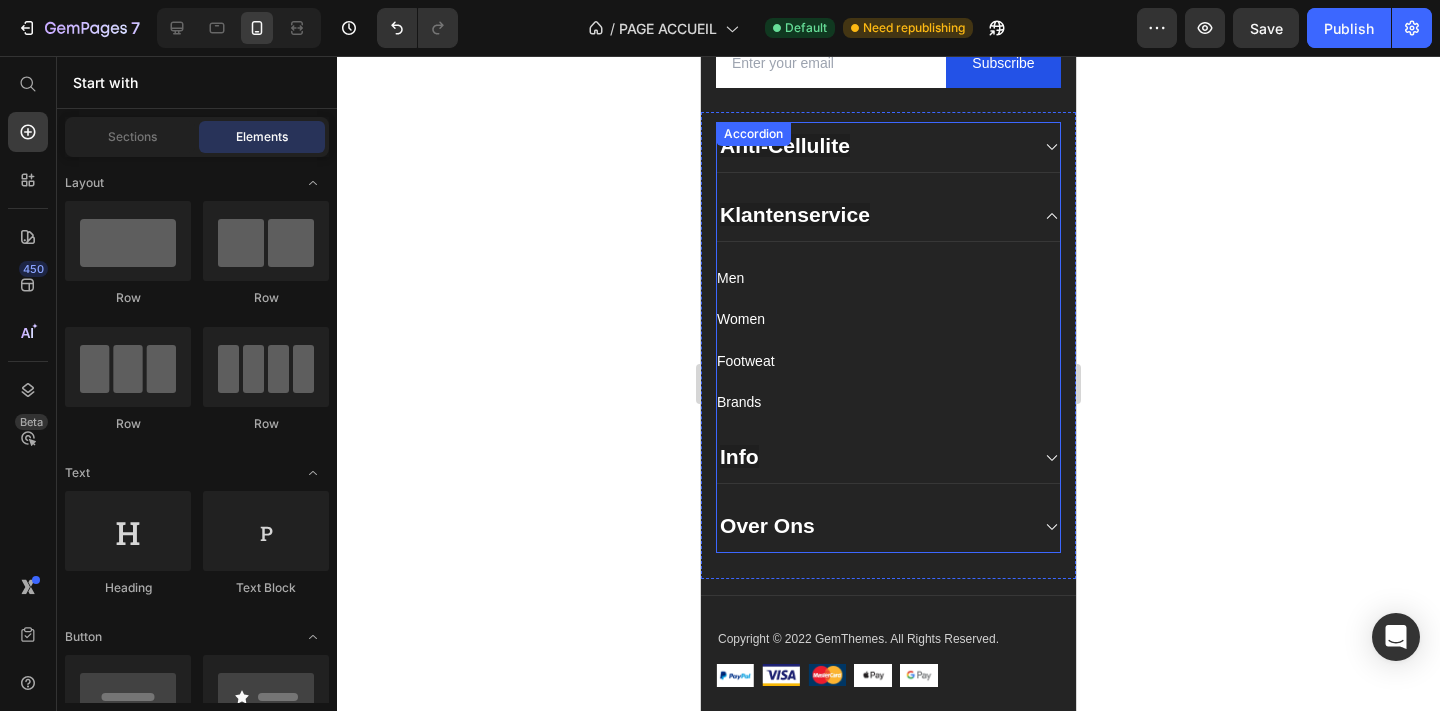 click on "Anti-Cellulite" at bounding box center [888, 147] 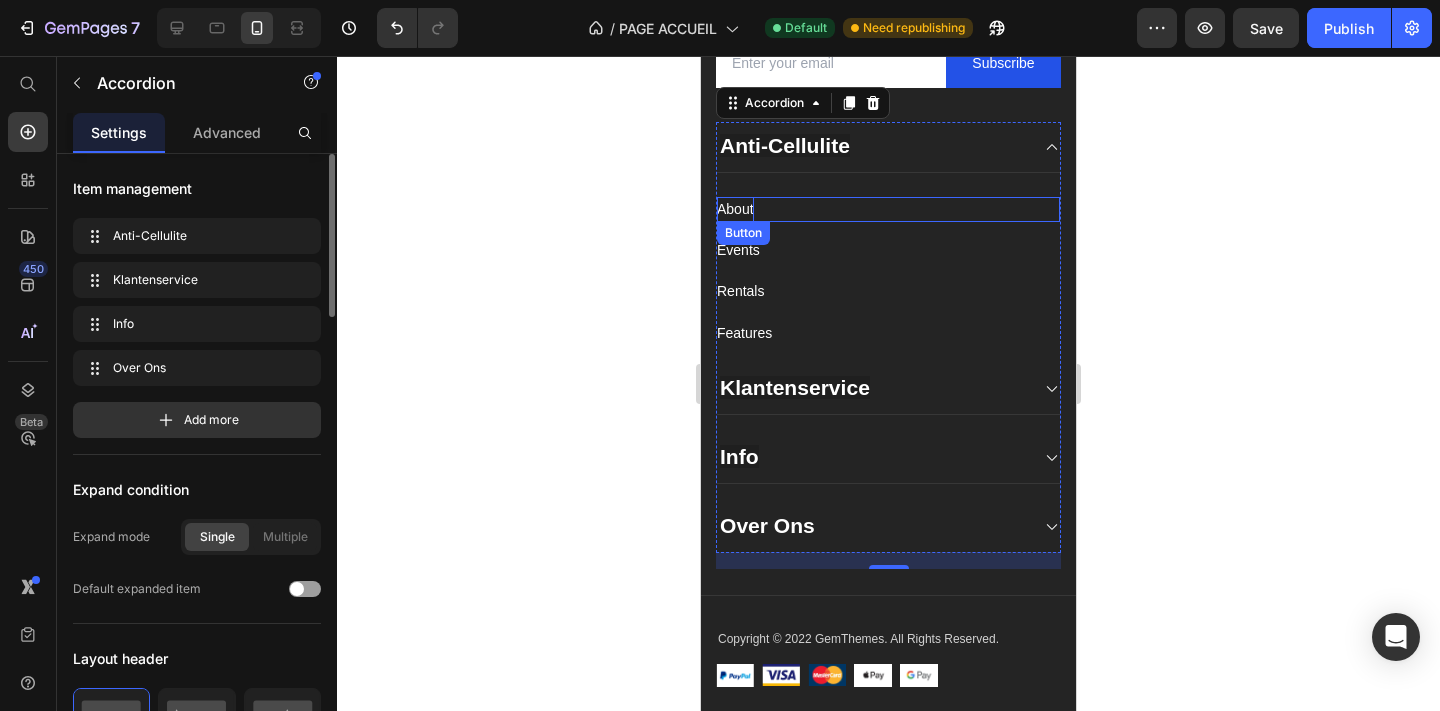 click on "About" at bounding box center [735, 209] 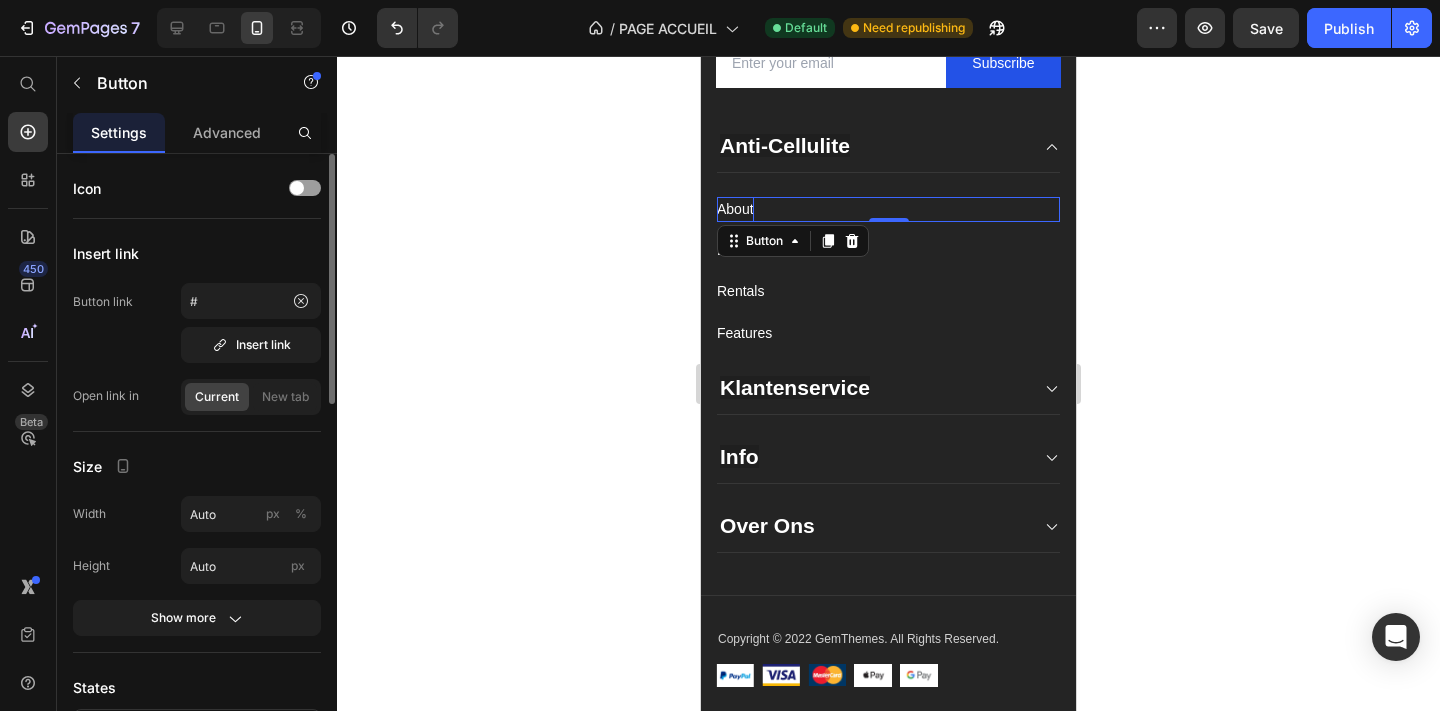 click on "About" at bounding box center [735, 209] 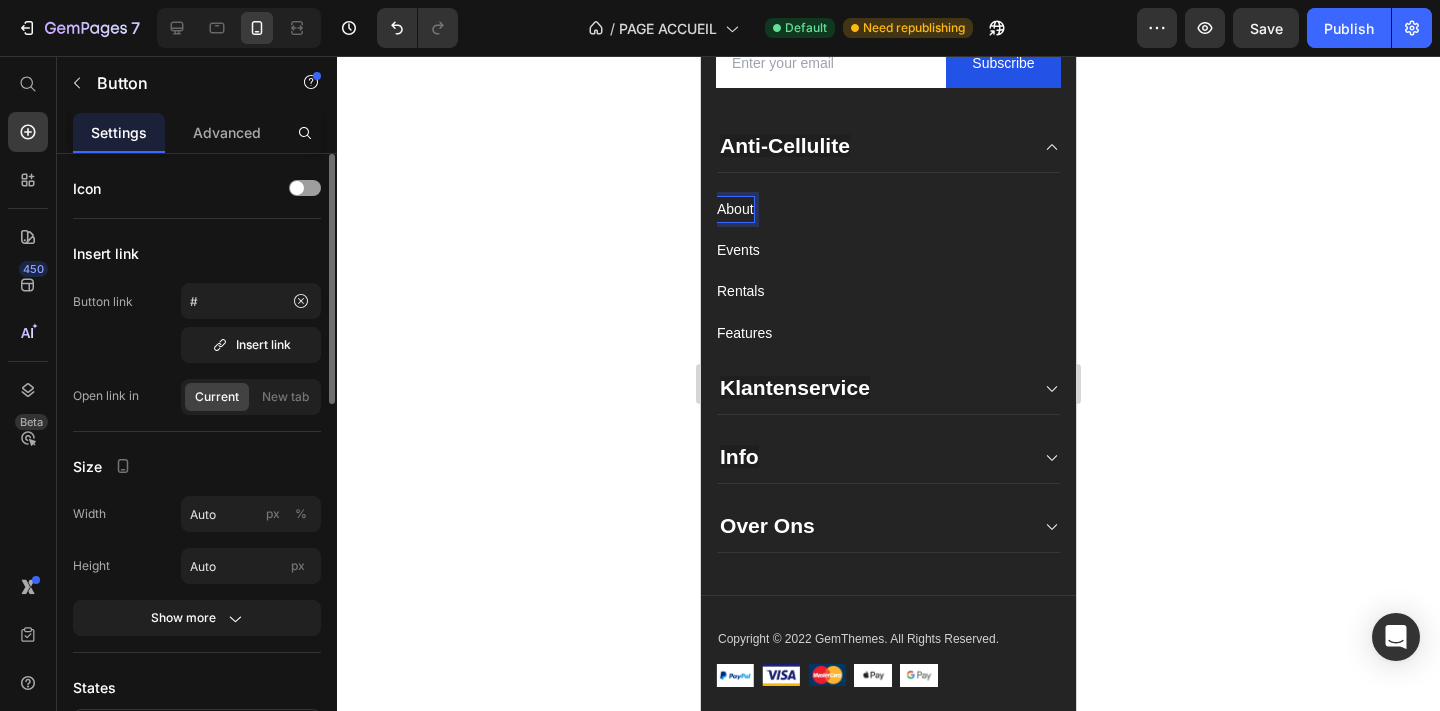 click on "About" at bounding box center (735, 209) 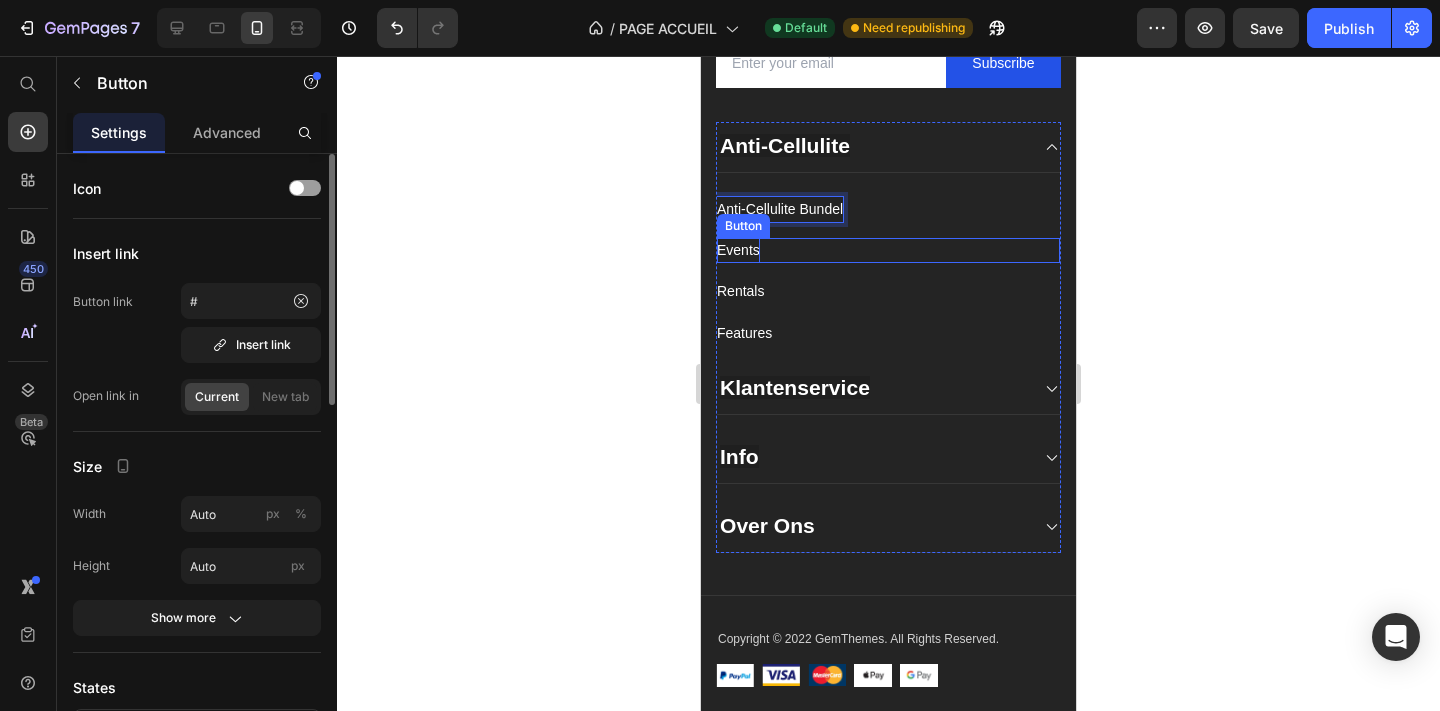 click on "Events" at bounding box center (738, 250) 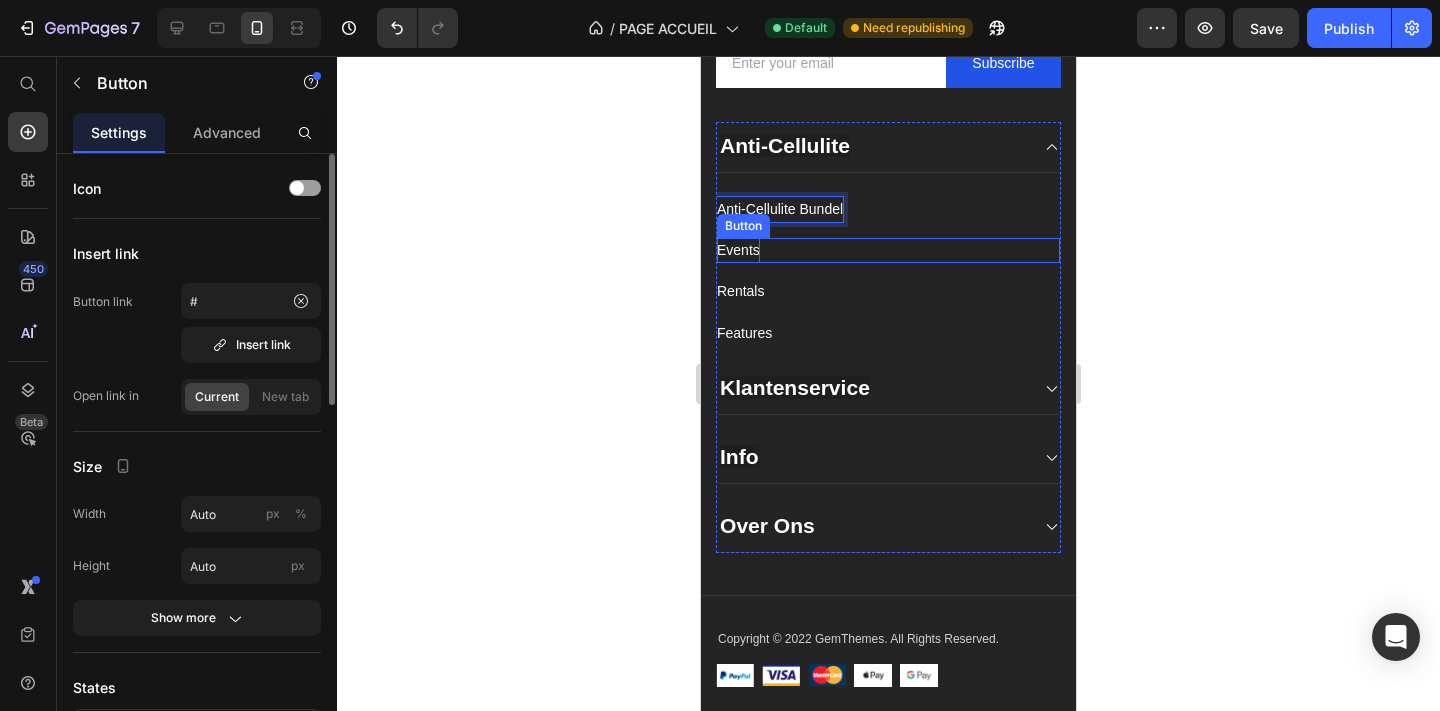 click on "Events" at bounding box center (738, 250) 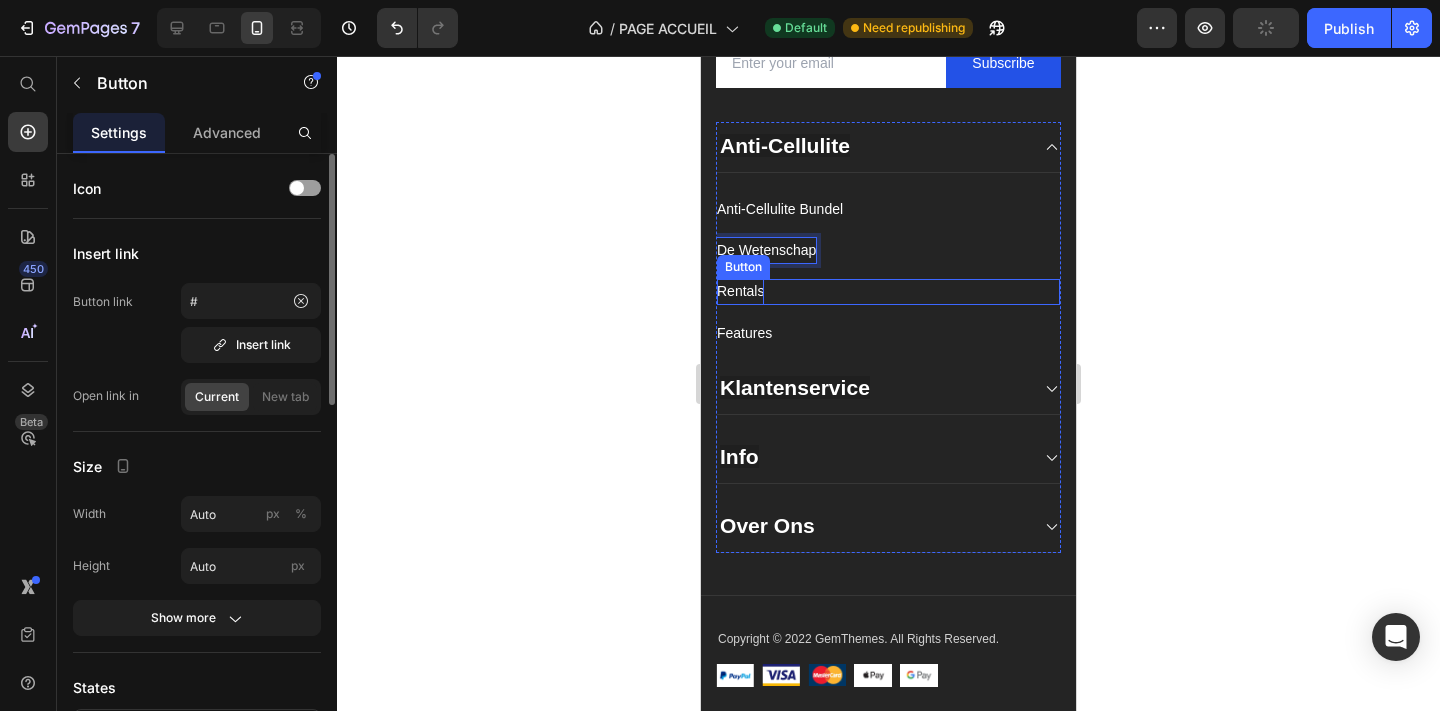 click on "Rentals" at bounding box center (740, 291) 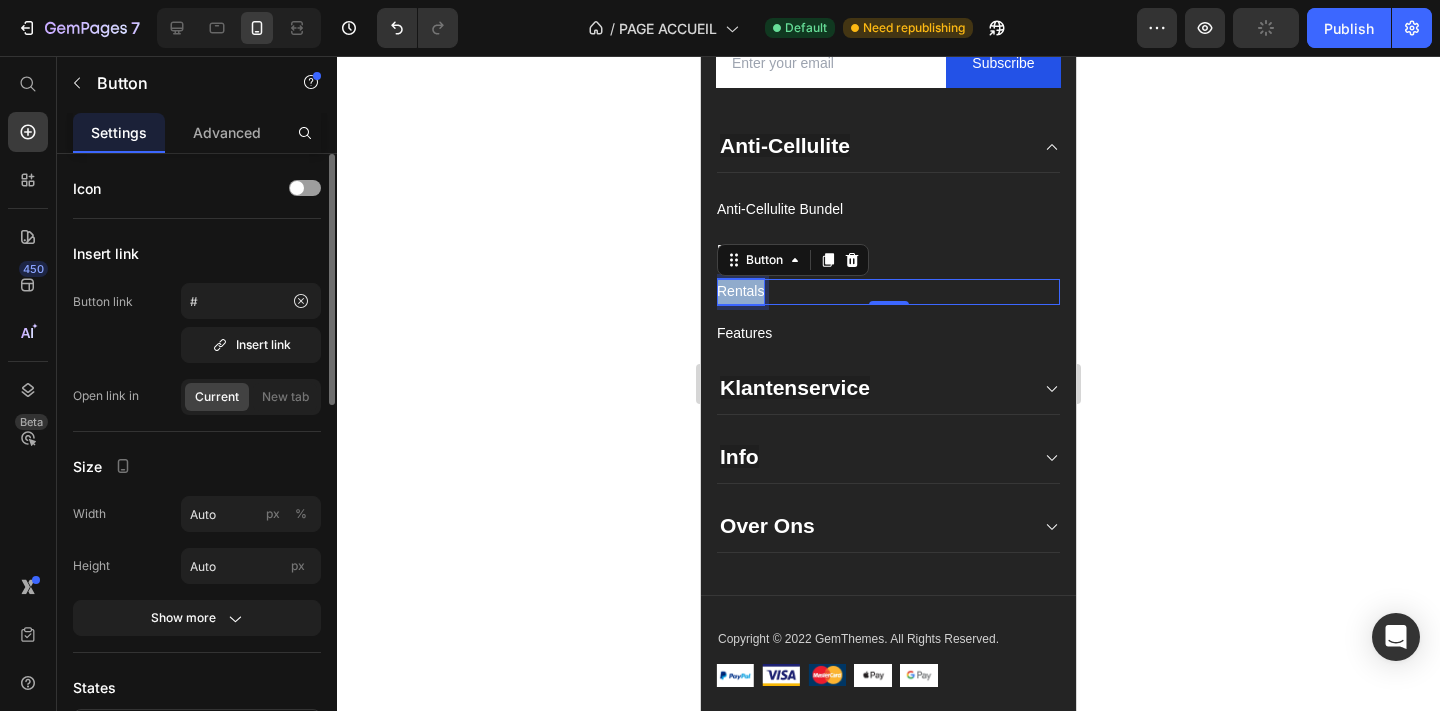 click on "Rentals" at bounding box center (740, 291) 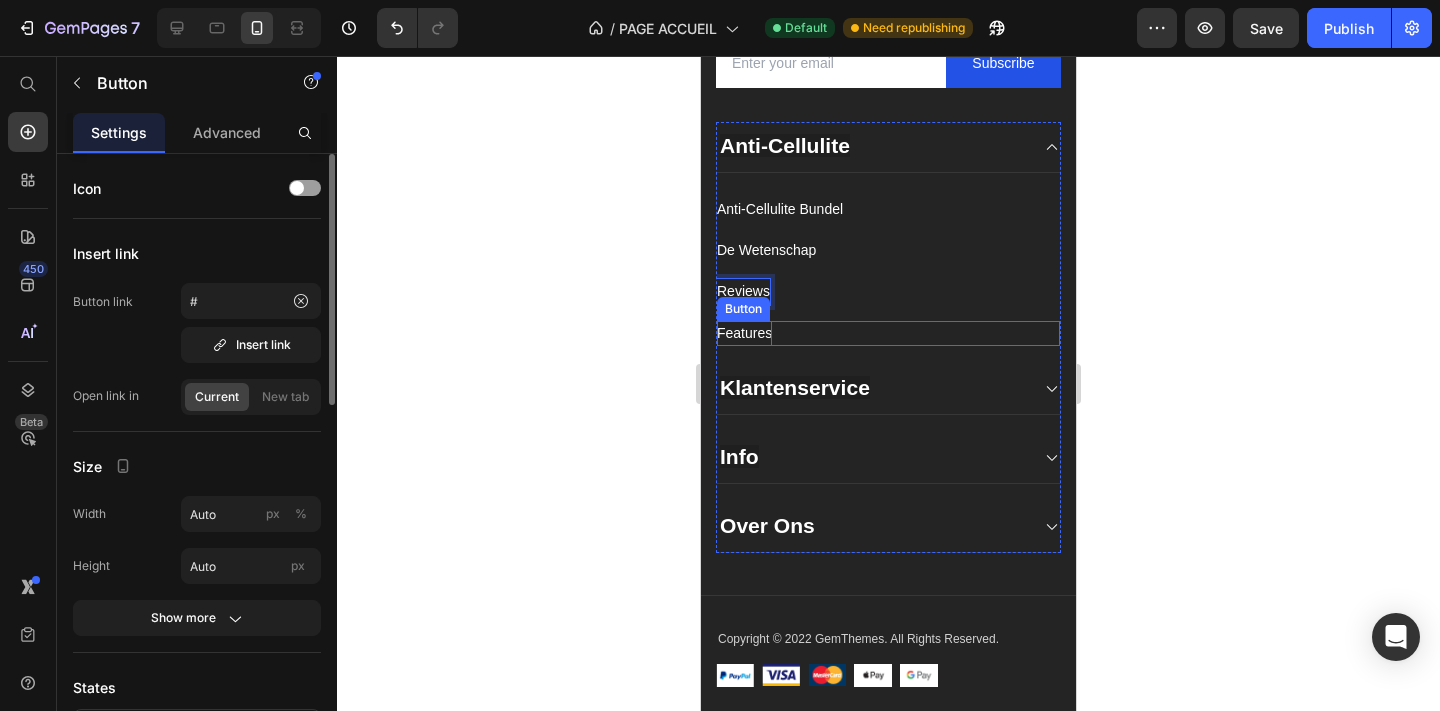 click on "Features" at bounding box center [744, 333] 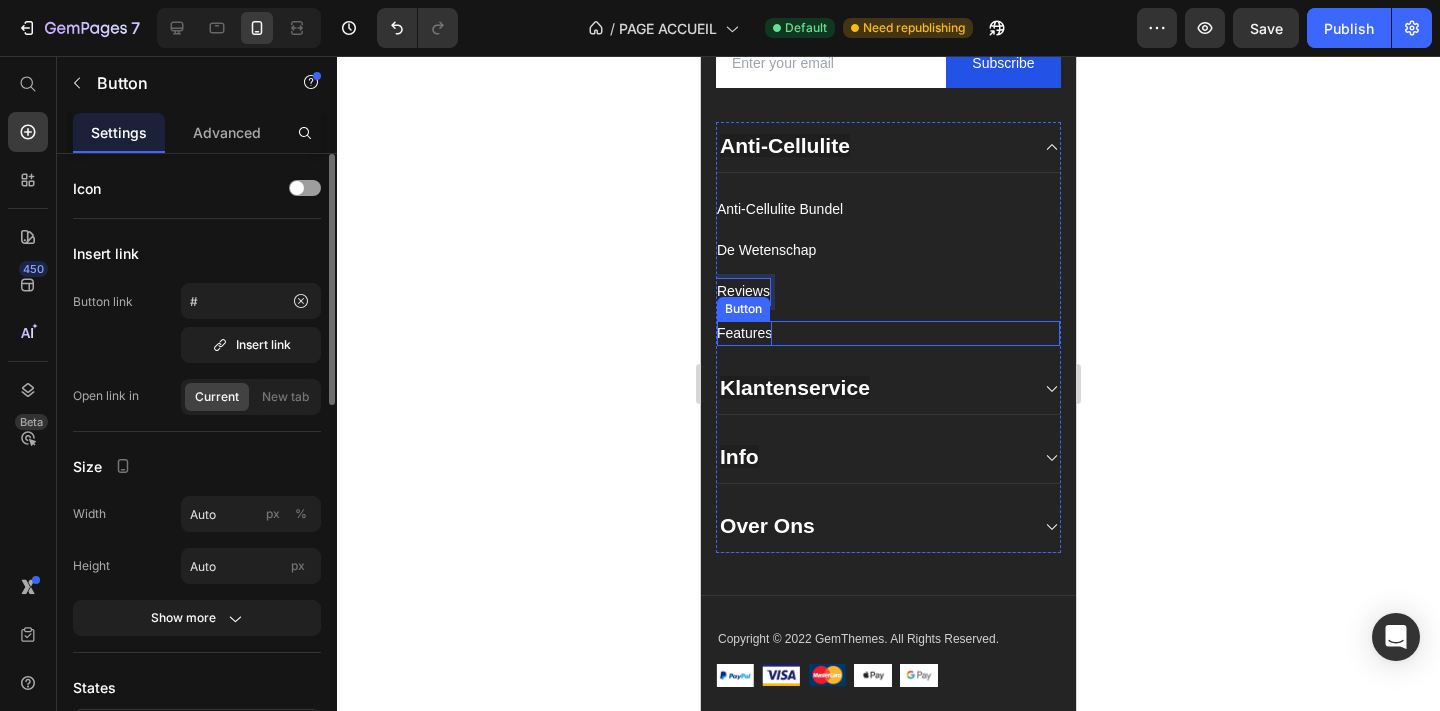 click on "Features" at bounding box center [744, 333] 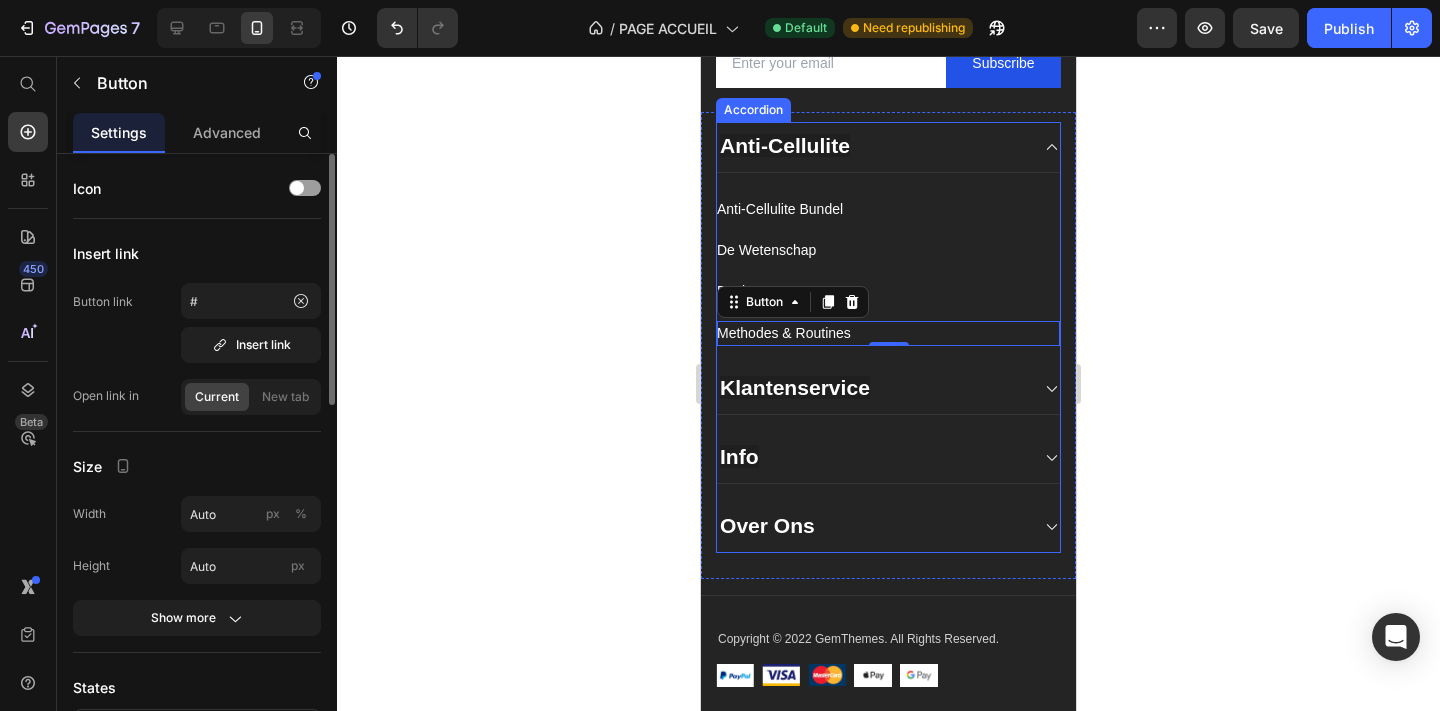 click 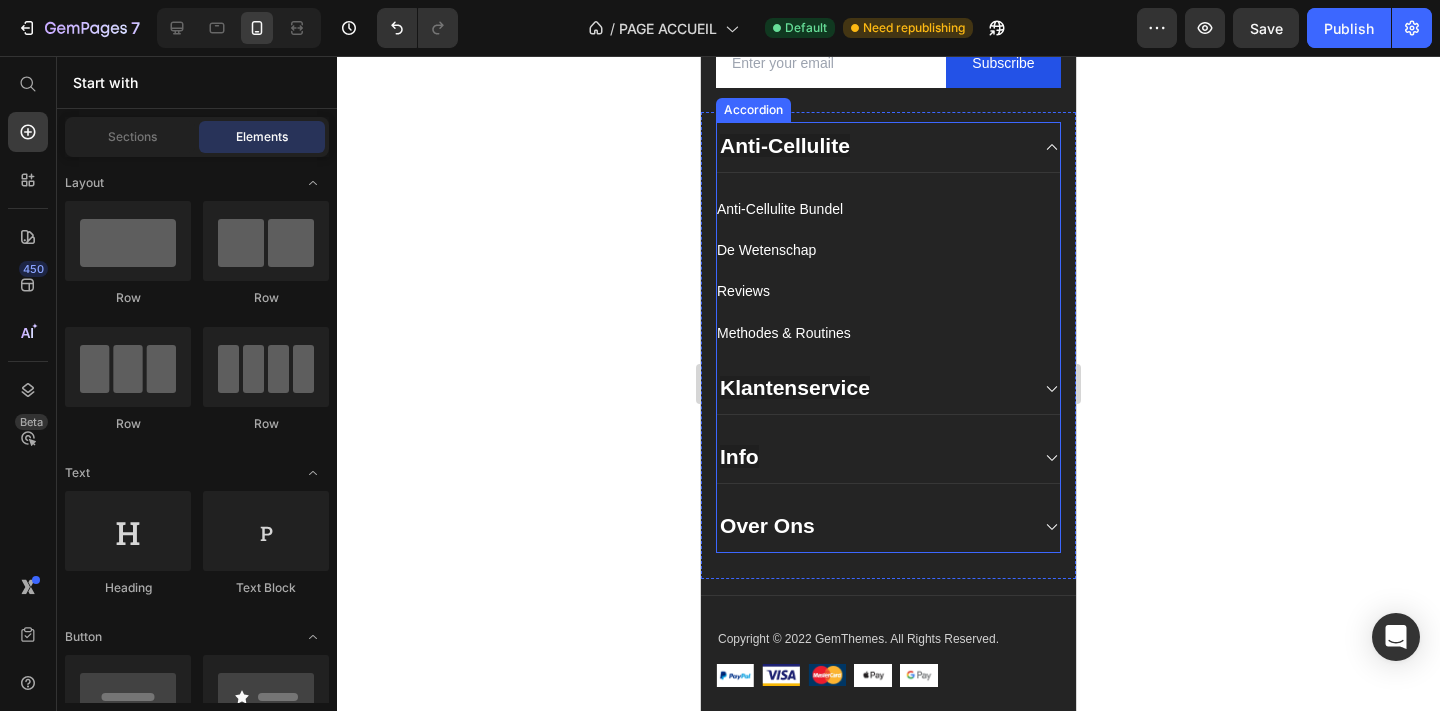 click 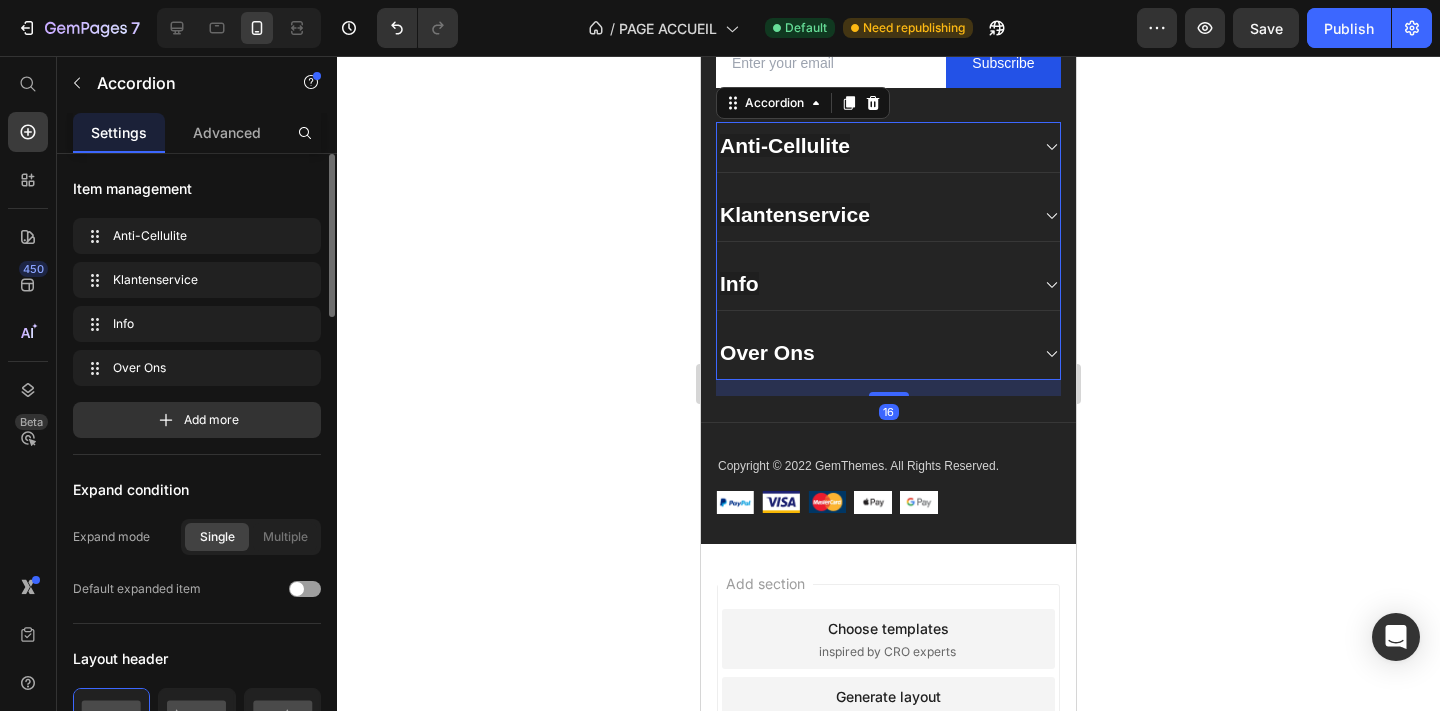 scroll, scrollTop: 3615, scrollLeft: 0, axis: vertical 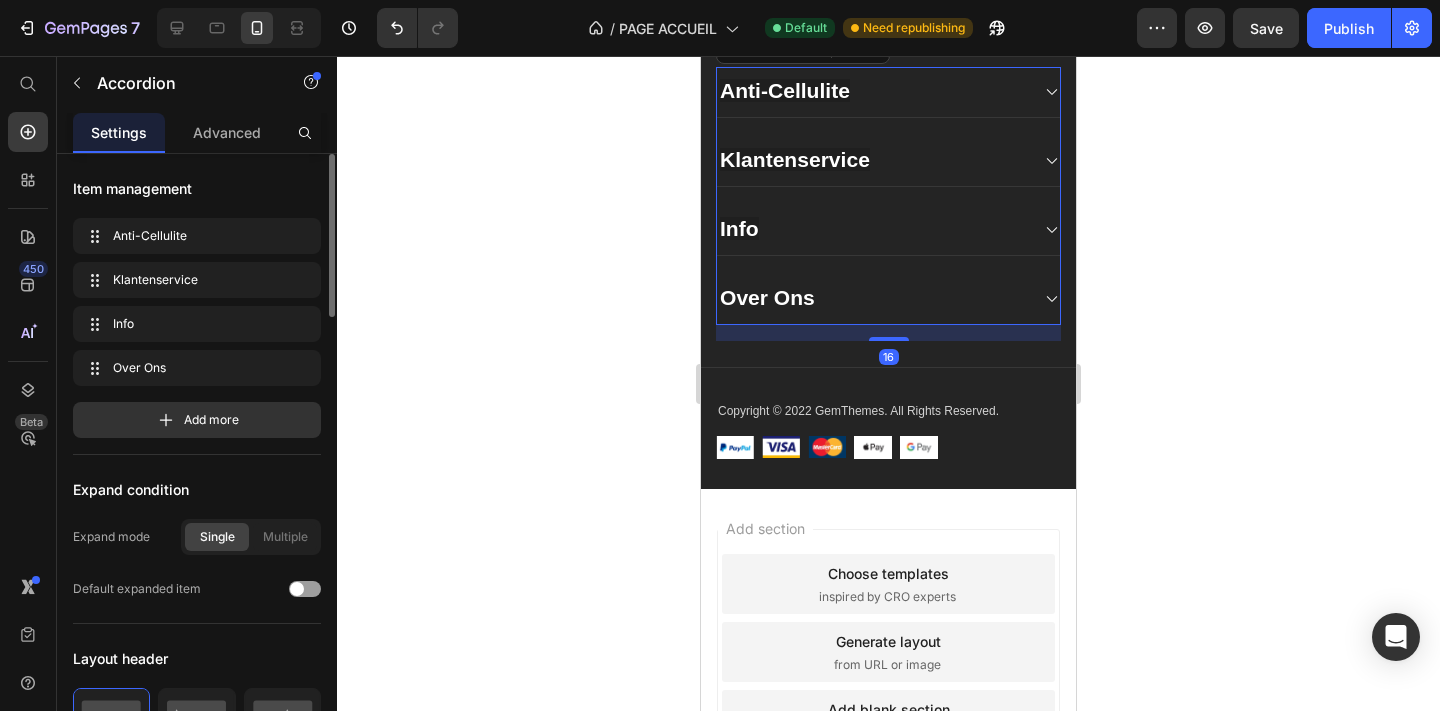 click 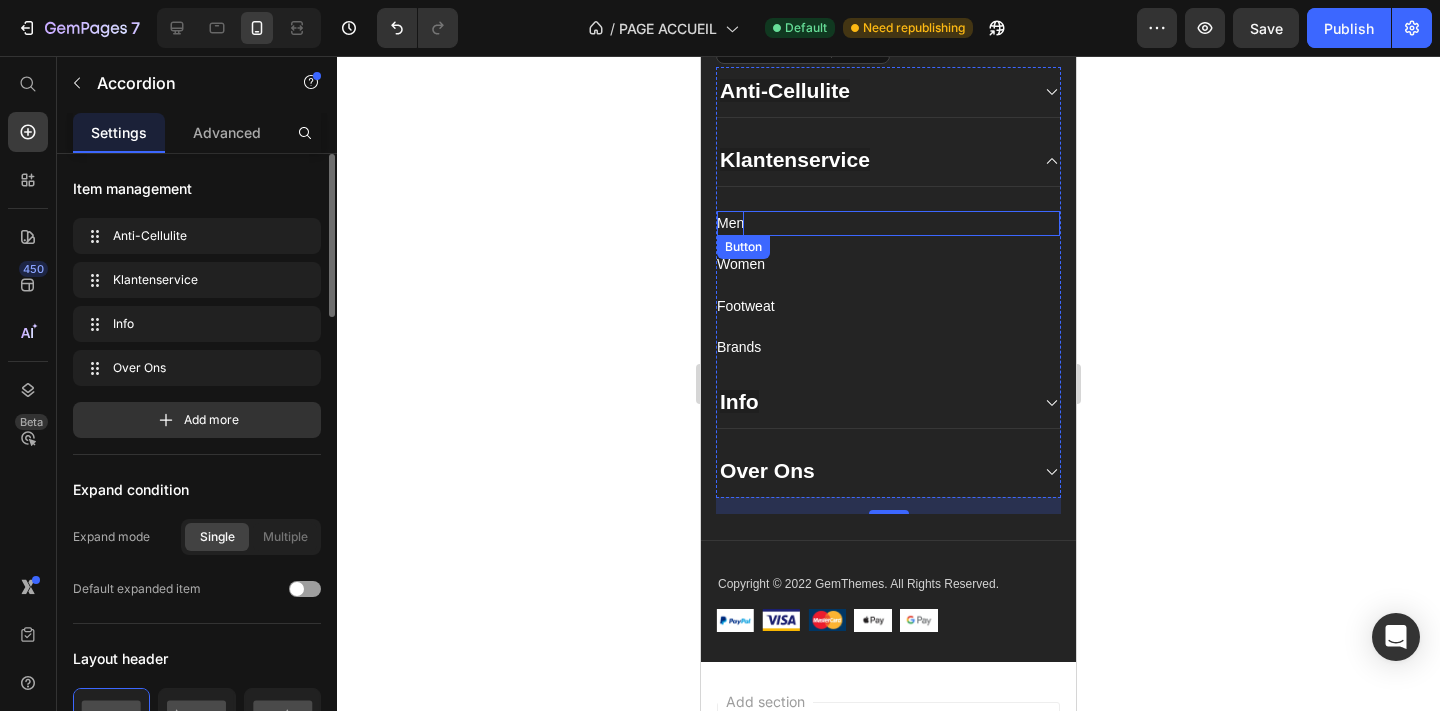 click on "Men" at bounding box center [730, 223] 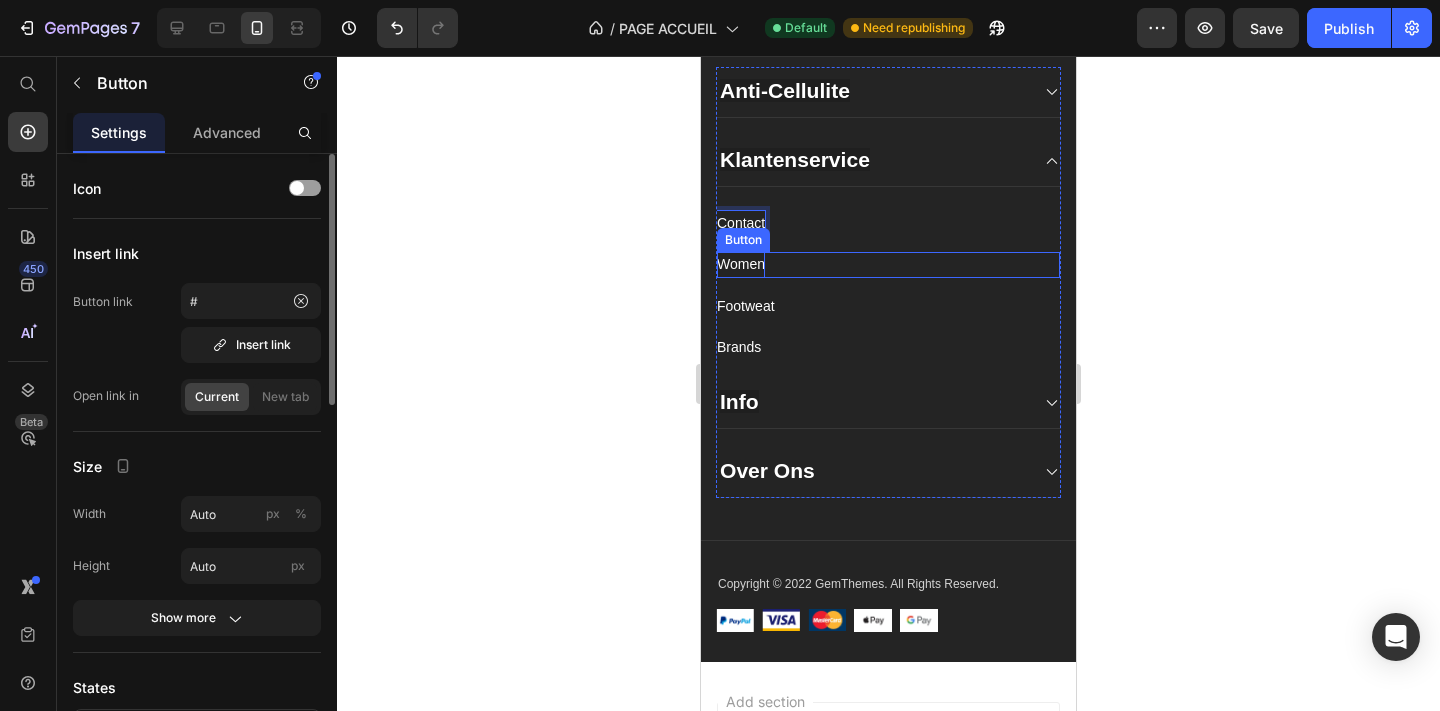 click on "Women" at bounding box center (741, 264) 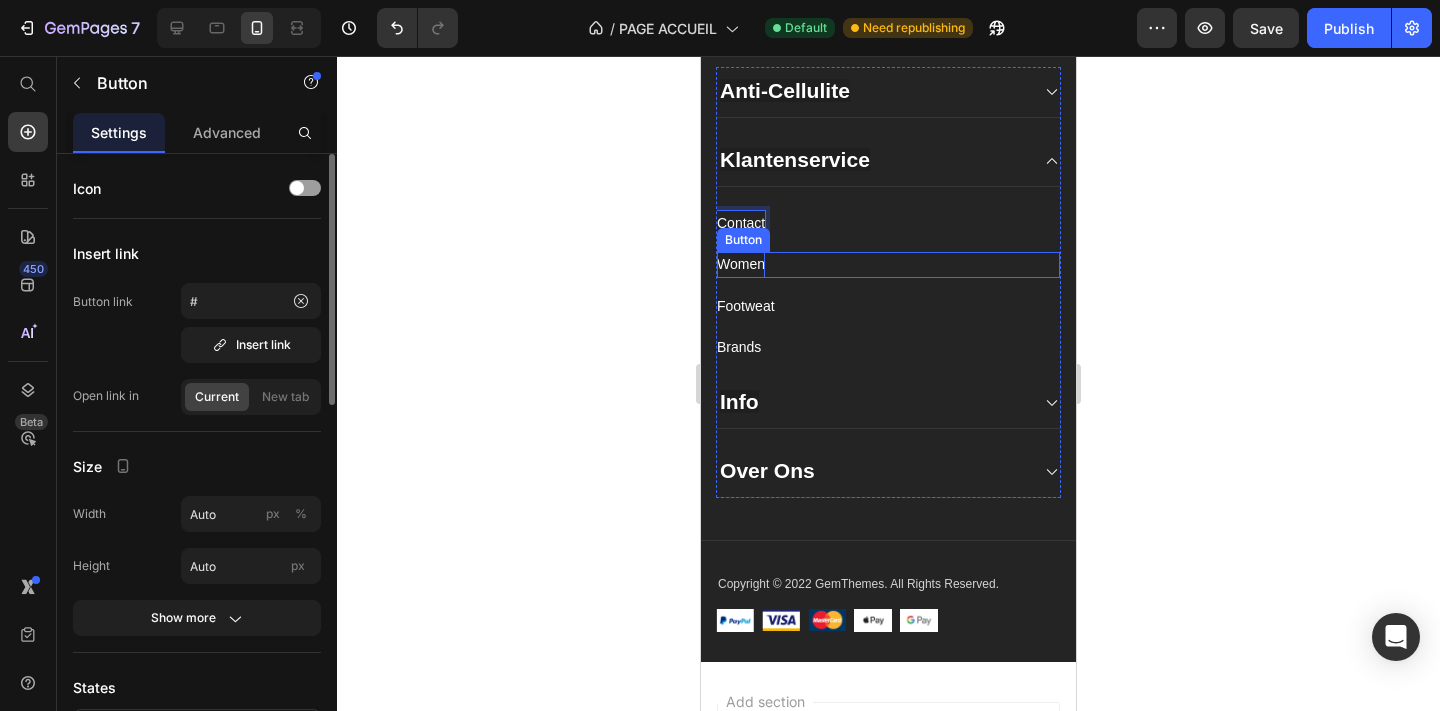 click on "Women" at bounding box center (741, 264) 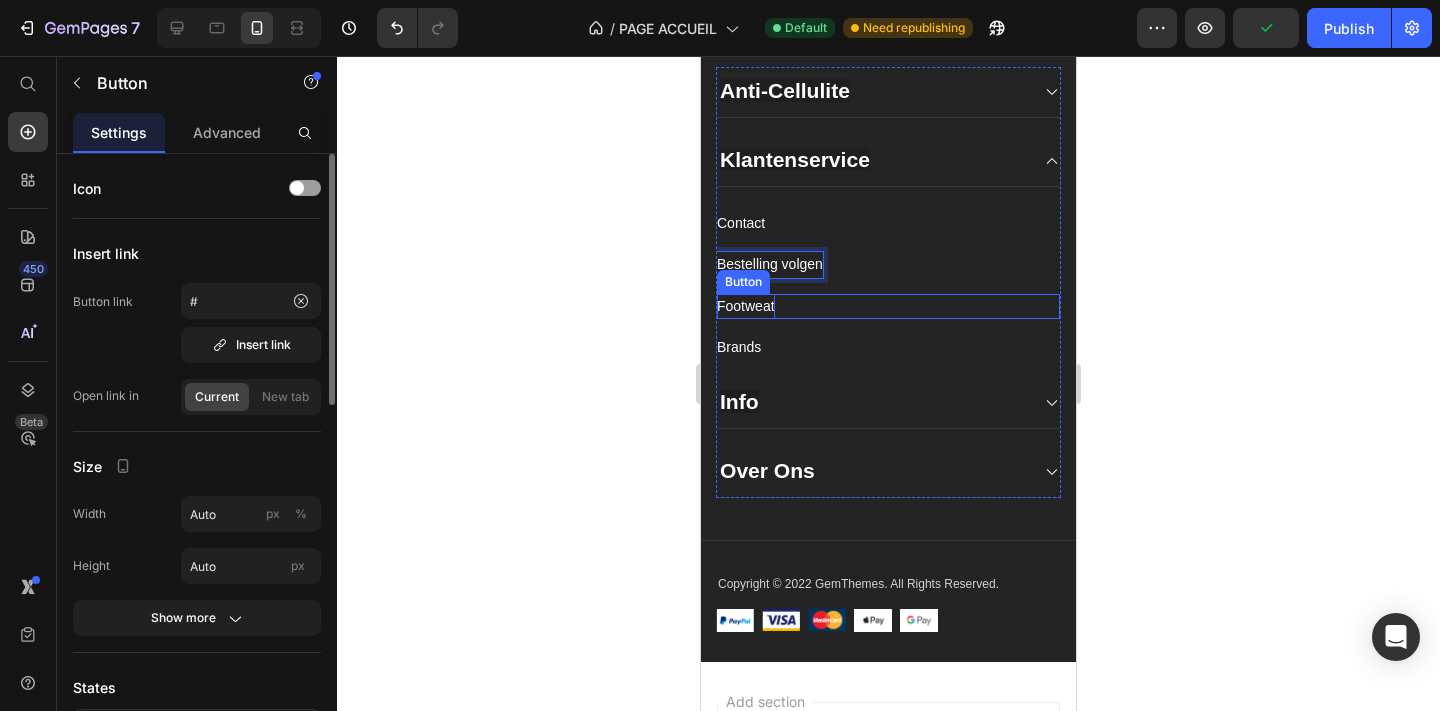 click on "Footweat" at bounding box center [746, 306] 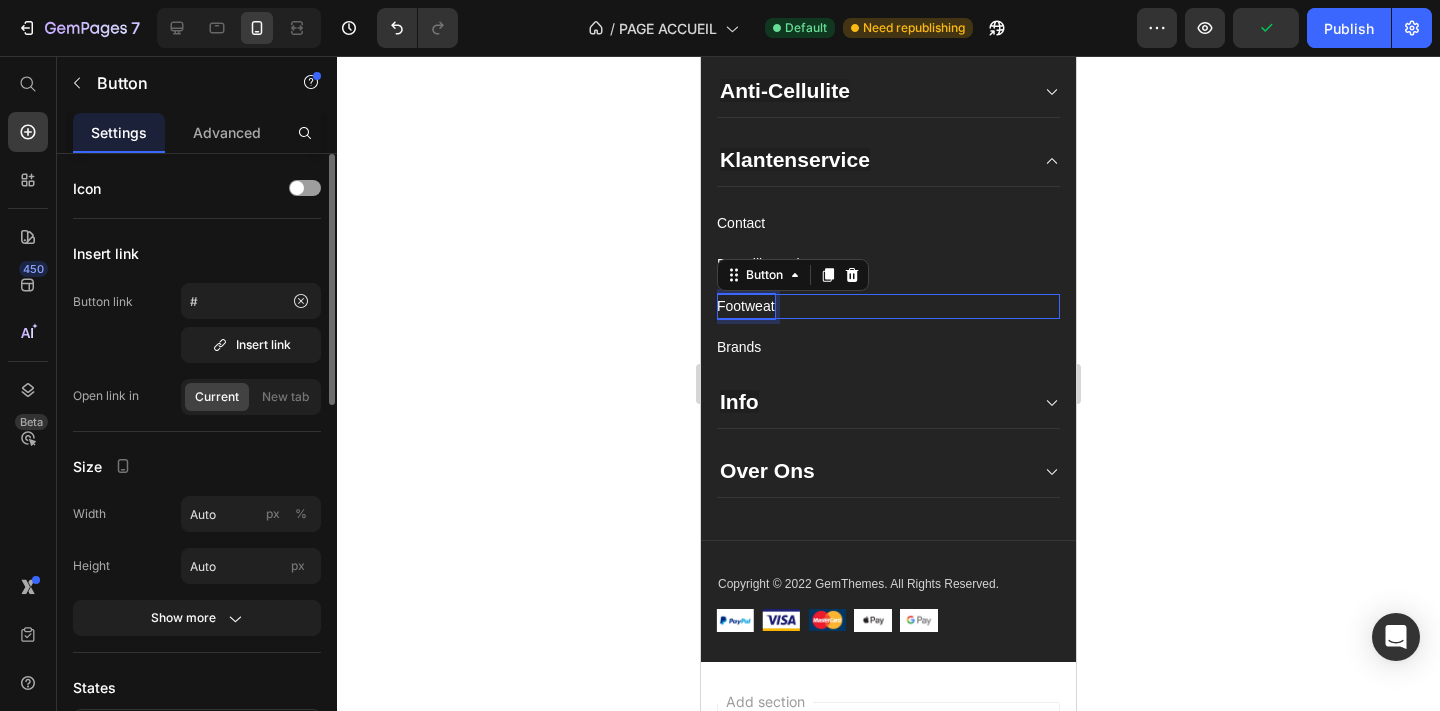 click on "Footweat" at bounding box center [746, 306] 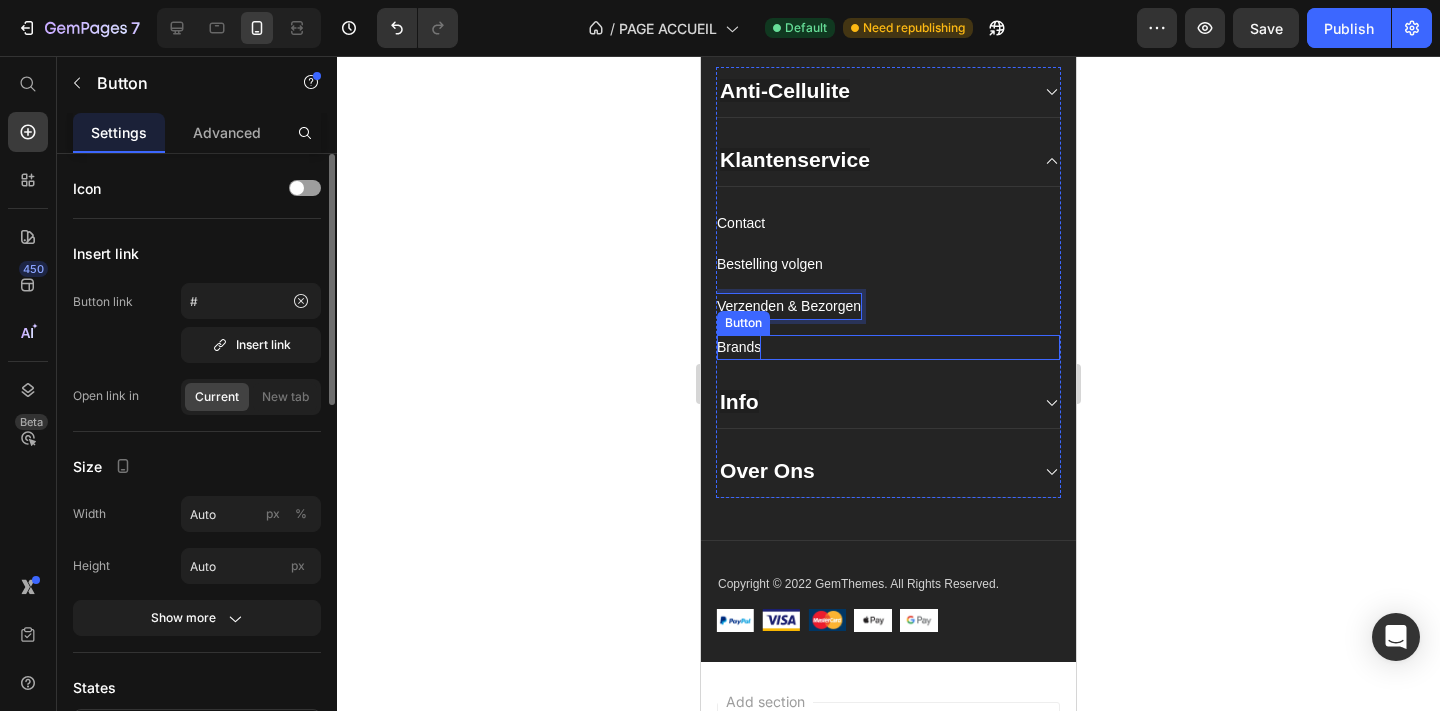 click on "Brands" at bounding box center (739, 347) 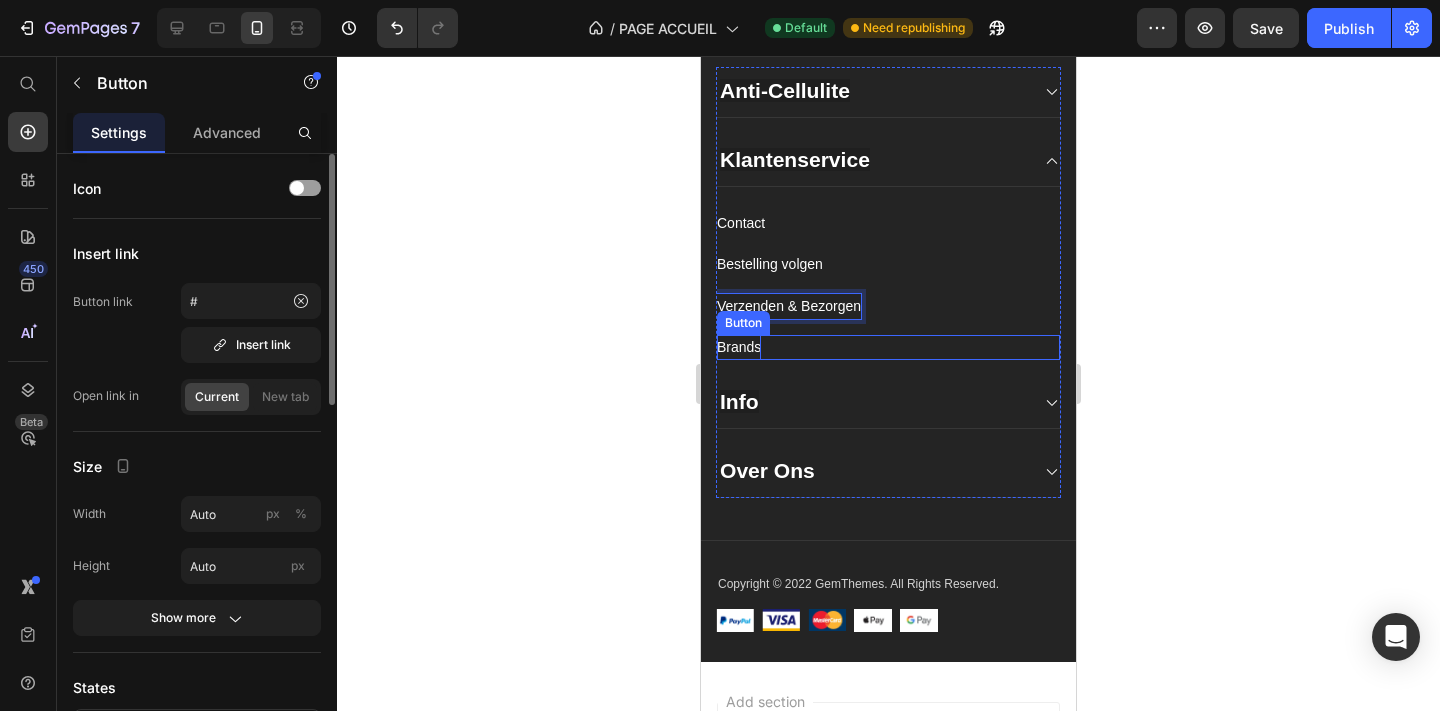 click on "Brands" at bounding box center [739, 347] 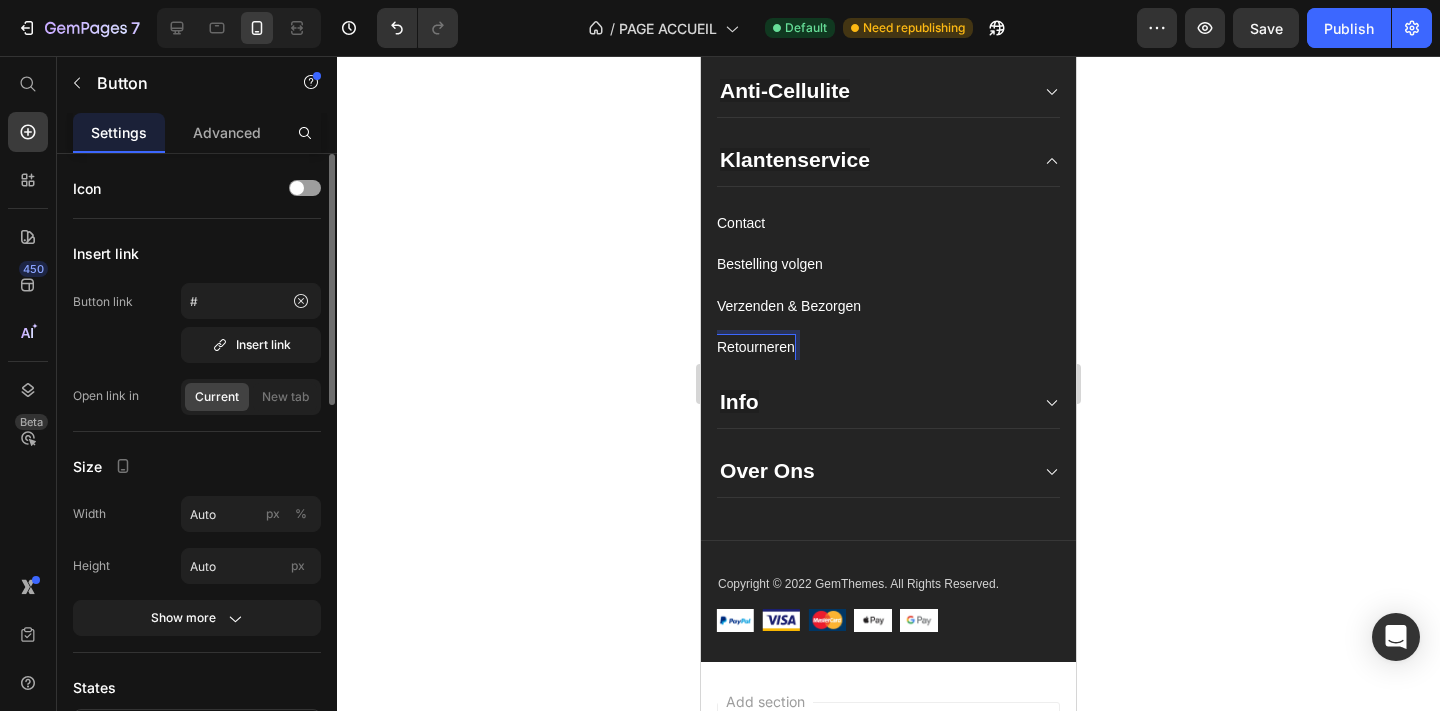 click 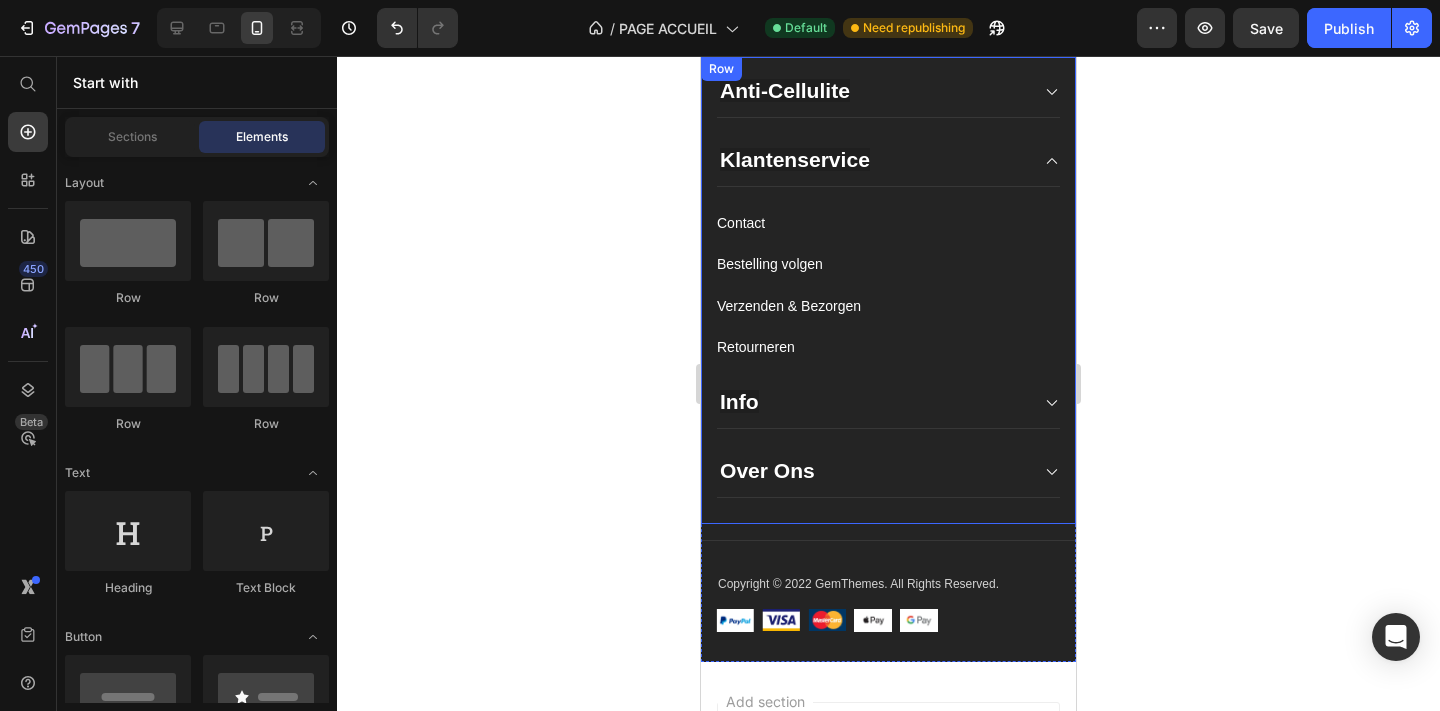 click on "Anti-Cellulite
Klantenservice Contact Button Bestelling volgen Button Verzenden & Bezorgen Button Retourneren Button
Info
Over Ons" at bounding box center (888, 282) 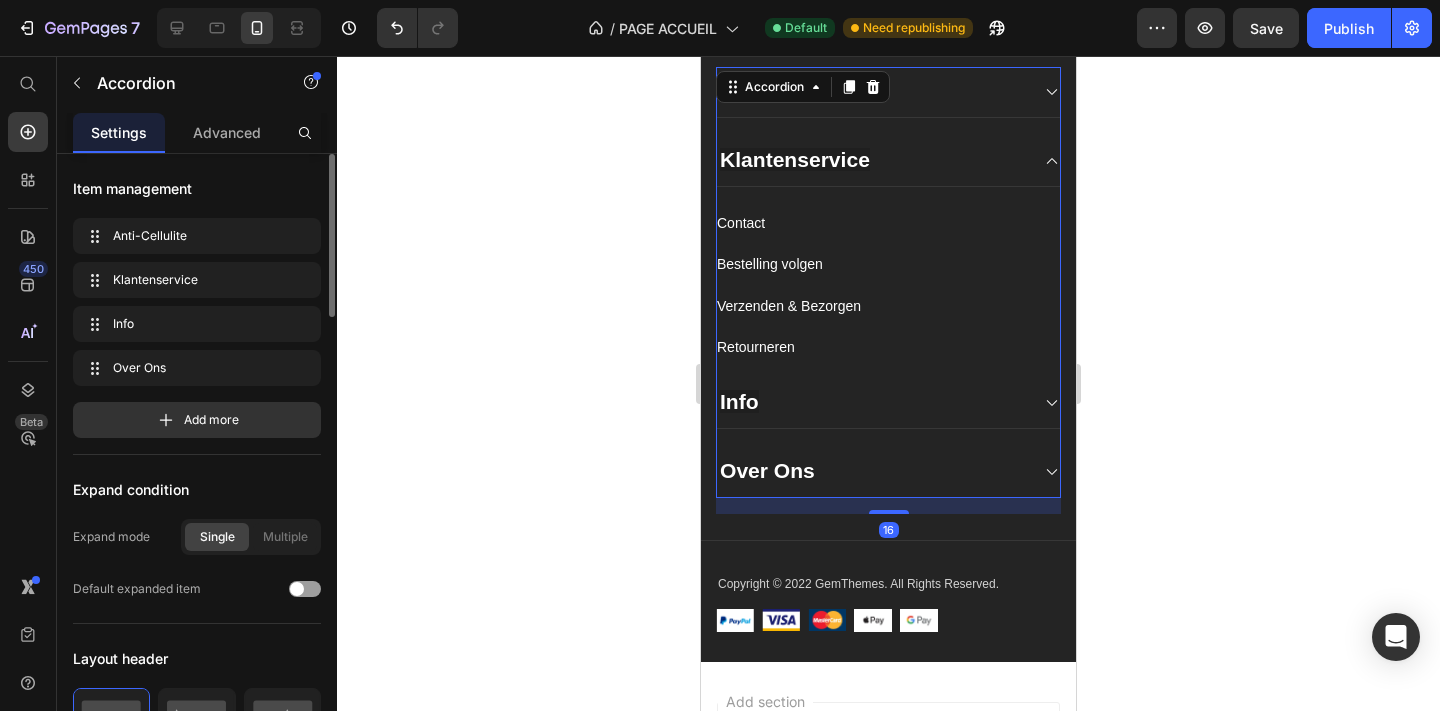 click 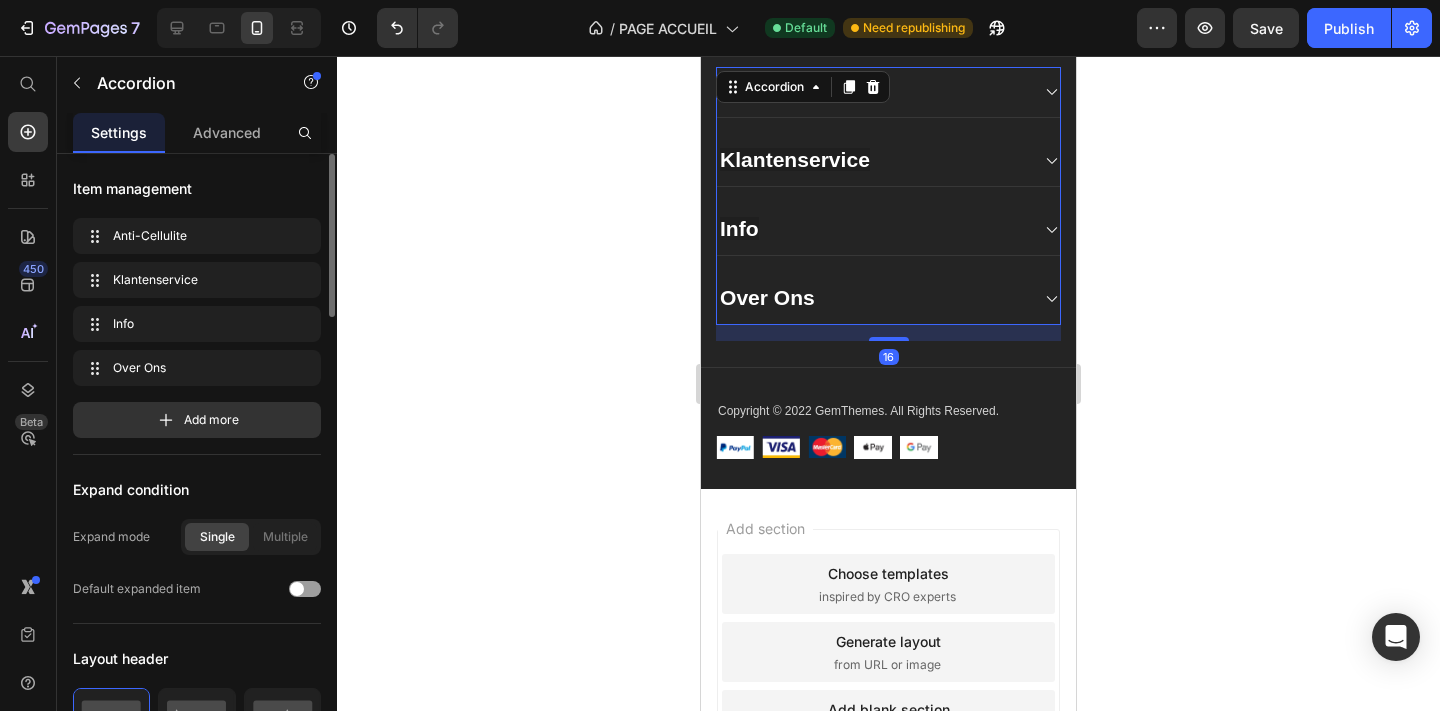 click at bounding box center [1052, 230] 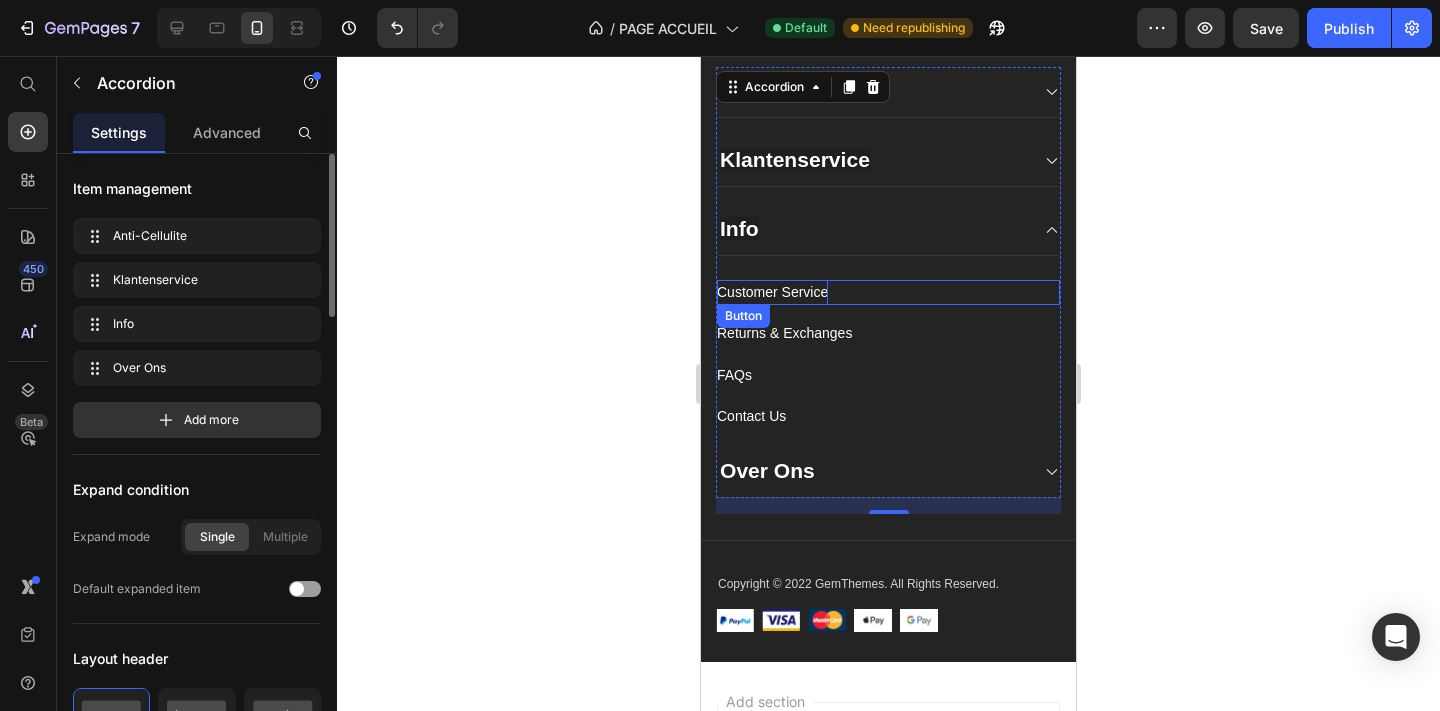 click on "Customer Service" at bounding box center (772, 292) 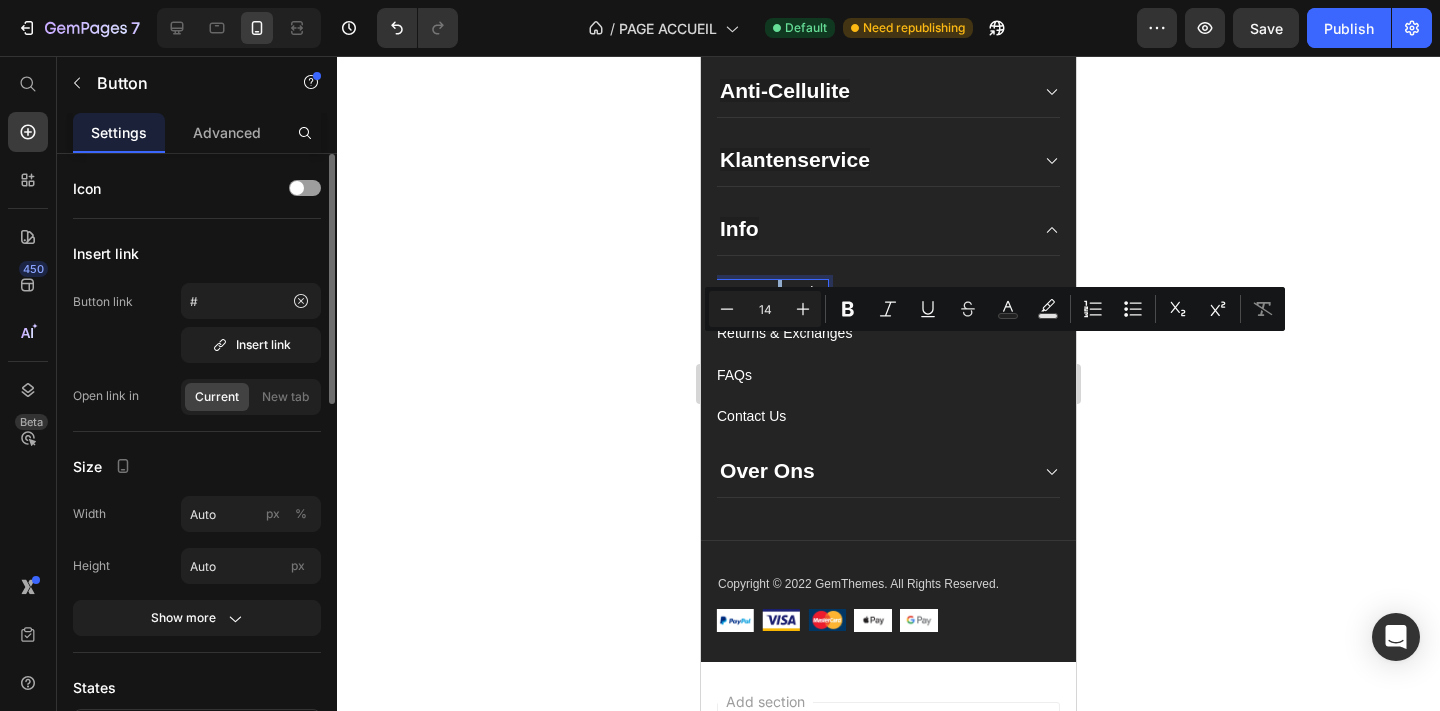click on "Customer Service" at bounding box center [772, 292] 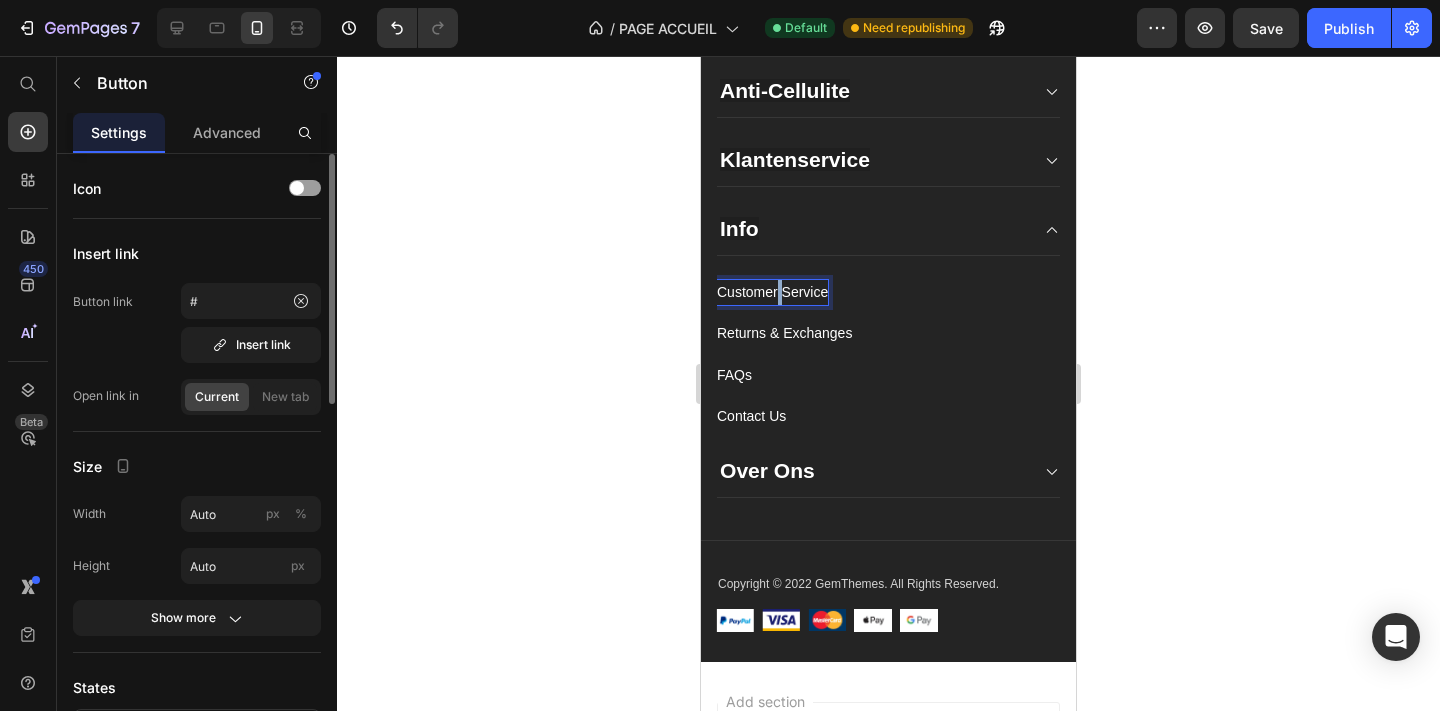 click on "Customer Service" at bounding box center [772, 292] 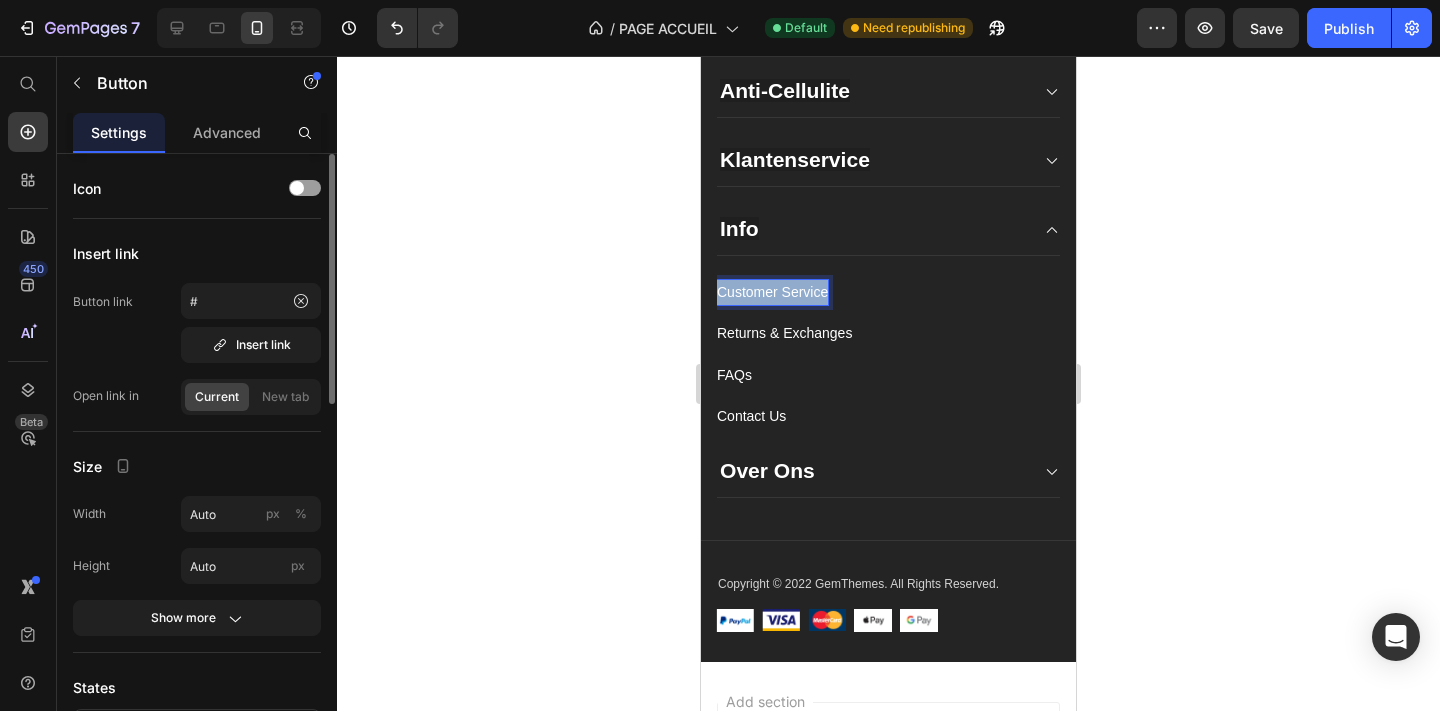 click on "Customer Service" at bounding box center [772, 292] 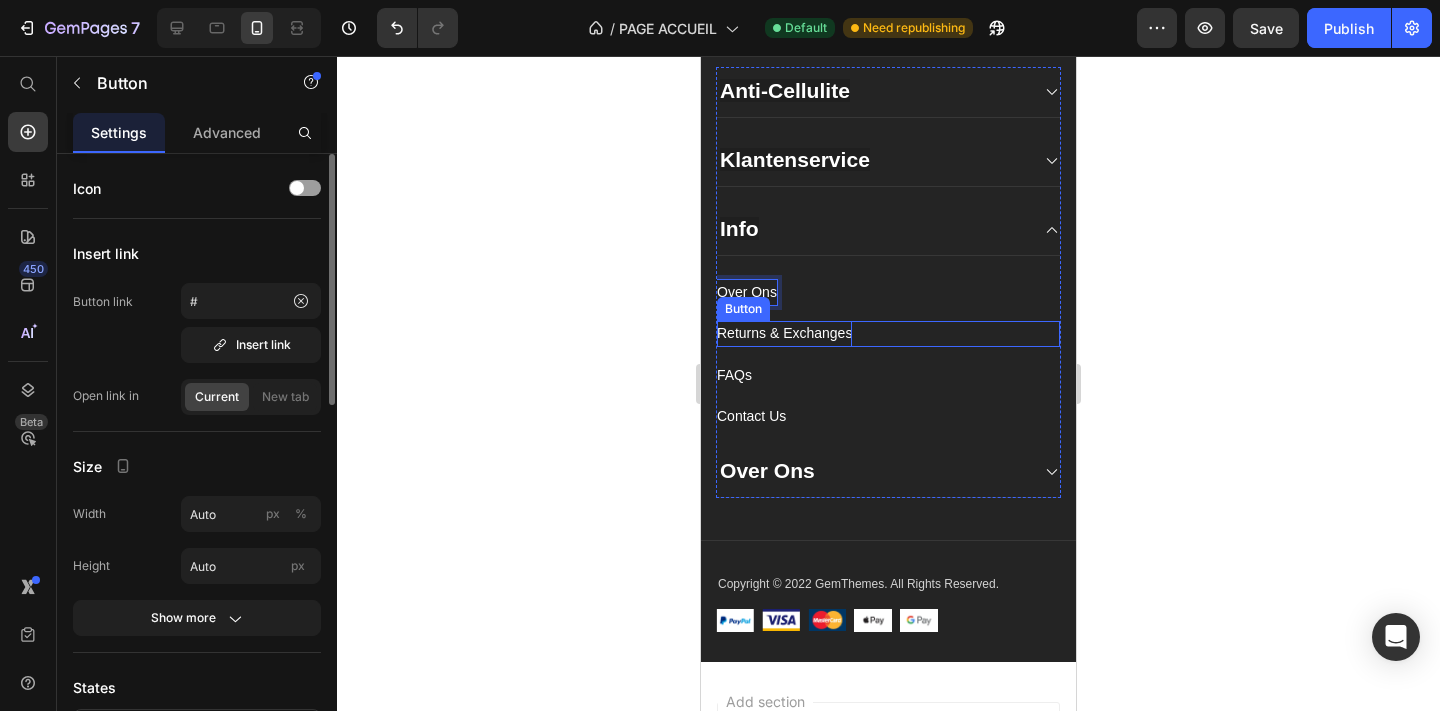 click on "Returns & Exchanges" at bounding box center [784, 333] 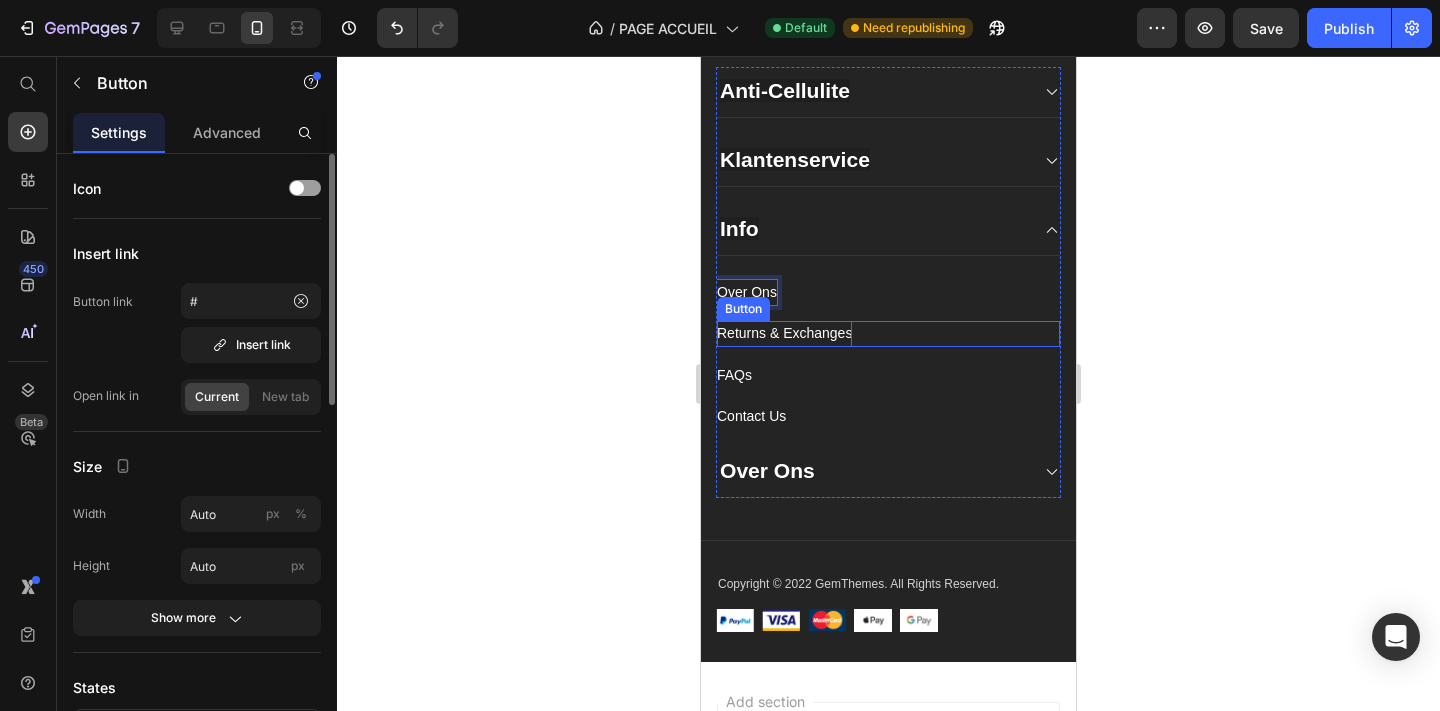 click on "Returns & Exchanges" at bounding box center [784, 333] 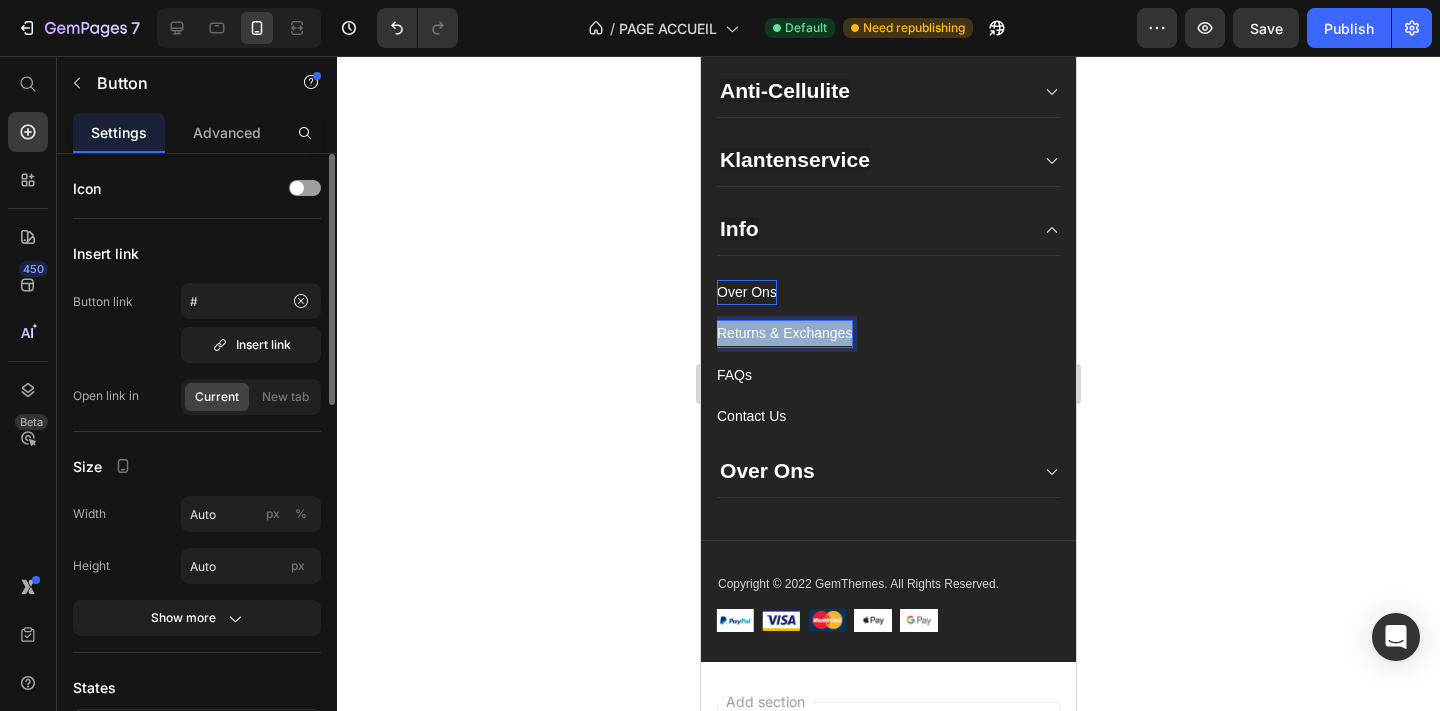 click on "Returns & Exchanges" at bounding box center [784, 333] 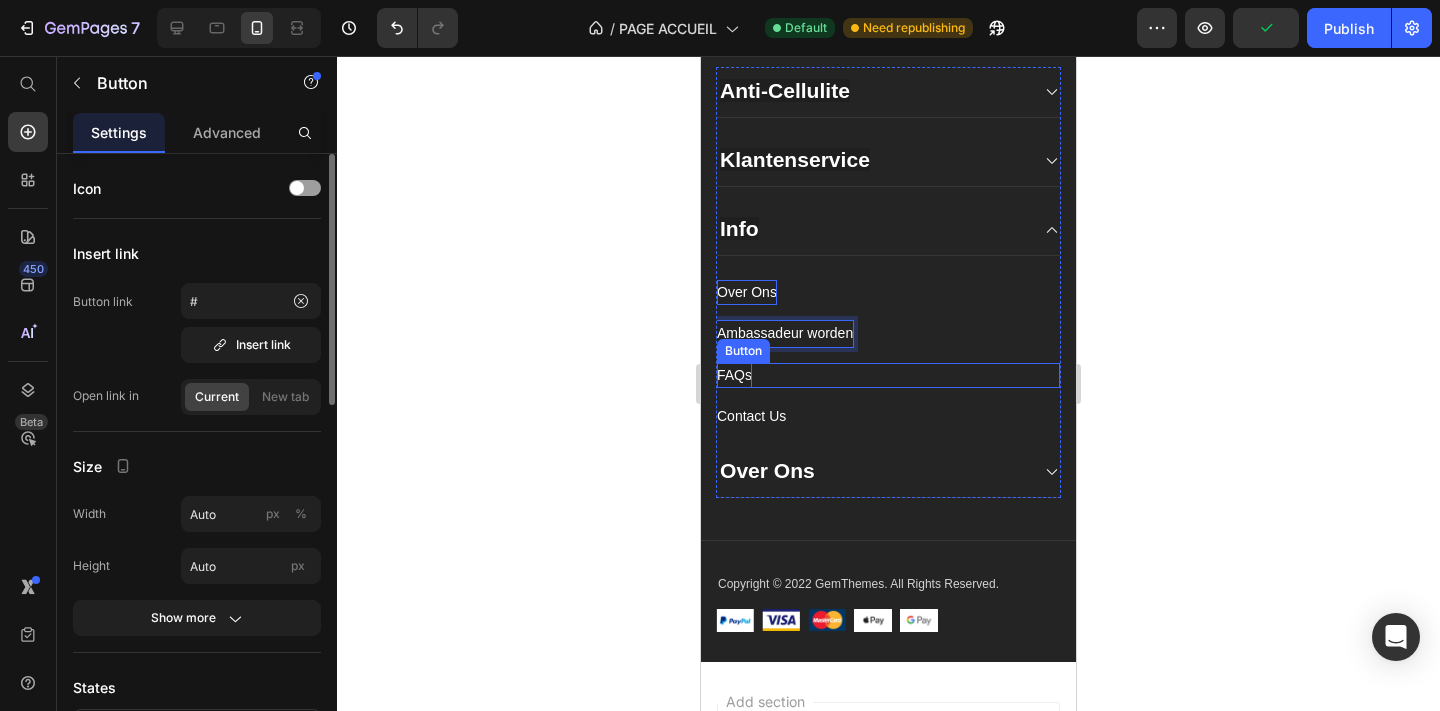 click on "FAQs" at bounding box center (734, 375) 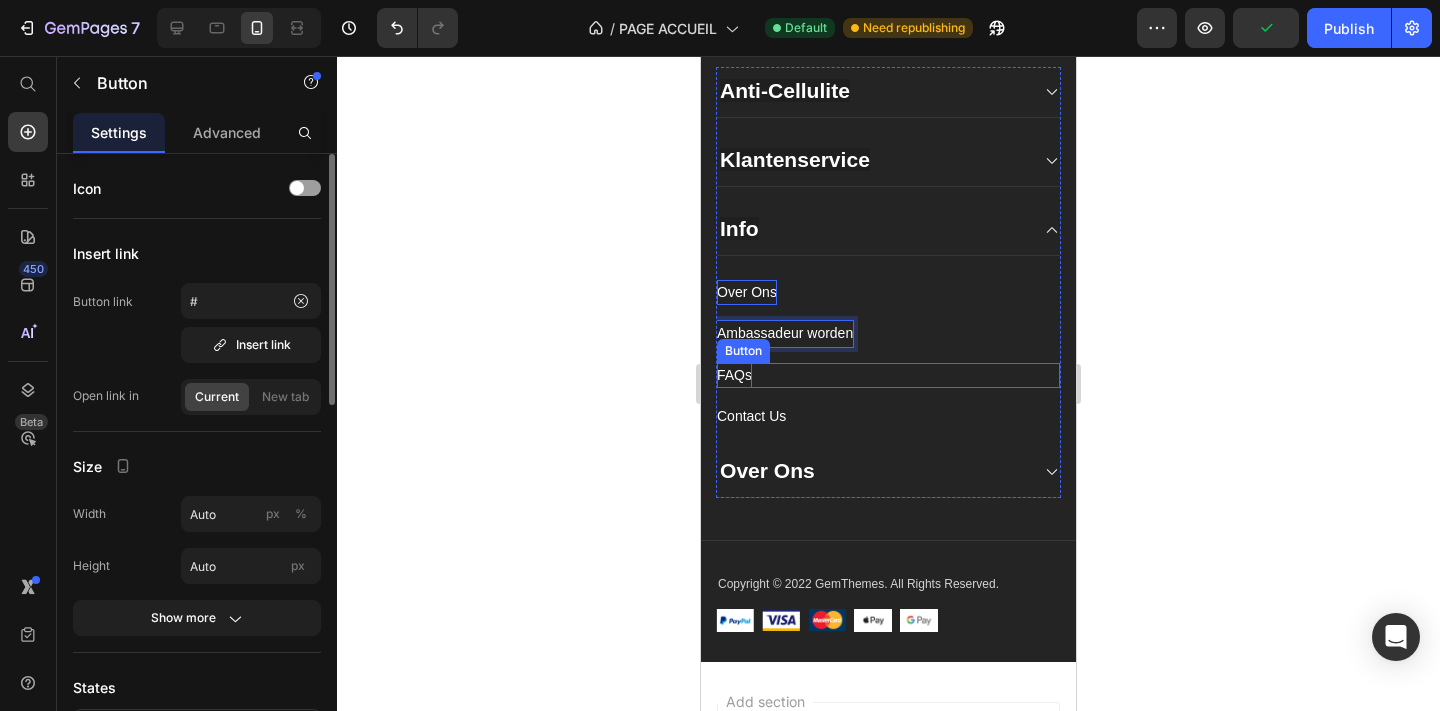 click on "FAQs" at bounding box center [734, 375] 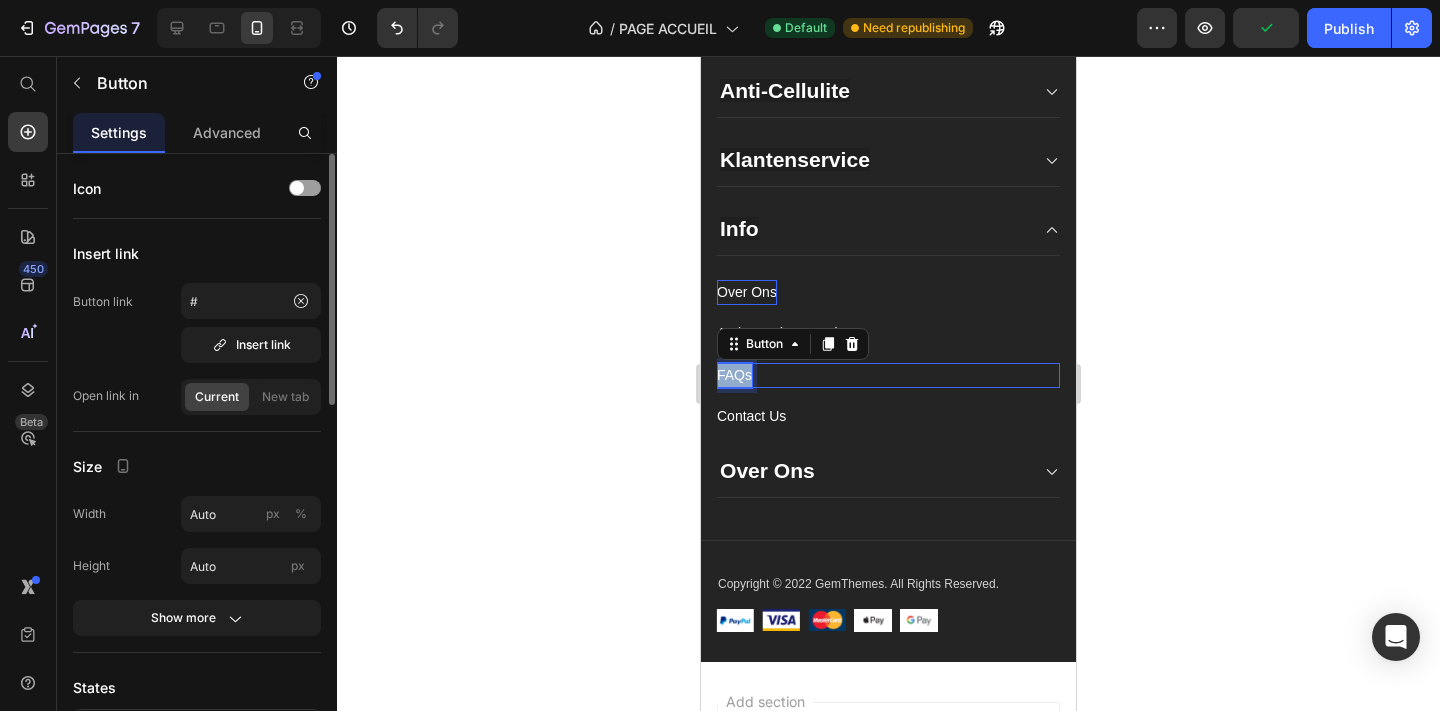 click on "FAQs" at bounding box center (734, 375) 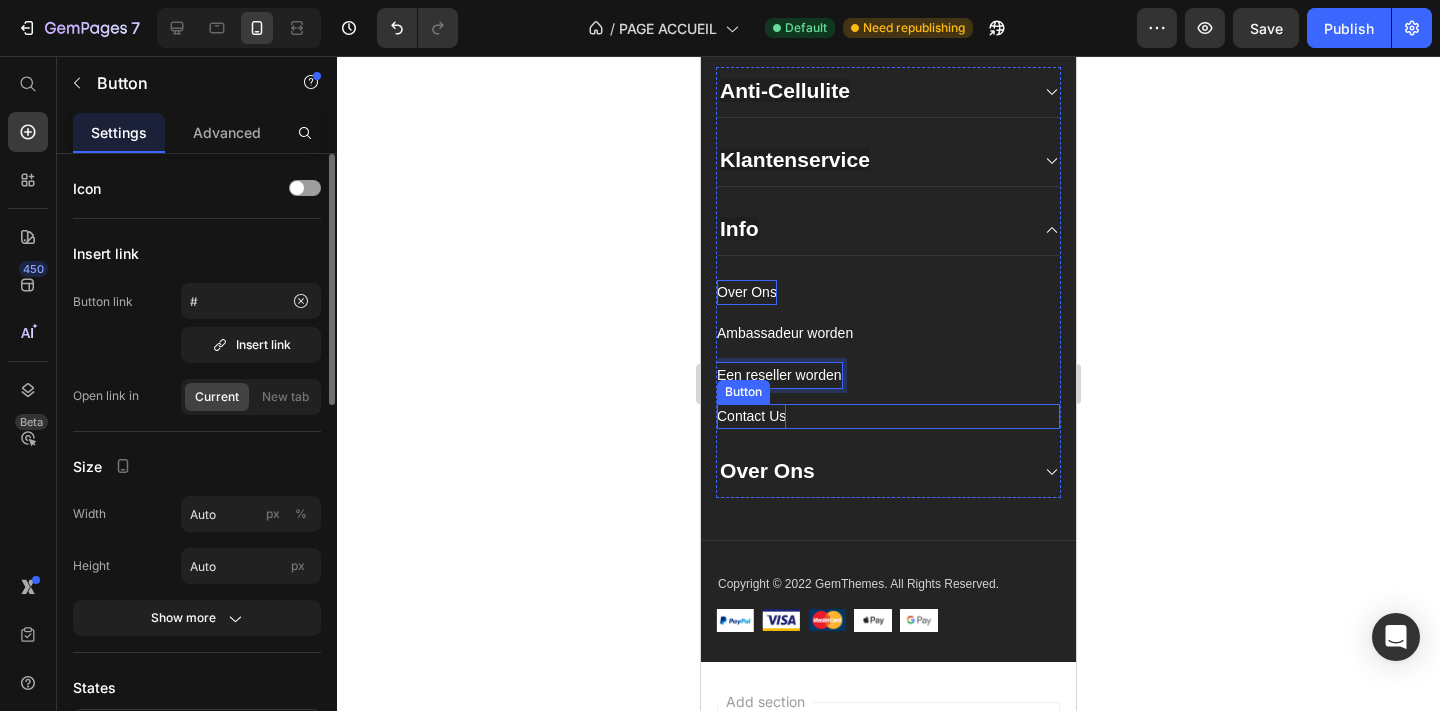 click on "Contact Us" at bounding box center [751, 416] 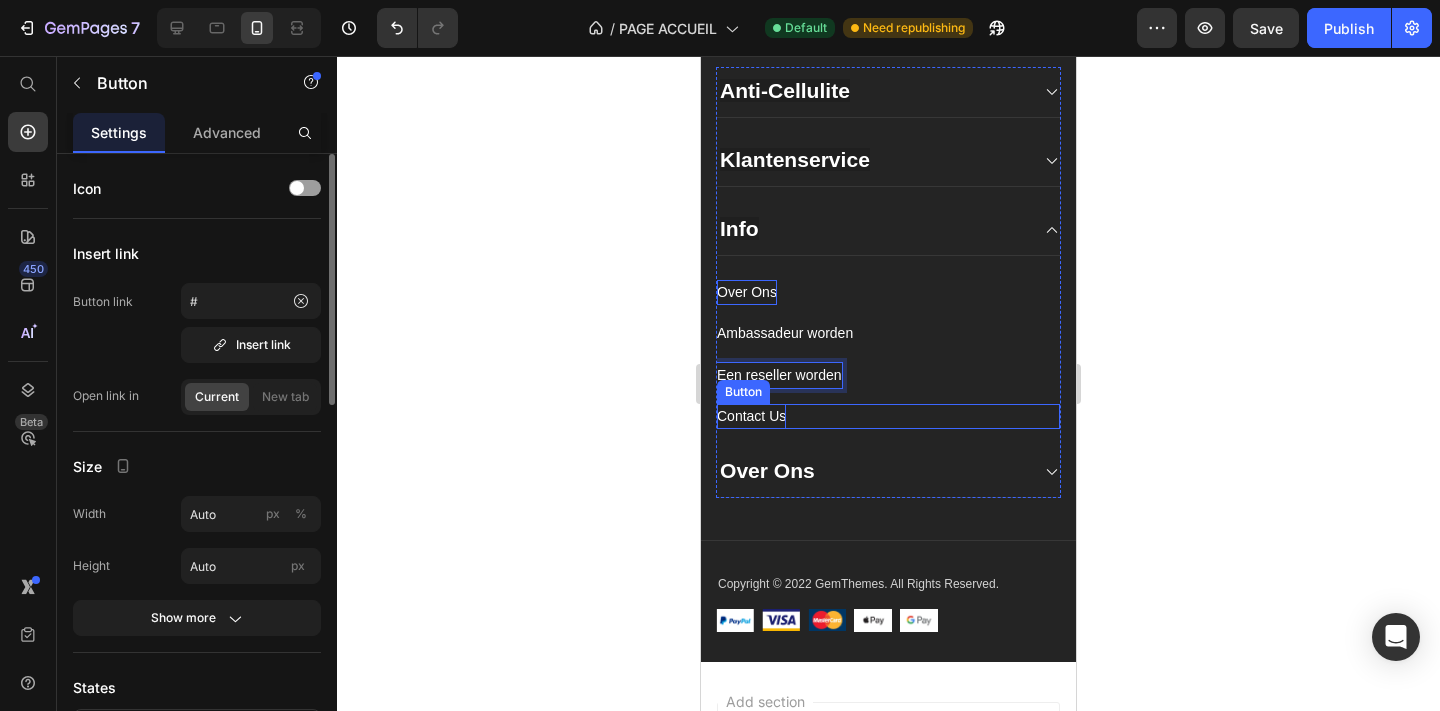 click on "Contact Us" at bounding box center (751, 416) 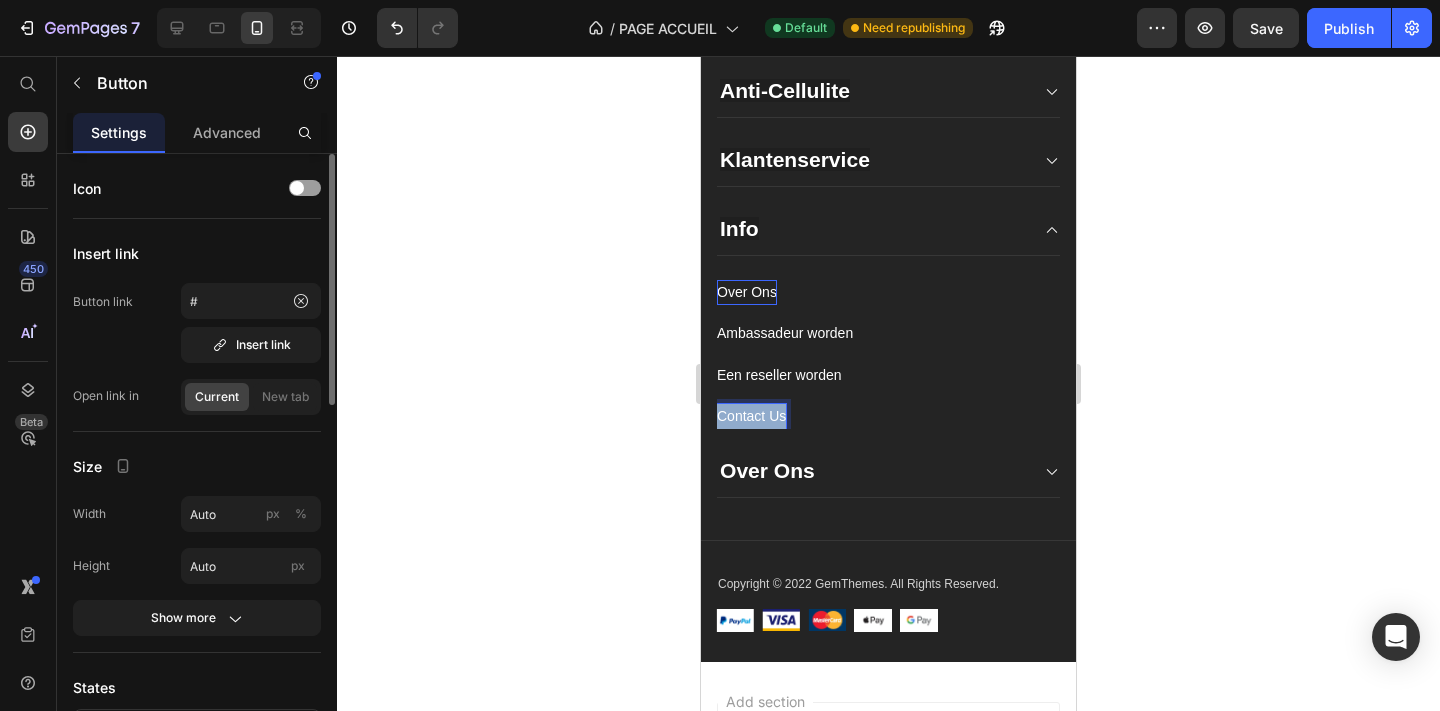 click on "Contact Us" at bounding box center [751, 416] 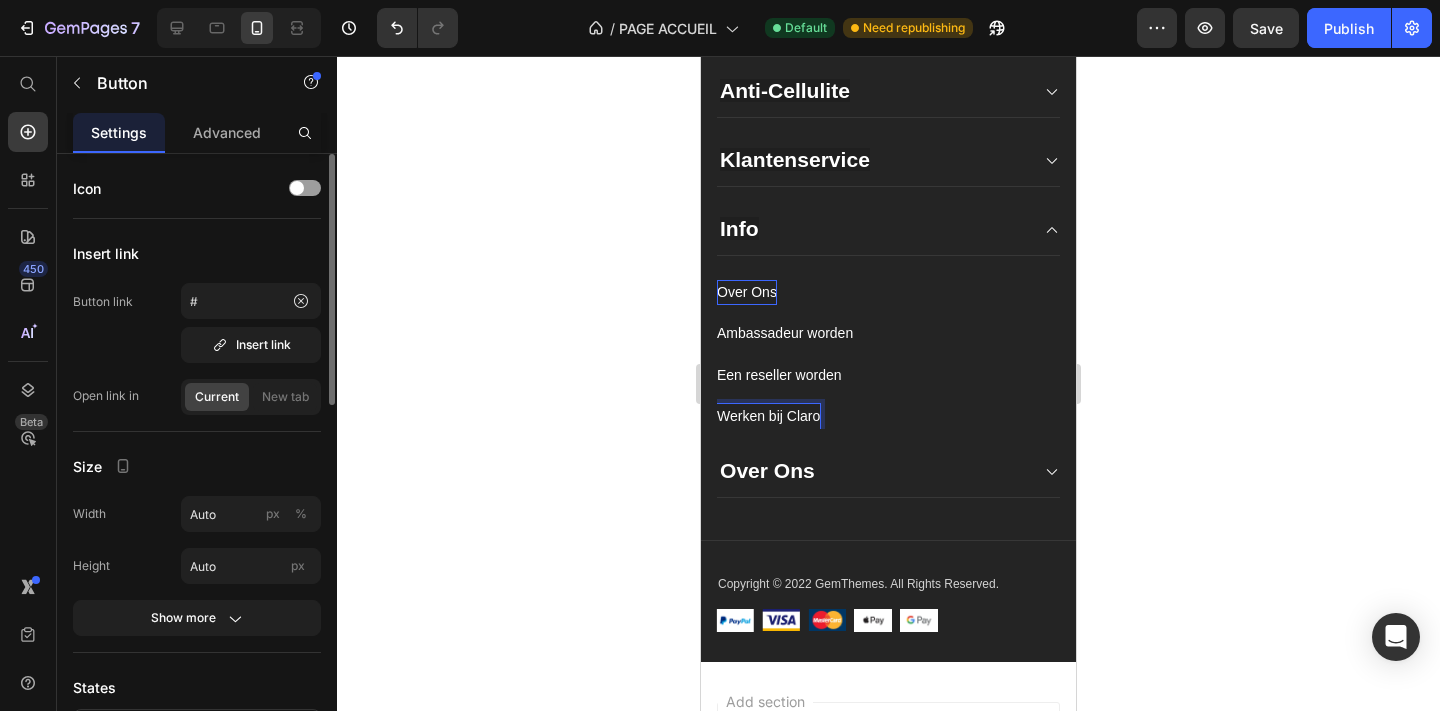 click 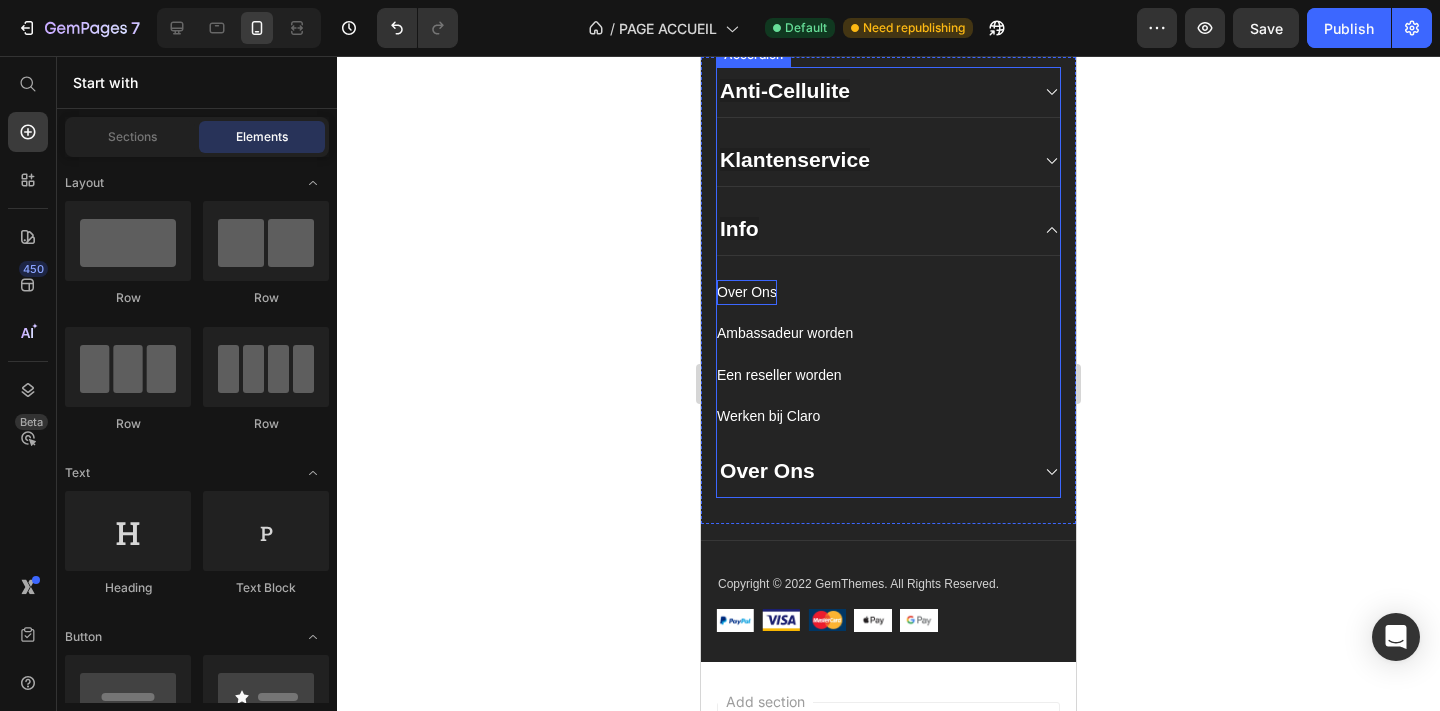 click 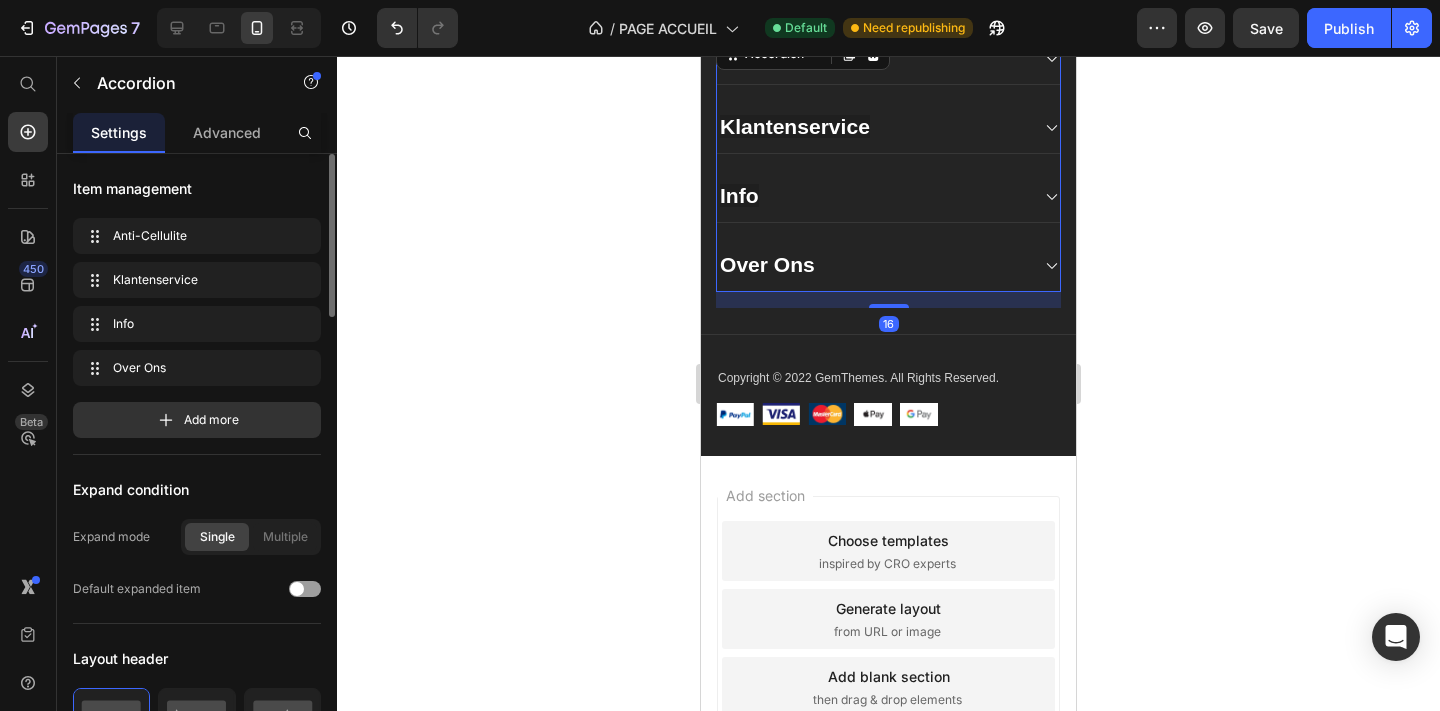 scroll, scrollTop: 3663, scrollLeft: 0, axis: vertical 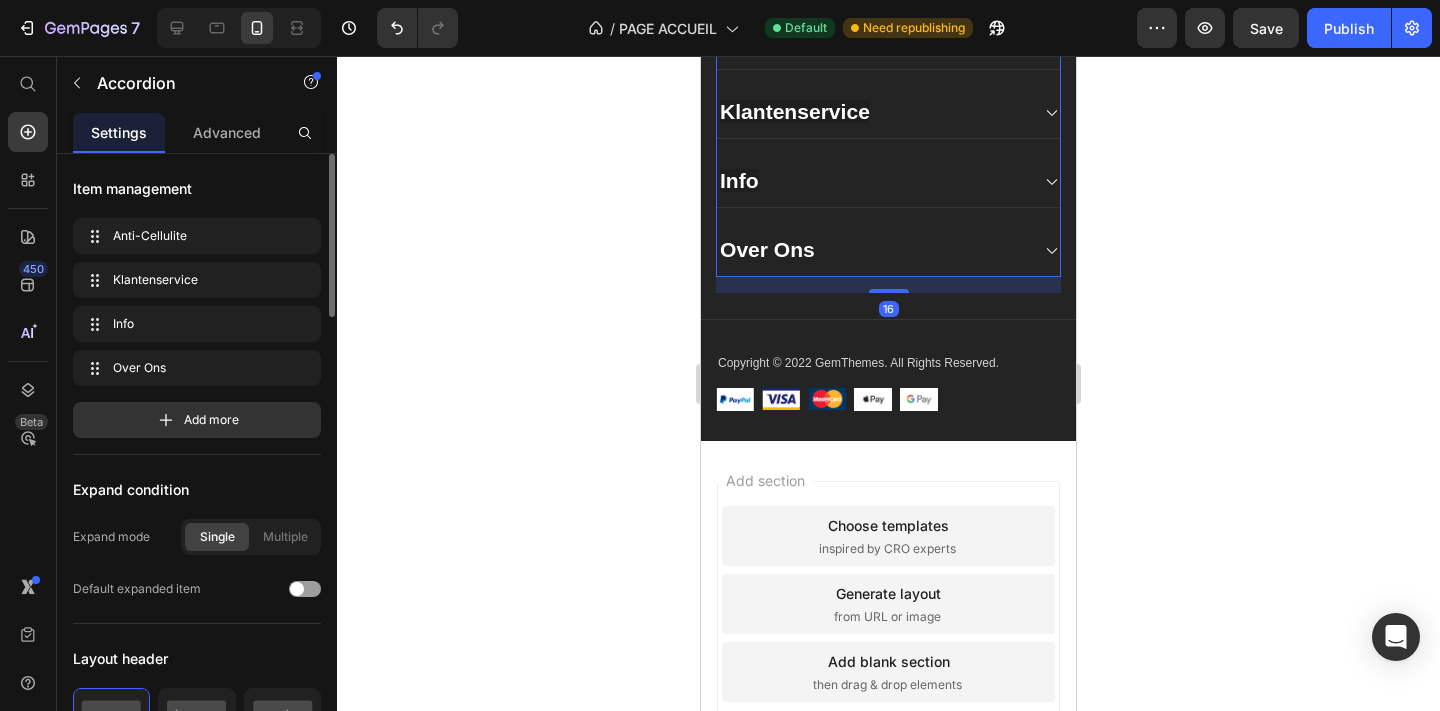 click 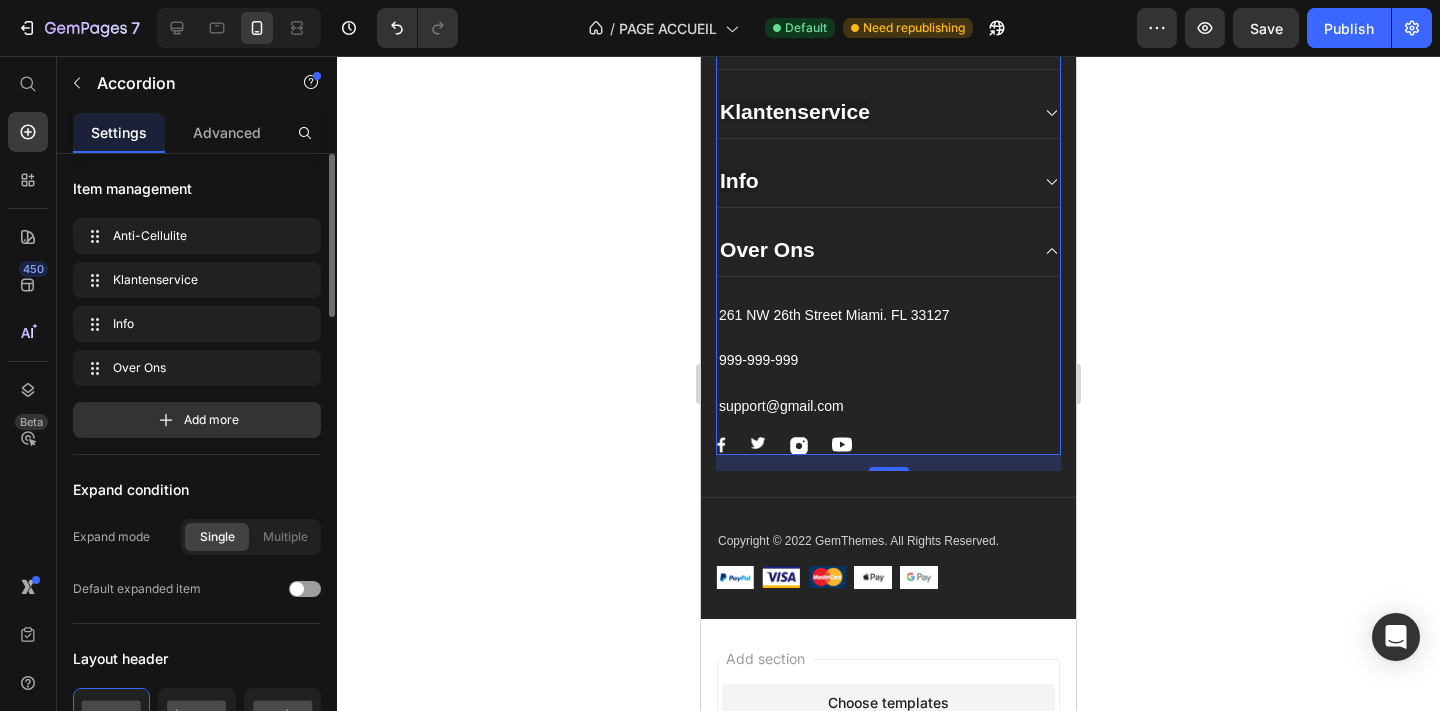 scroll, scrollTop: 3660, scrollLeft: 0, axis: vertical 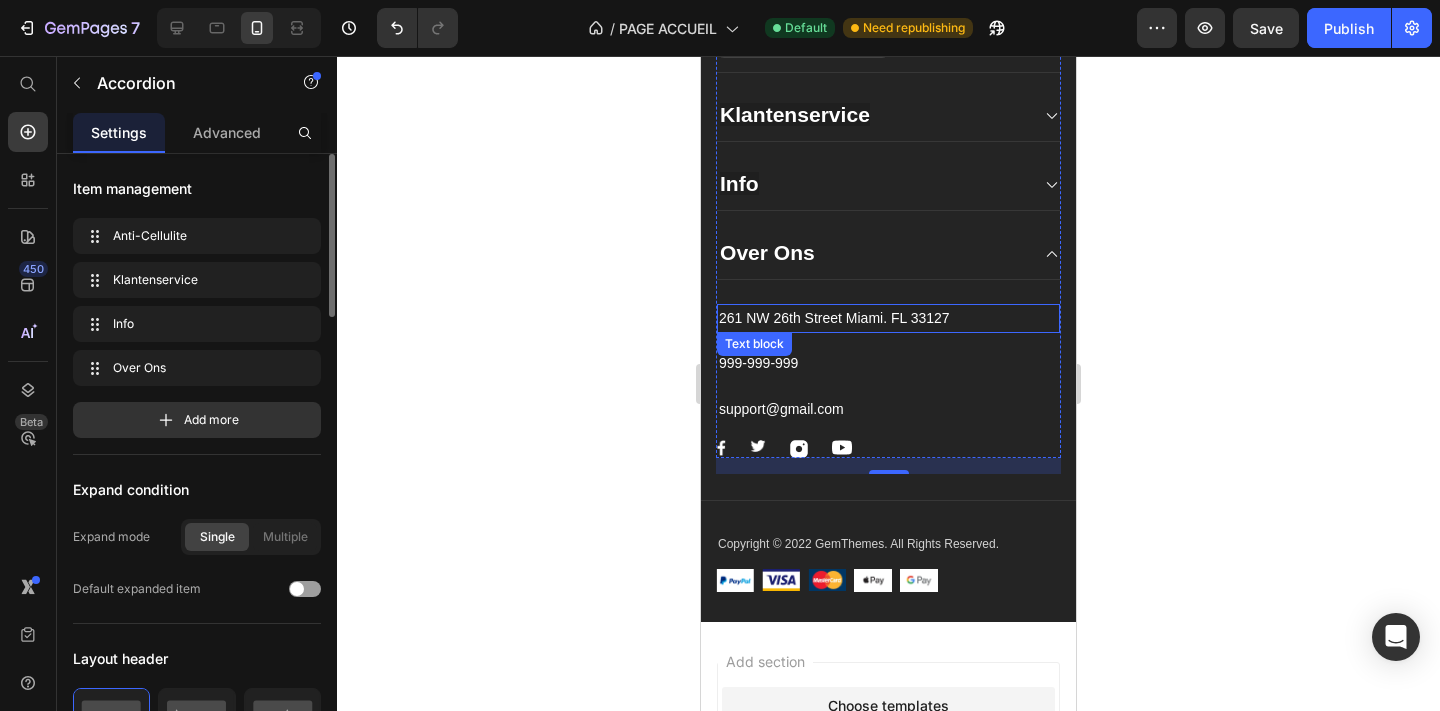 click on "261 NW 26th Street Miami. FL 33127" at bounding box center [888, 318] 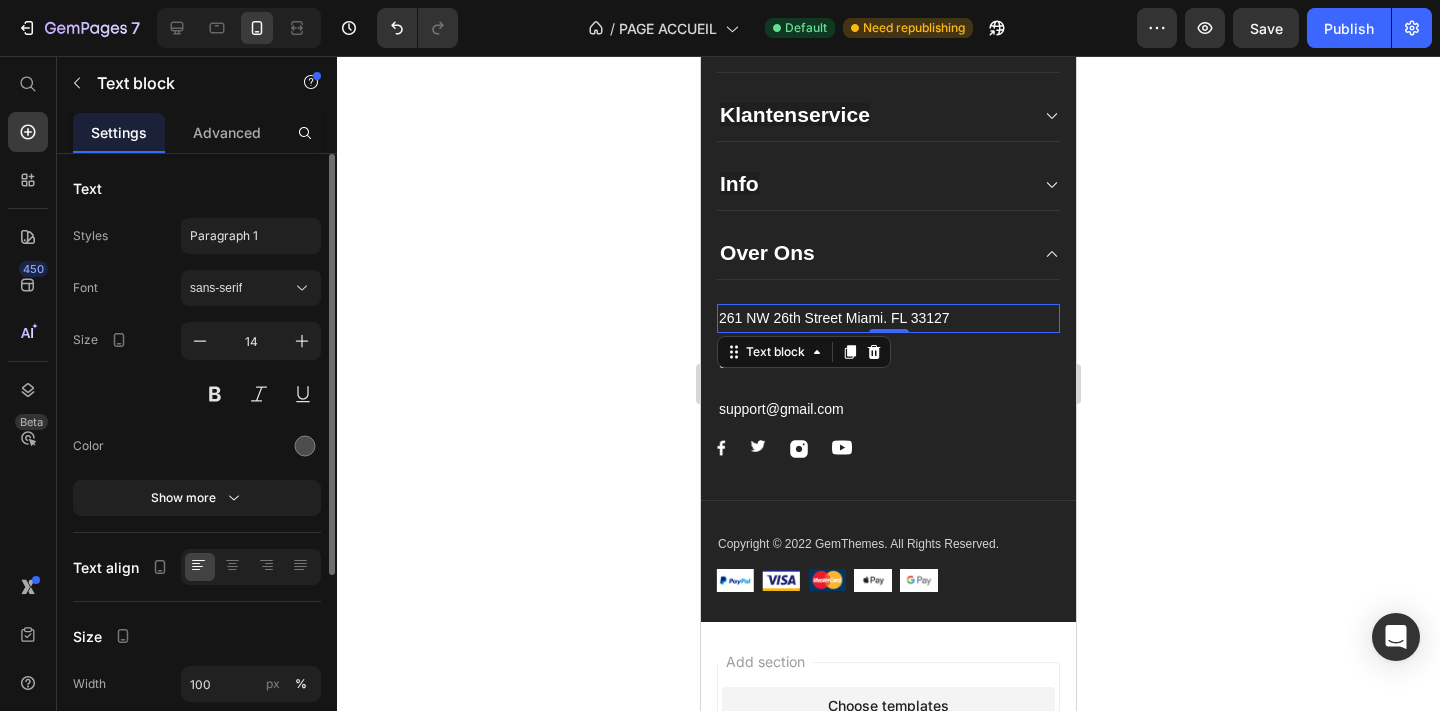 click on "261 NW 26th Street Miami. FL 33127" at bounding box center [888, 318] 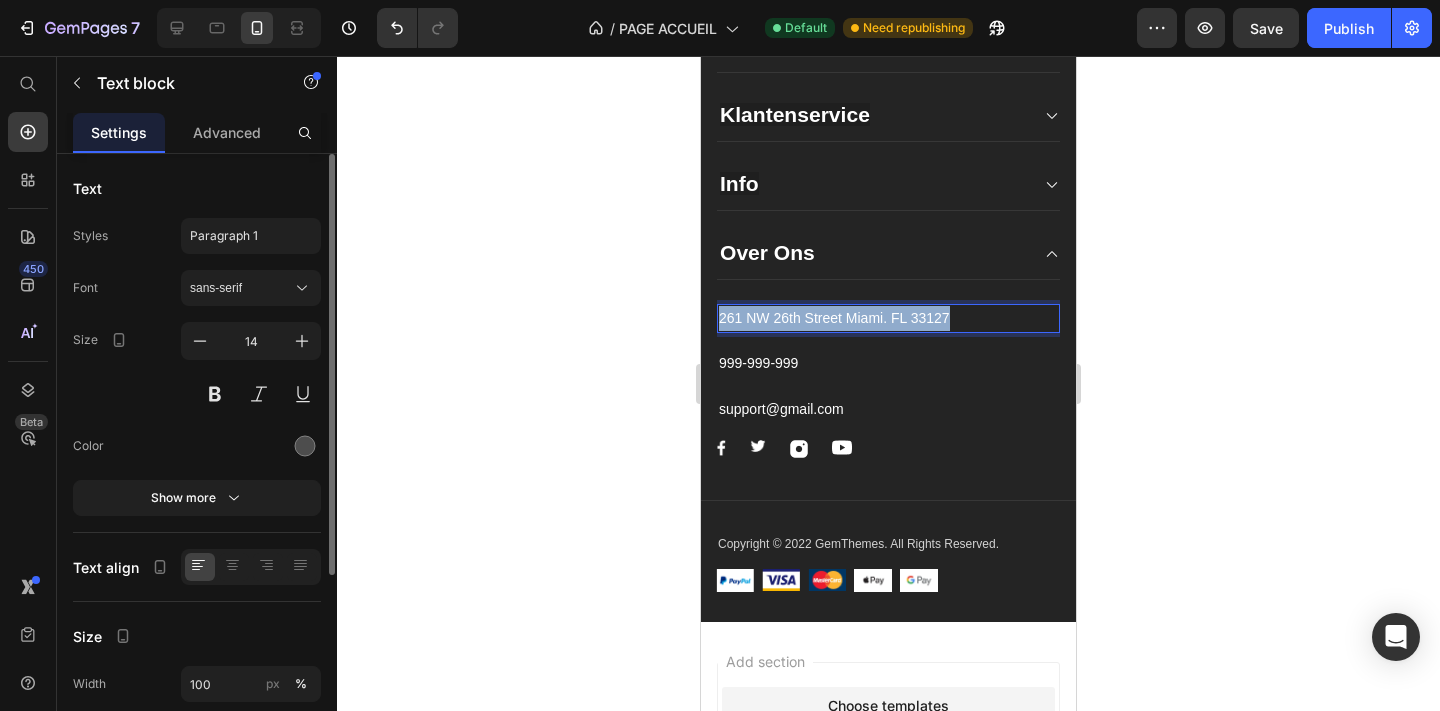 click on "261 NW 26th Street Miami. FL 33127" at bounding box center (888, 318) 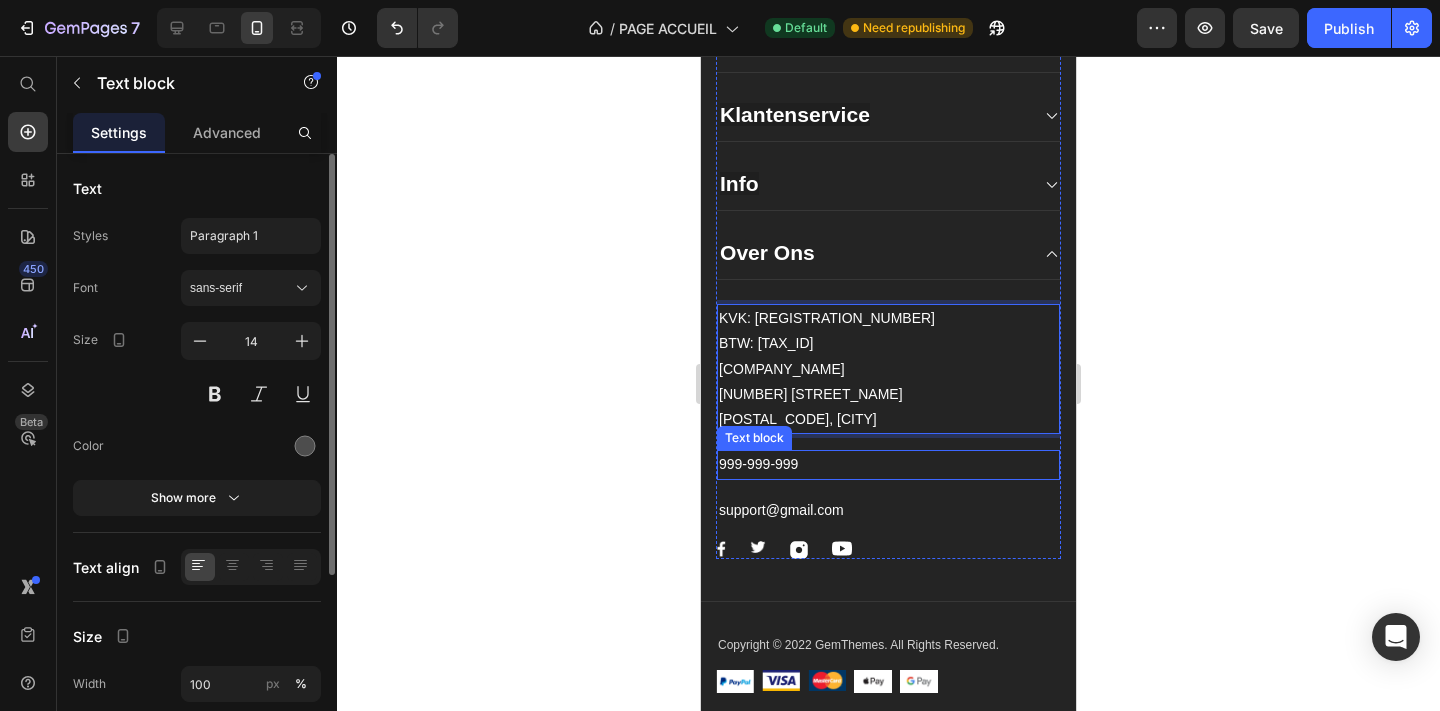 click on "999-999-999" at bounding box center [888, 464] 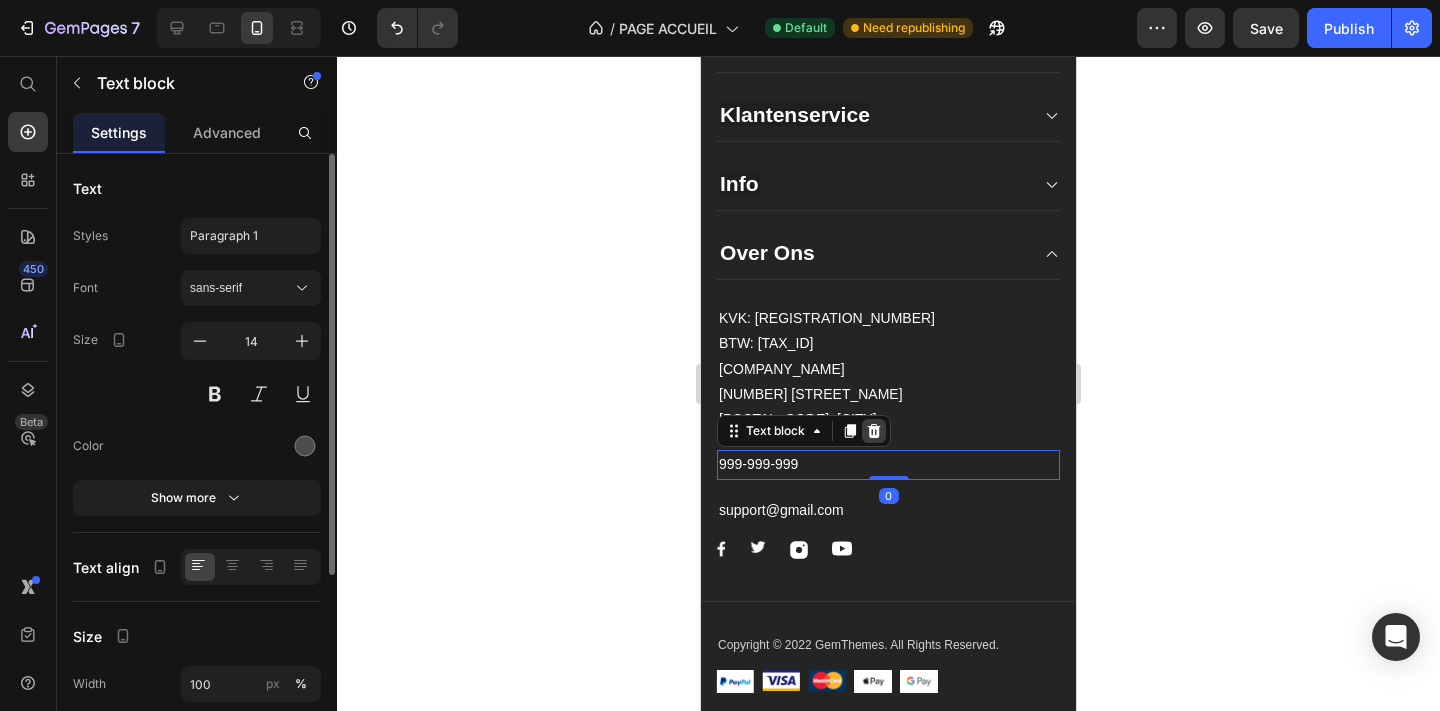 click 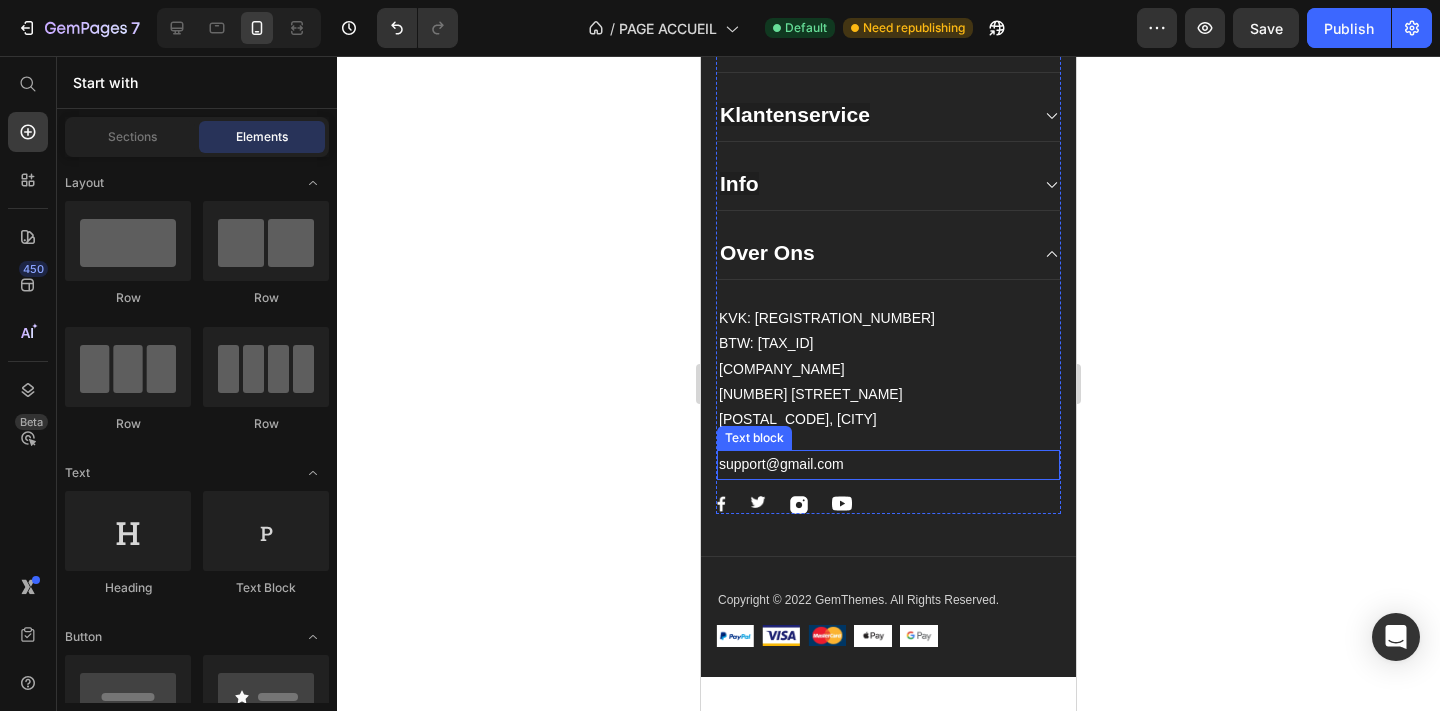 click on "support@gmail.com" at bounding box center (888, 464) 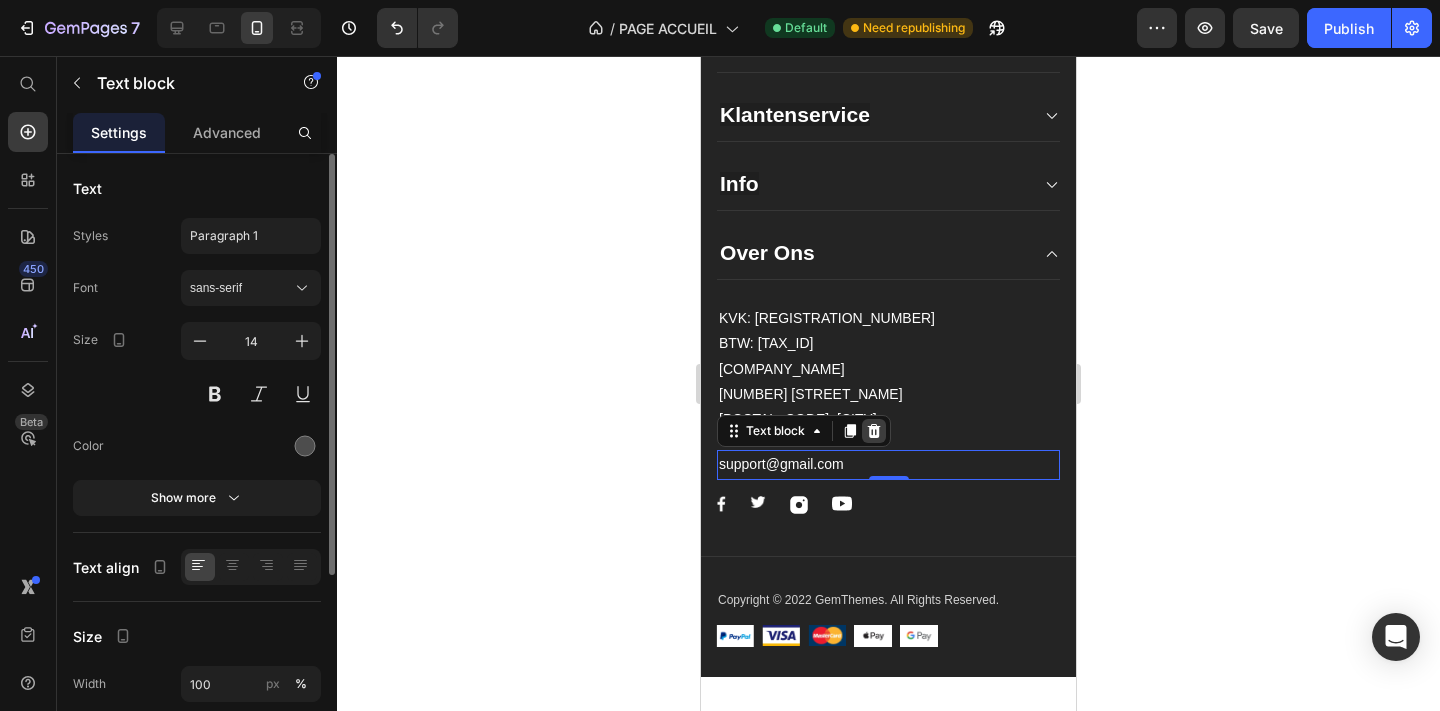 click 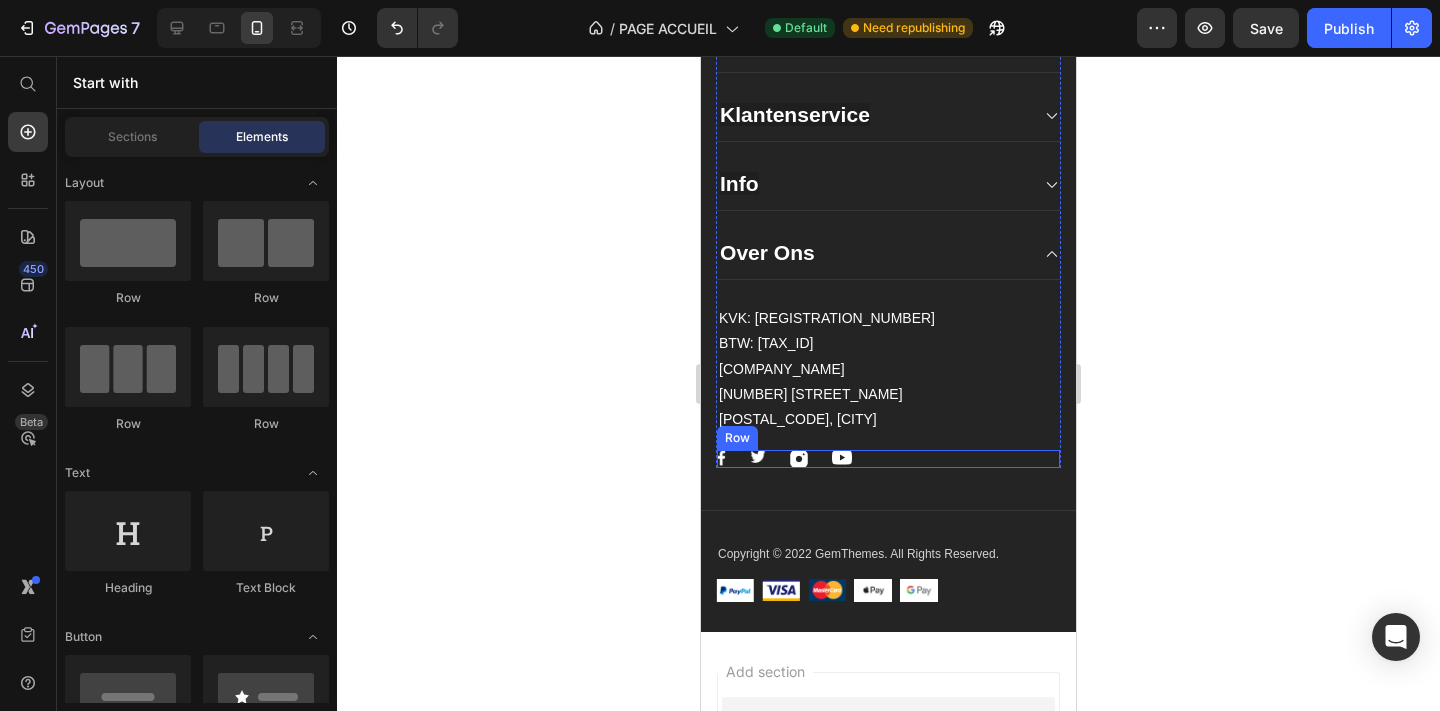 click on "Image Image Image Image Row" at bounding box center [888, 459] 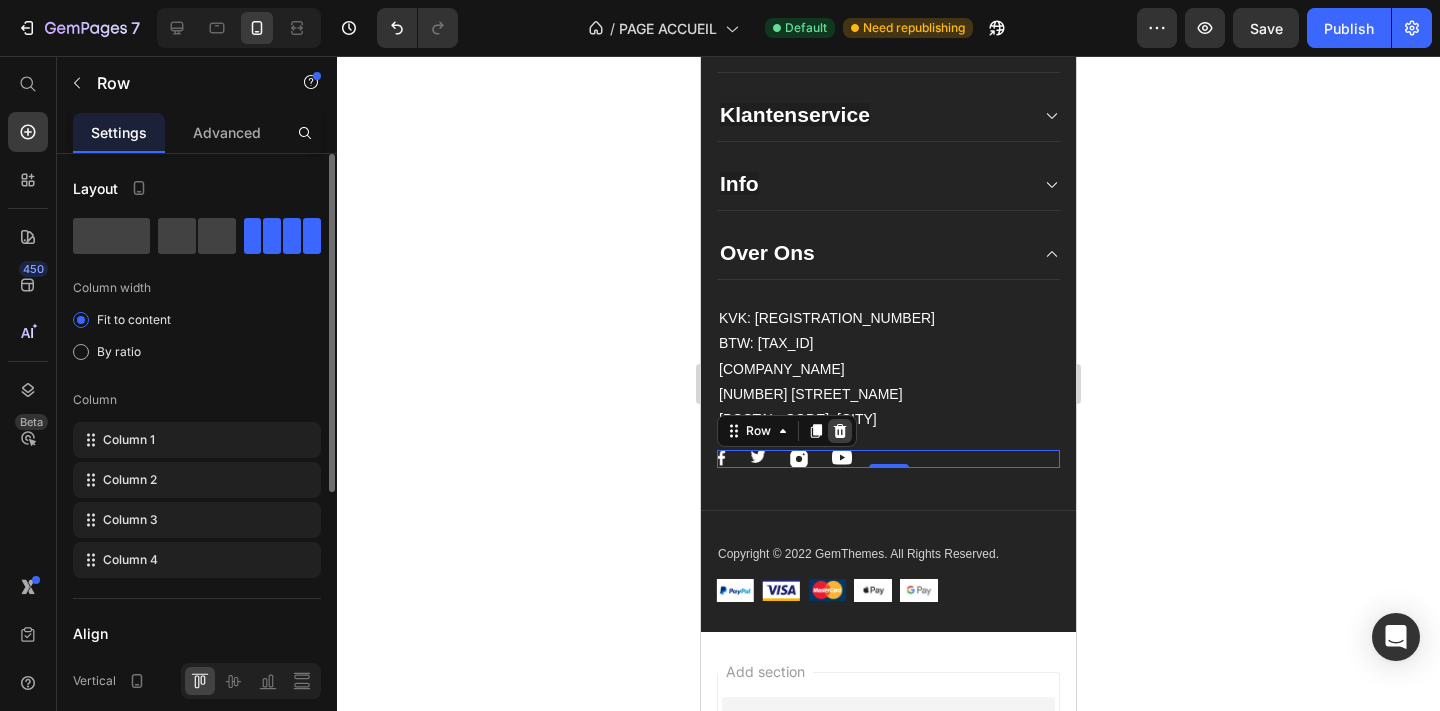 click 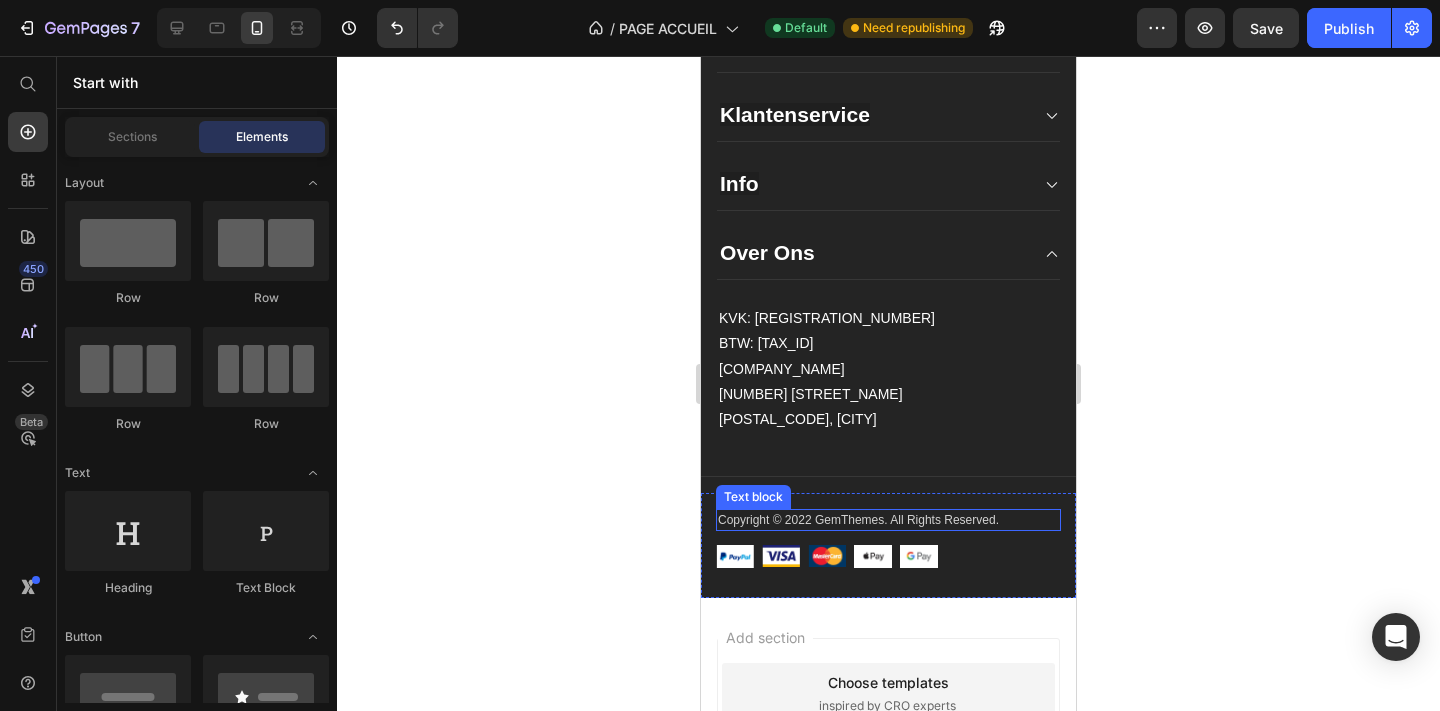 click on "Copyright © 2022 GemThemes. All Rights Reserved." at bounding box center [888, 520] 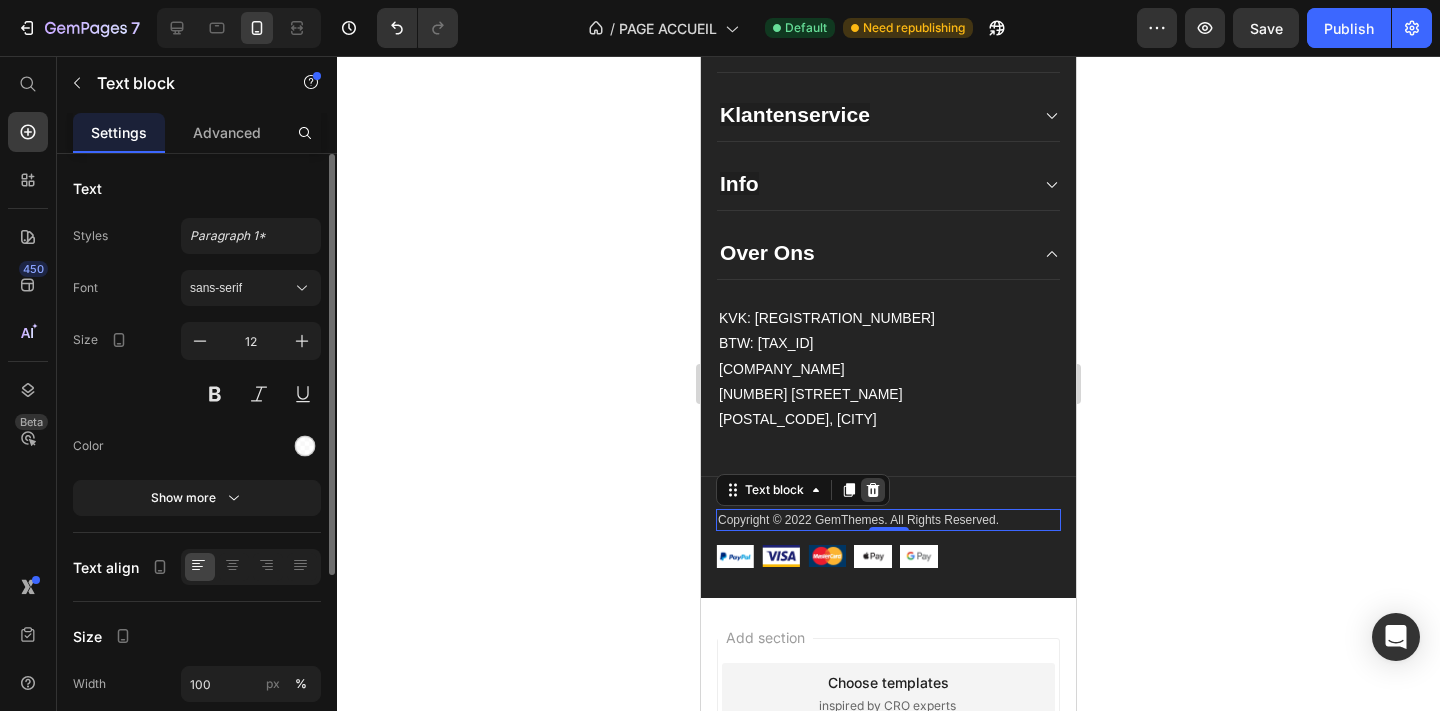 click 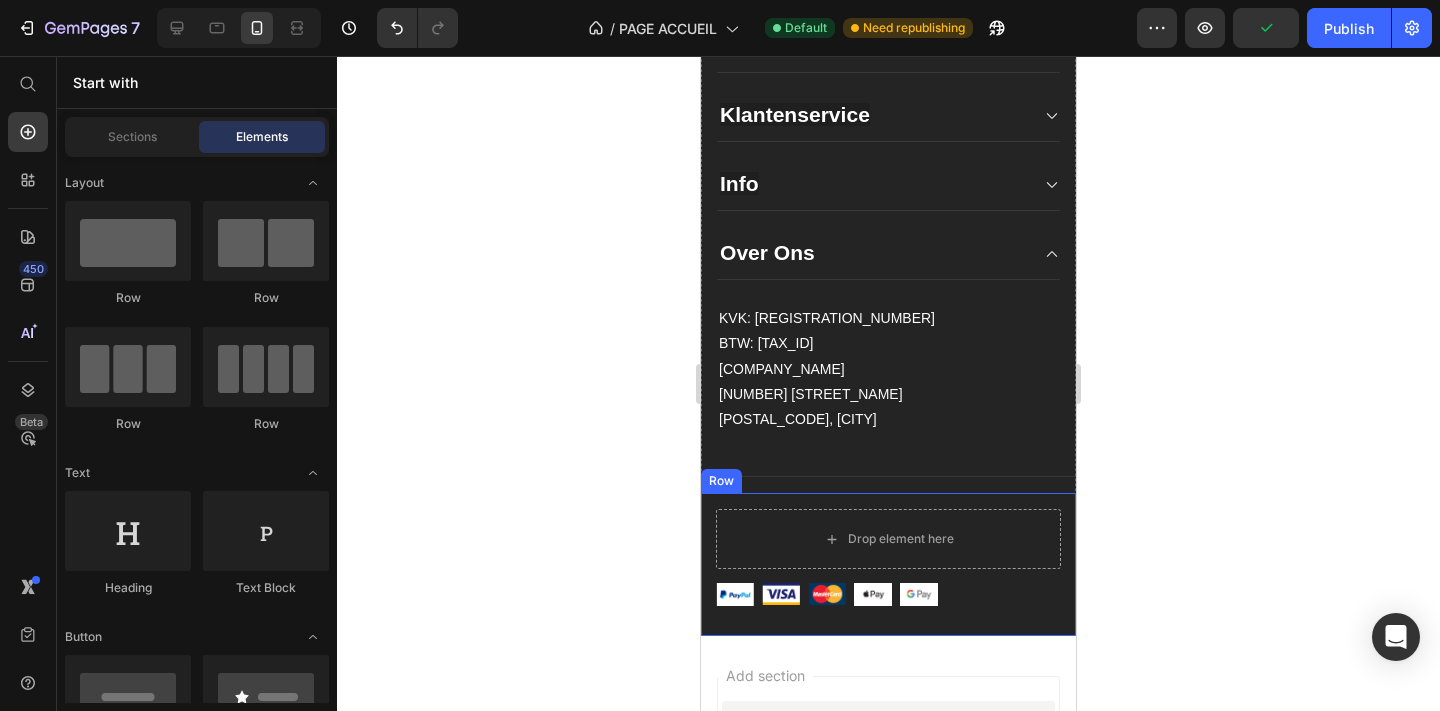 click on "Drop element here Image Image Image Image Image Row Row" at bounding box center [888, 564] 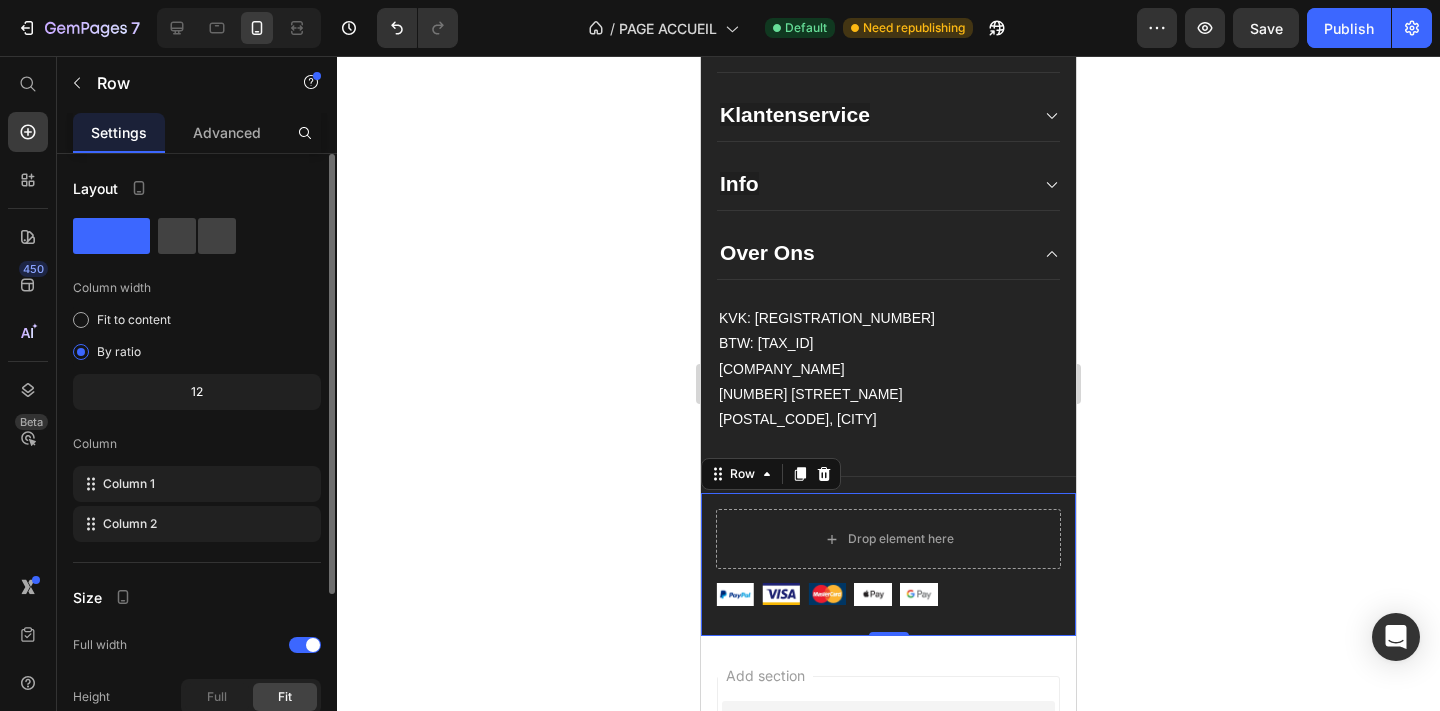 click 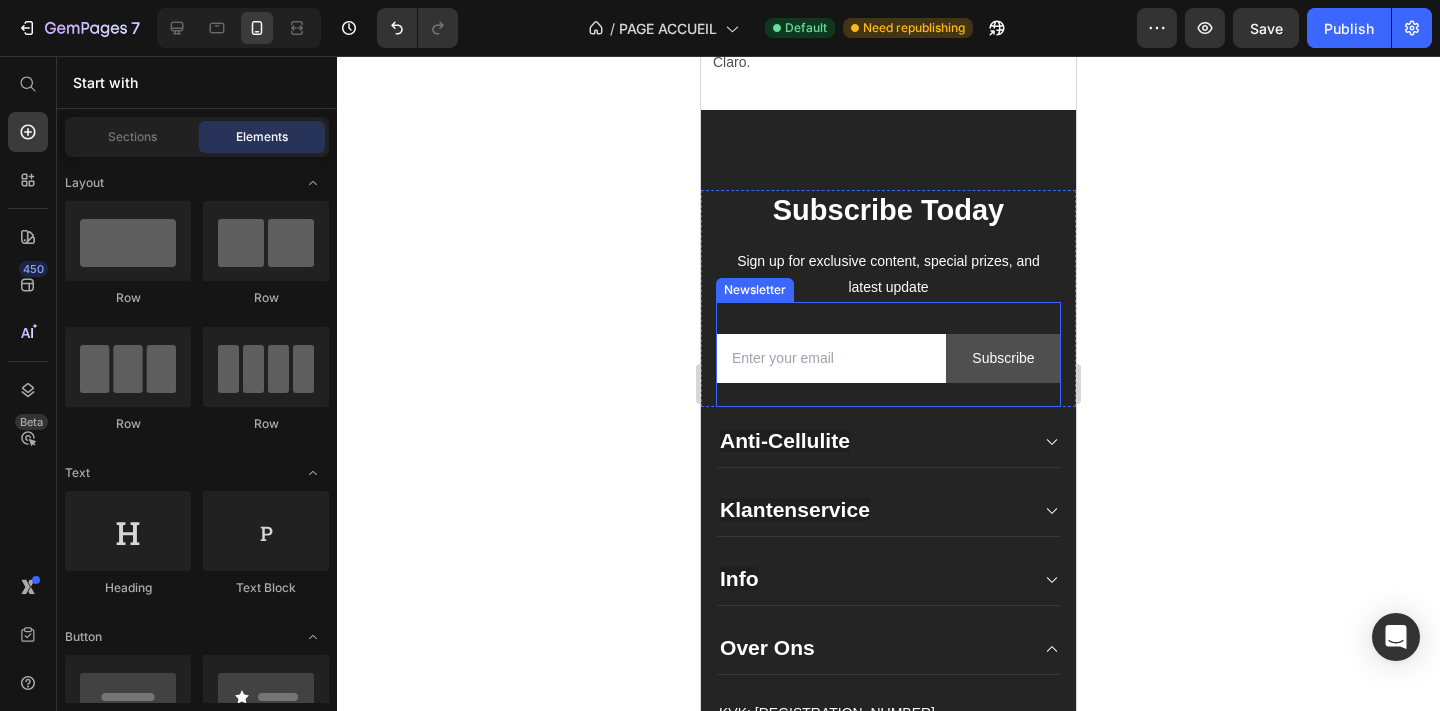 scroll, scrollTop: 3327, scrollLeft: 0, axis: vertical 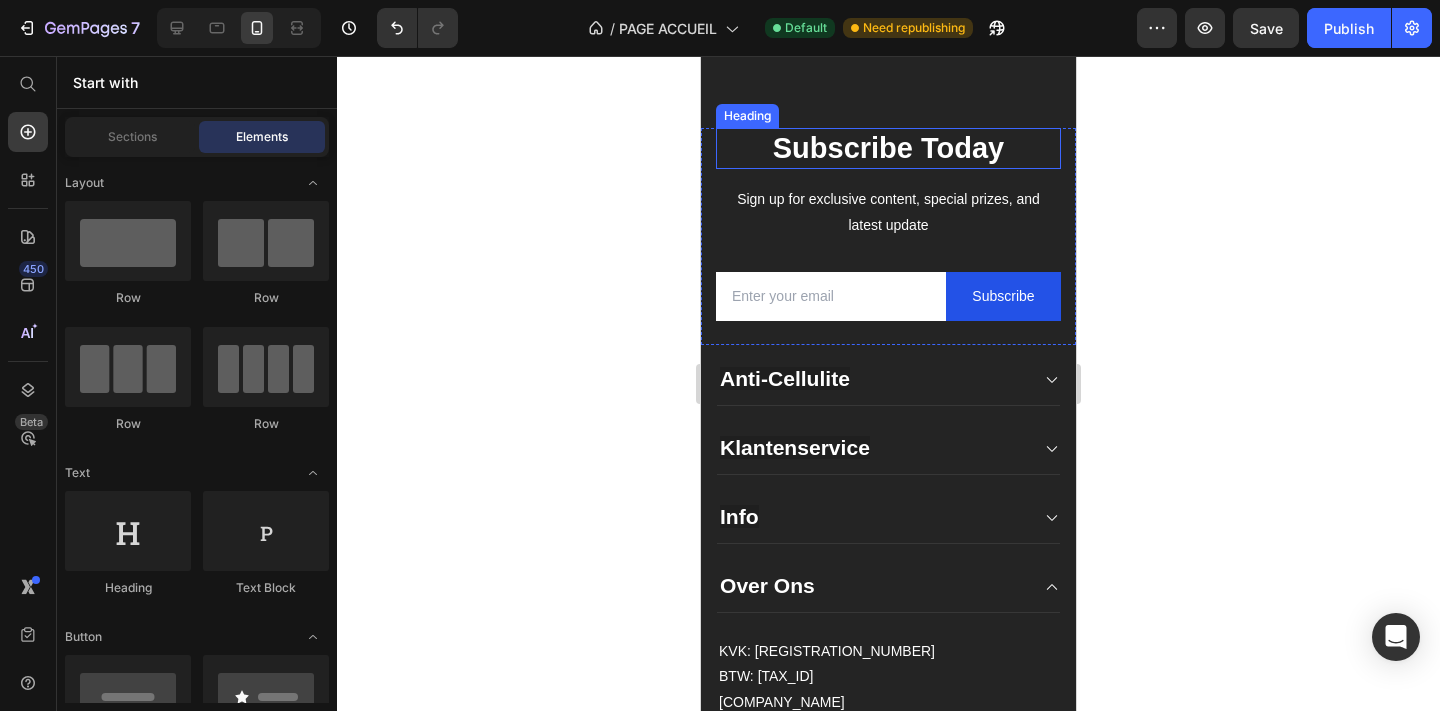 click on "Subscribe Today" at bounding box center (888, 149) 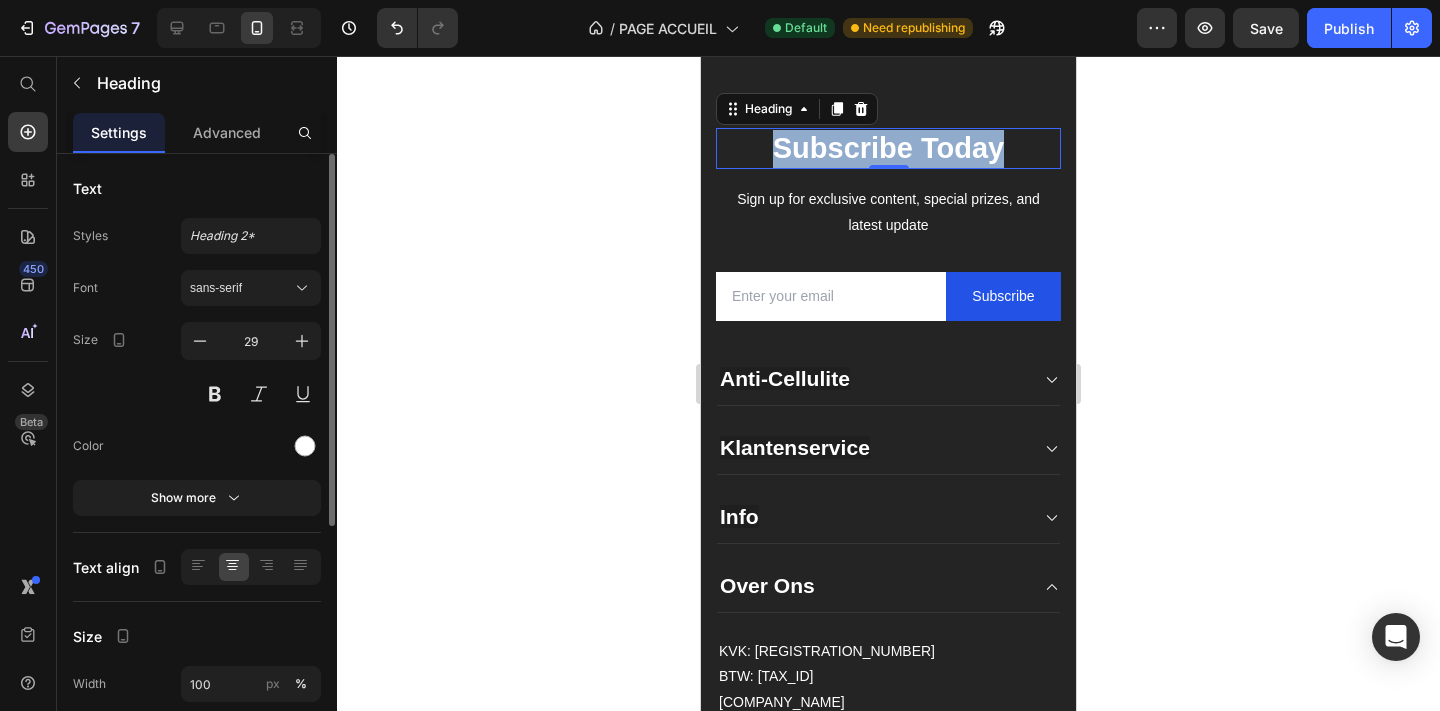 click on "Subscribe Today" at bounding box center [888, 149] 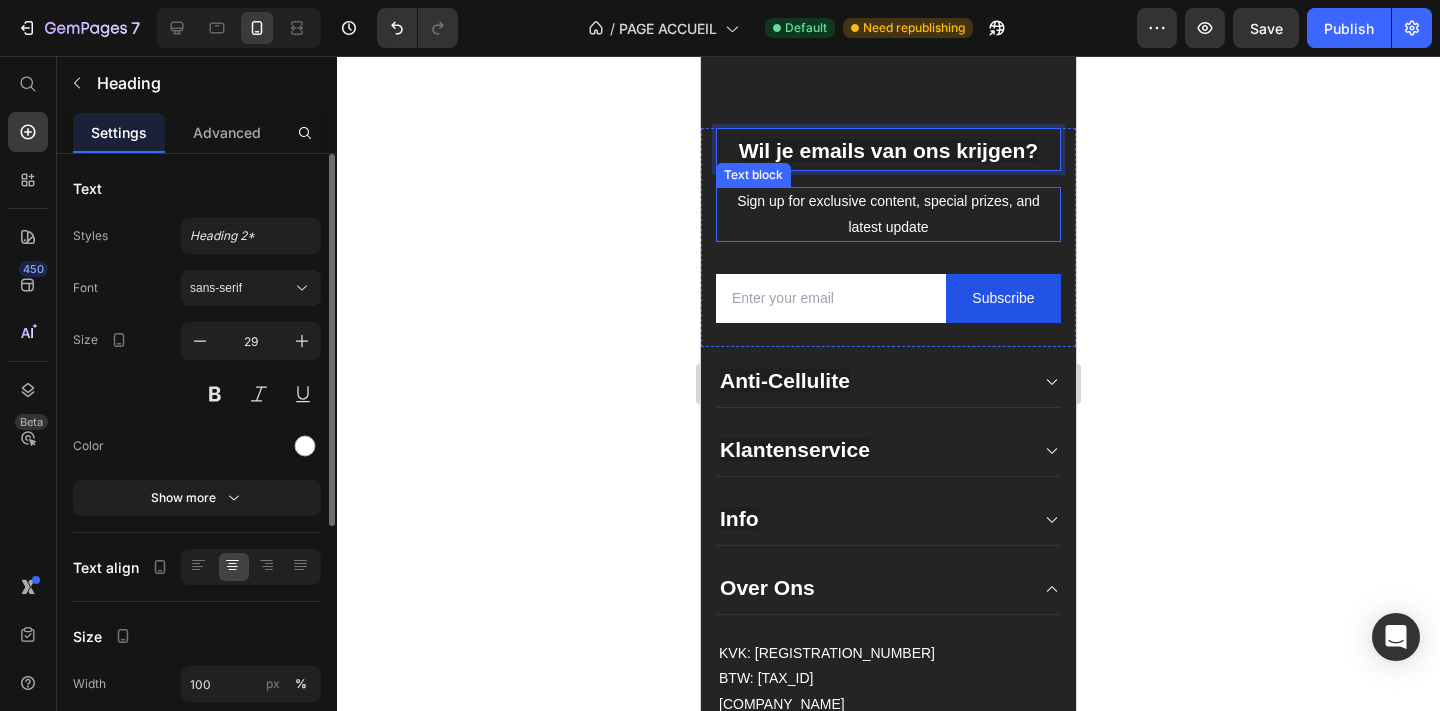 click on "Sign up for exclusive content, special prizes, and latest update" at bounding box center [888, 214] 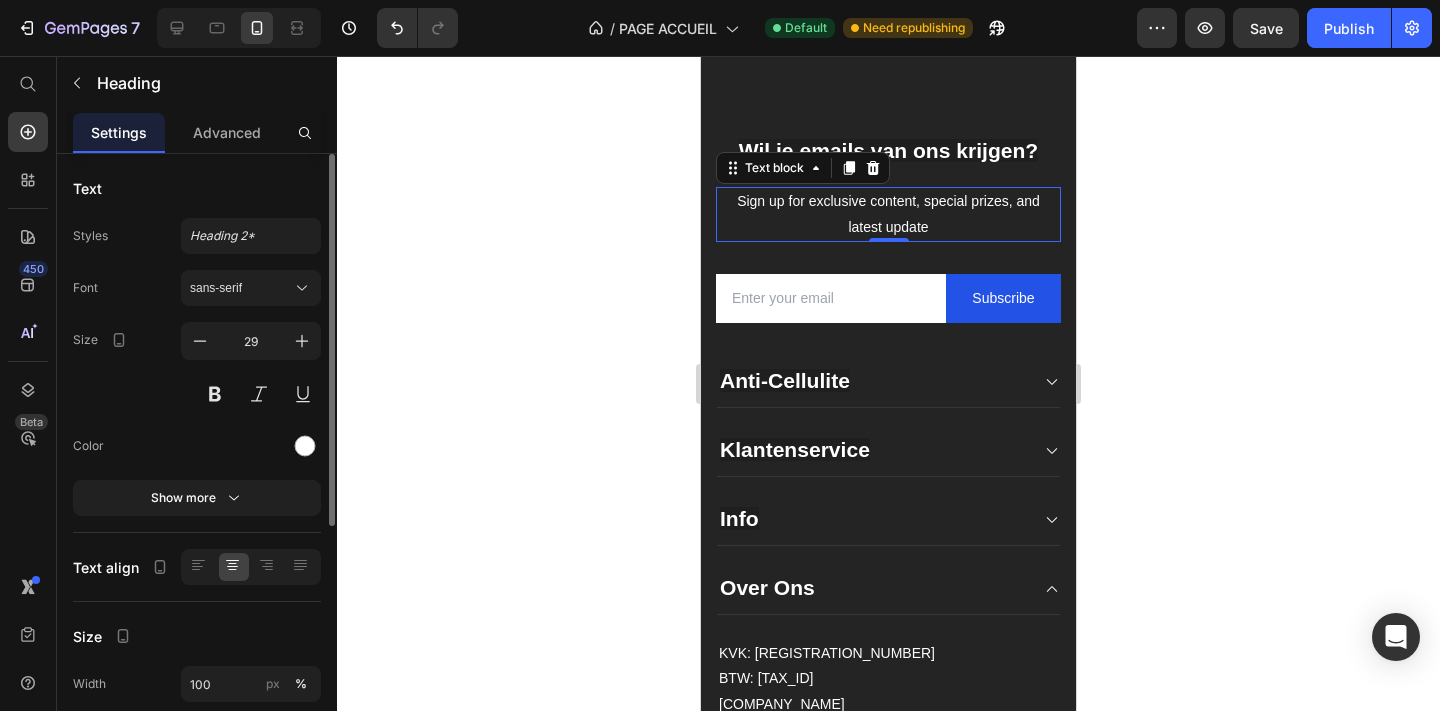 click on "Sign up for exclusive content, special prizes, and latest update" at bounding box center [888, 214] 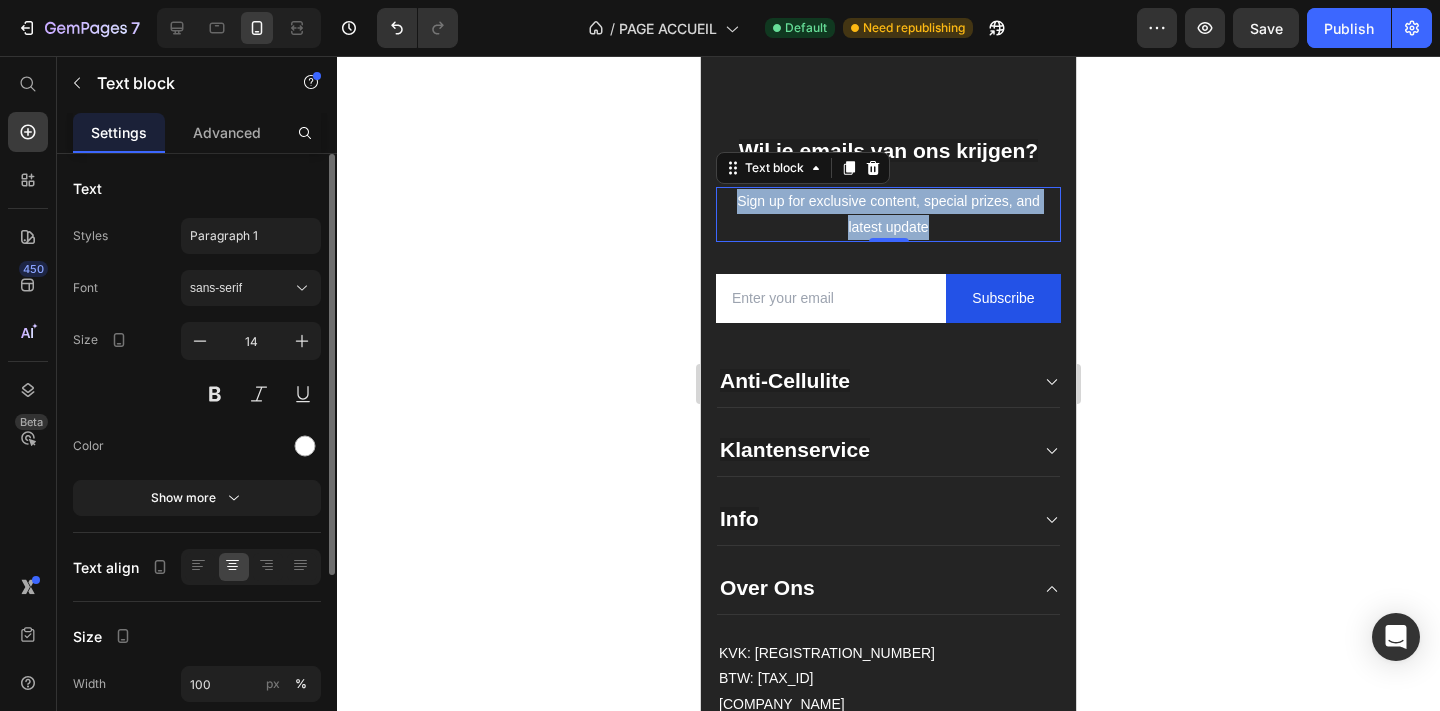 click on "Sign up for exclusive content, special prizes, and latest update" at bounding box center (888, 214) 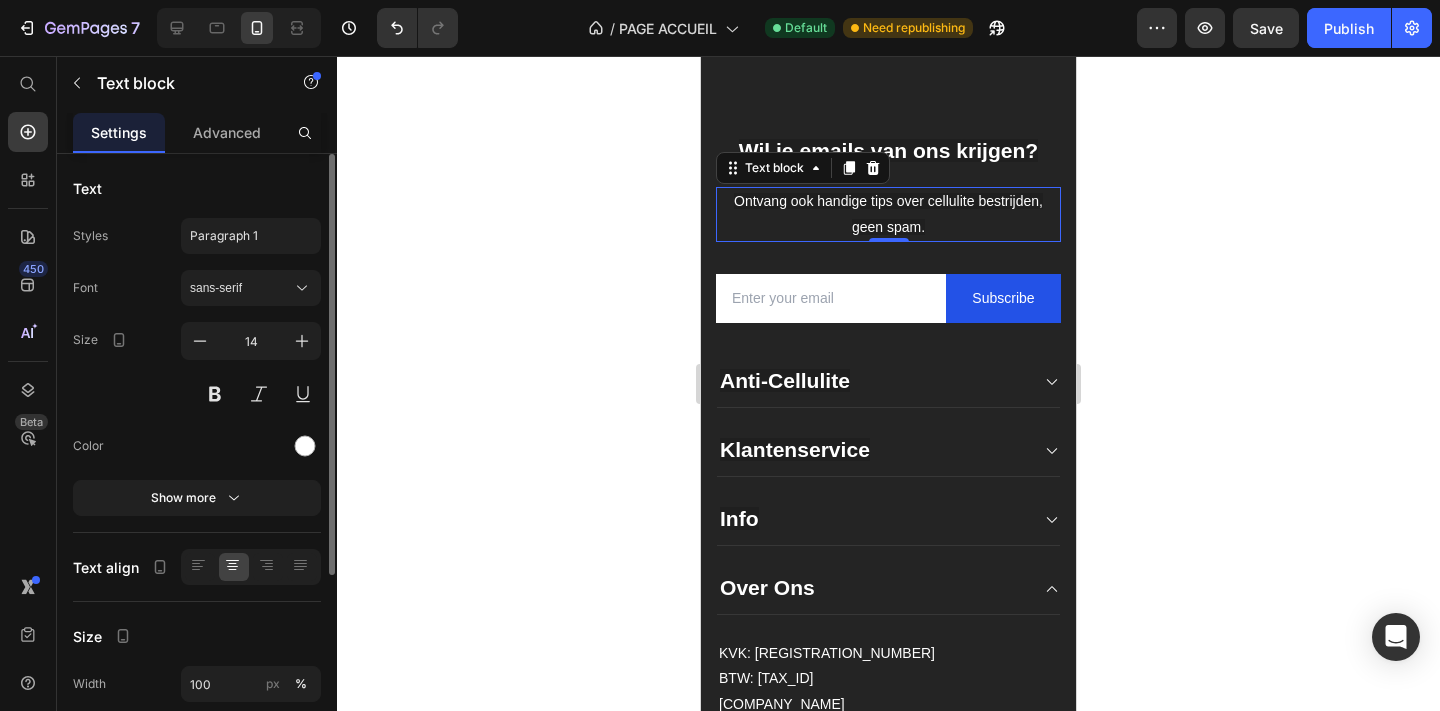 click 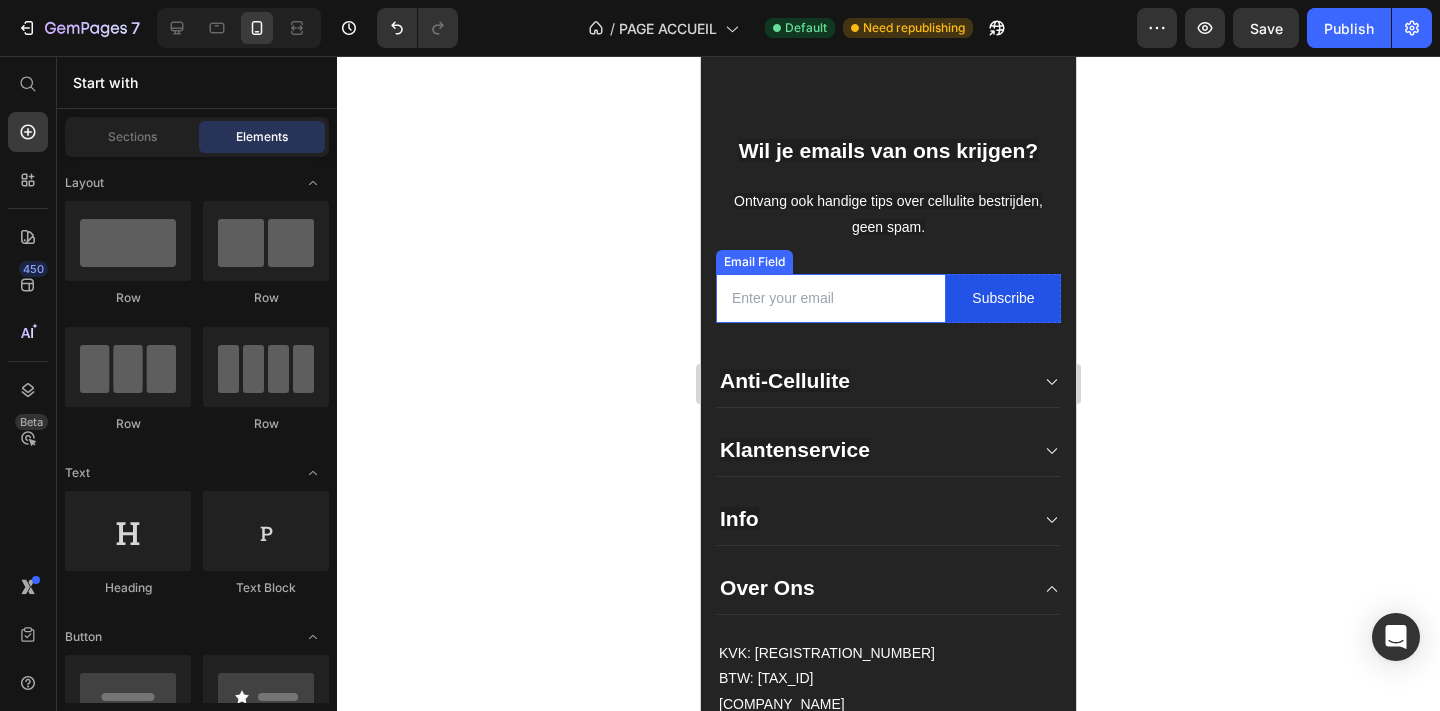 click at bounding box center [831, 298] 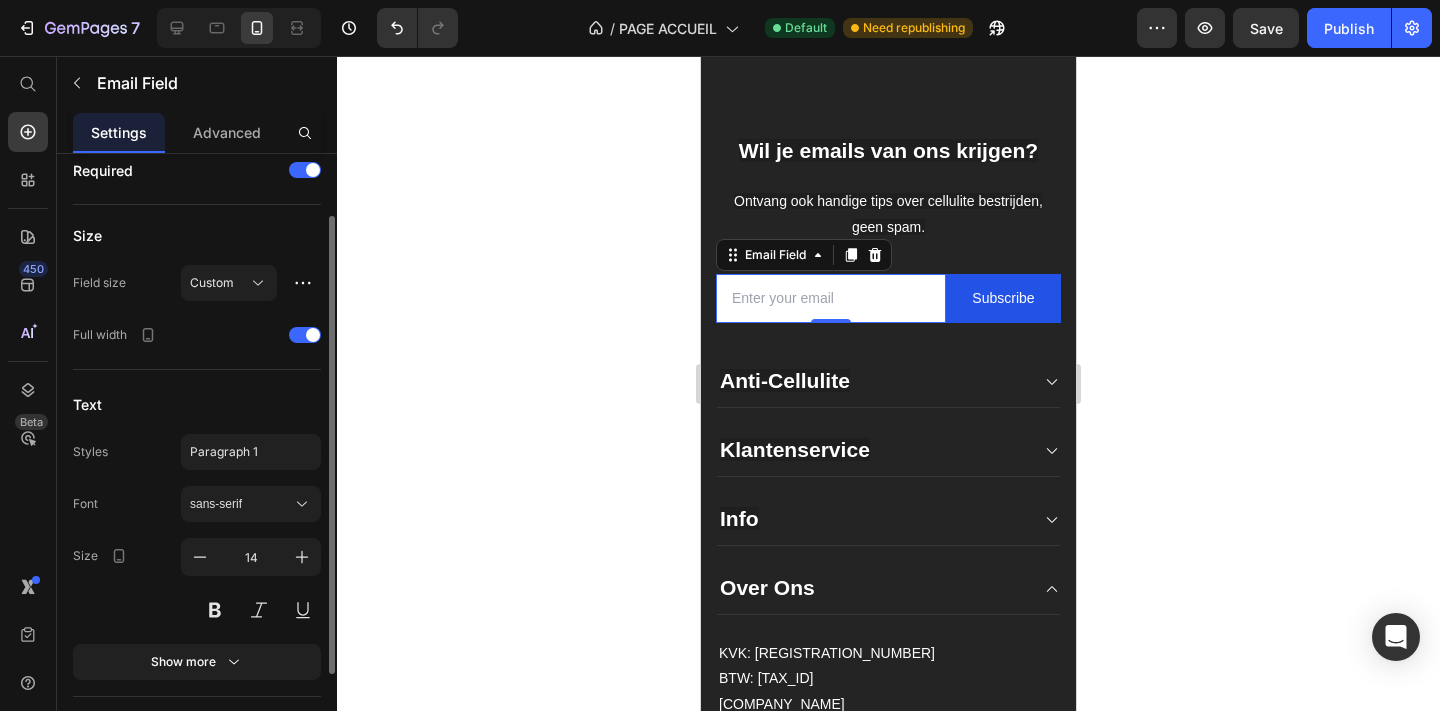 scroll, scrollTop: 0, scrollLeft: 0, axis: both 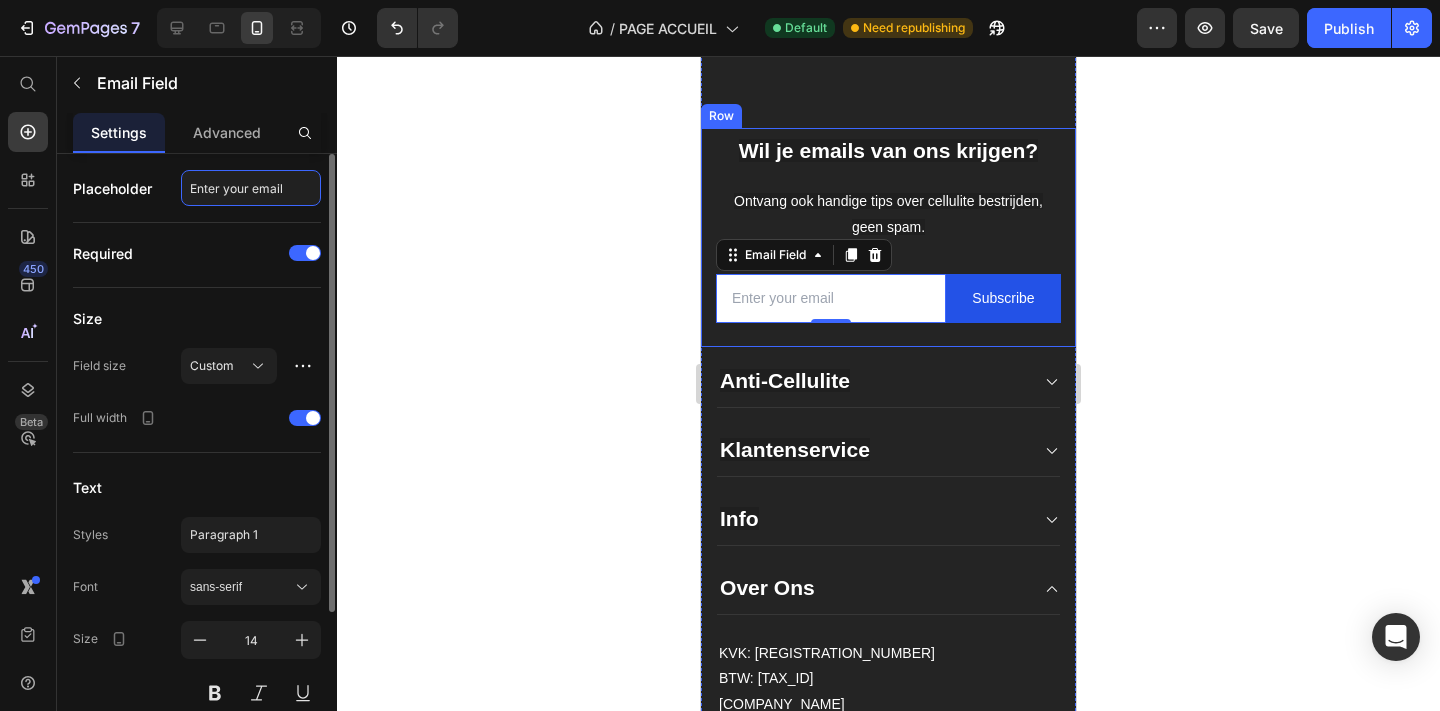 click on "Enter your email" 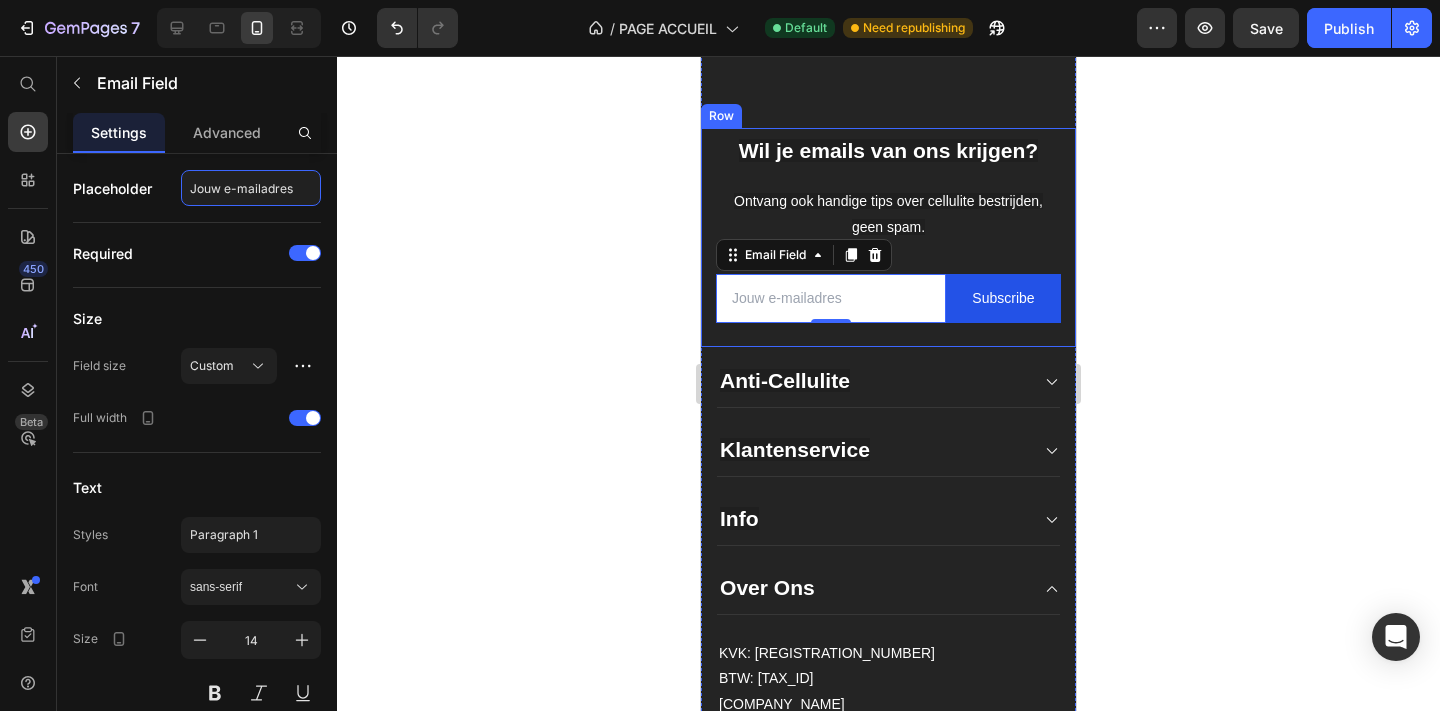type on "Jouw e-mailadres" 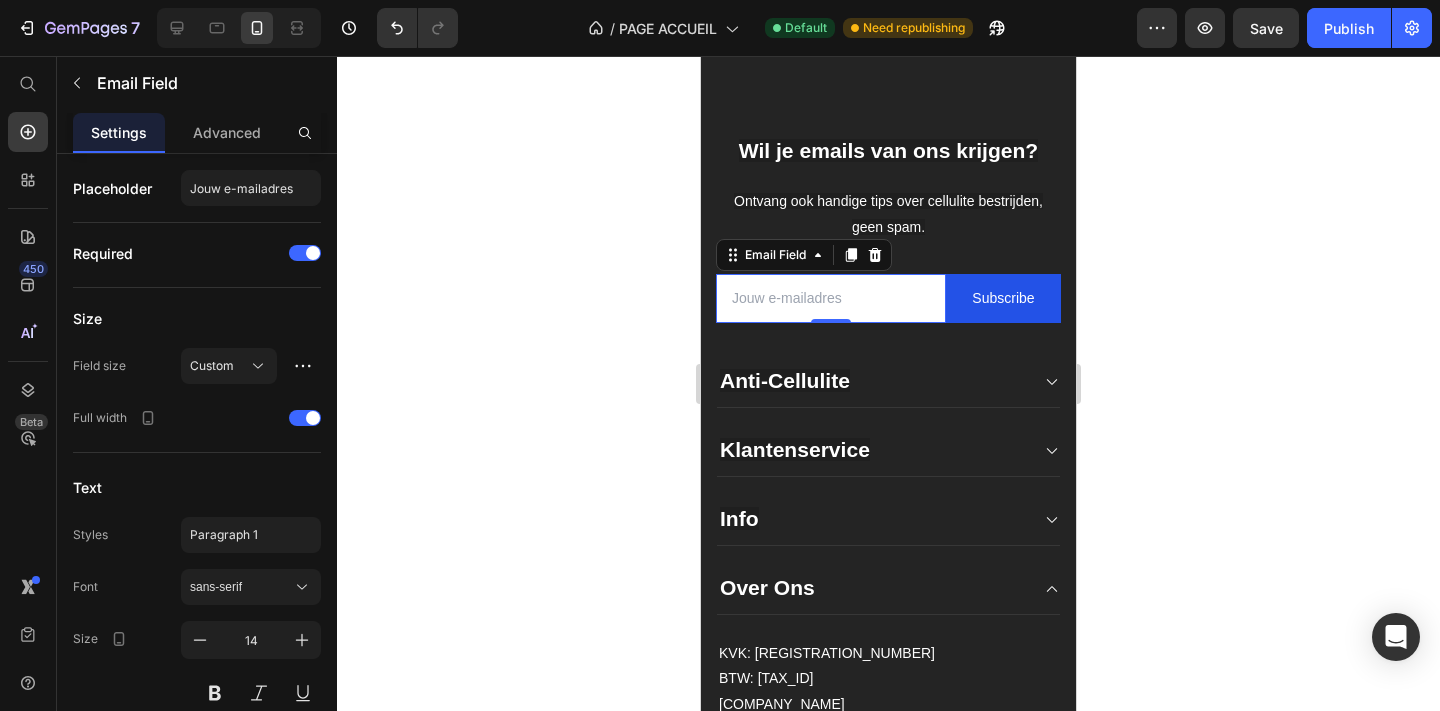 click 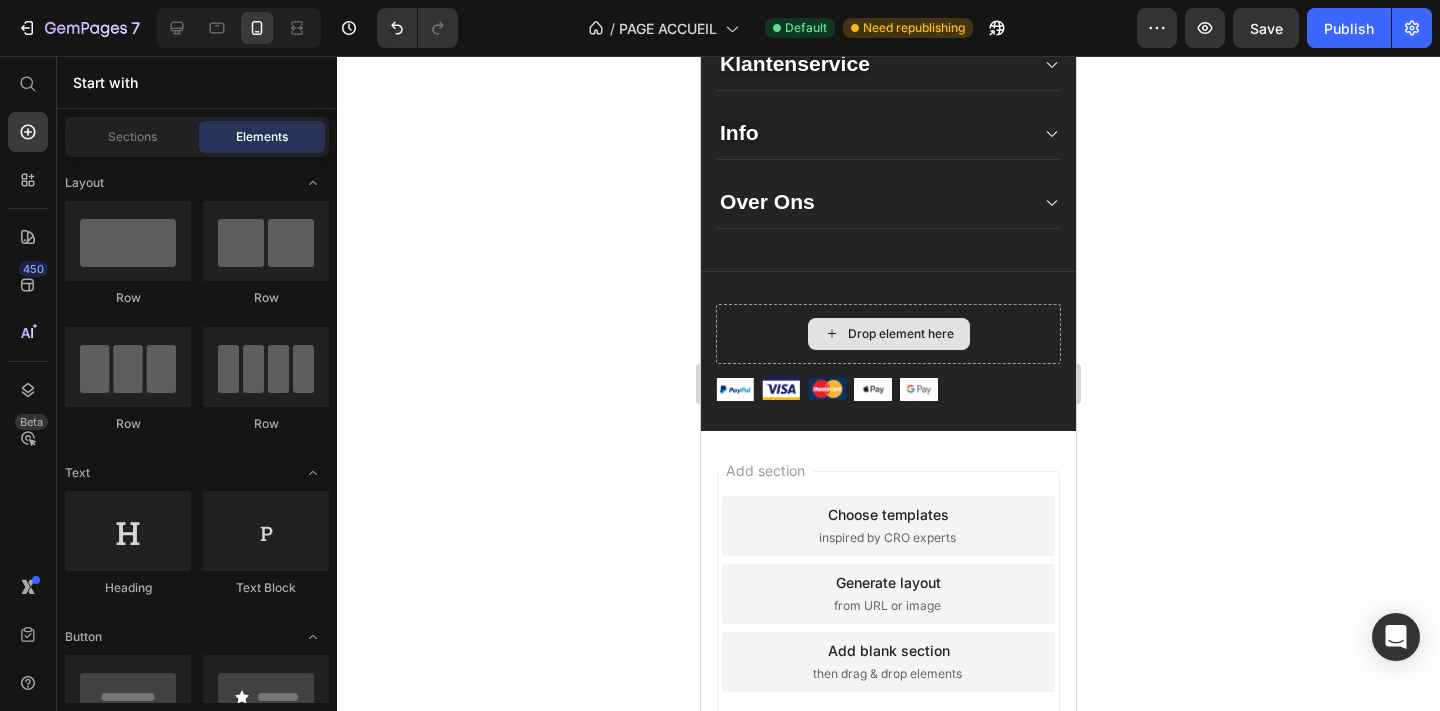 scroll, scrollTop: 3828, scrollLeft: 0, axis: vertical 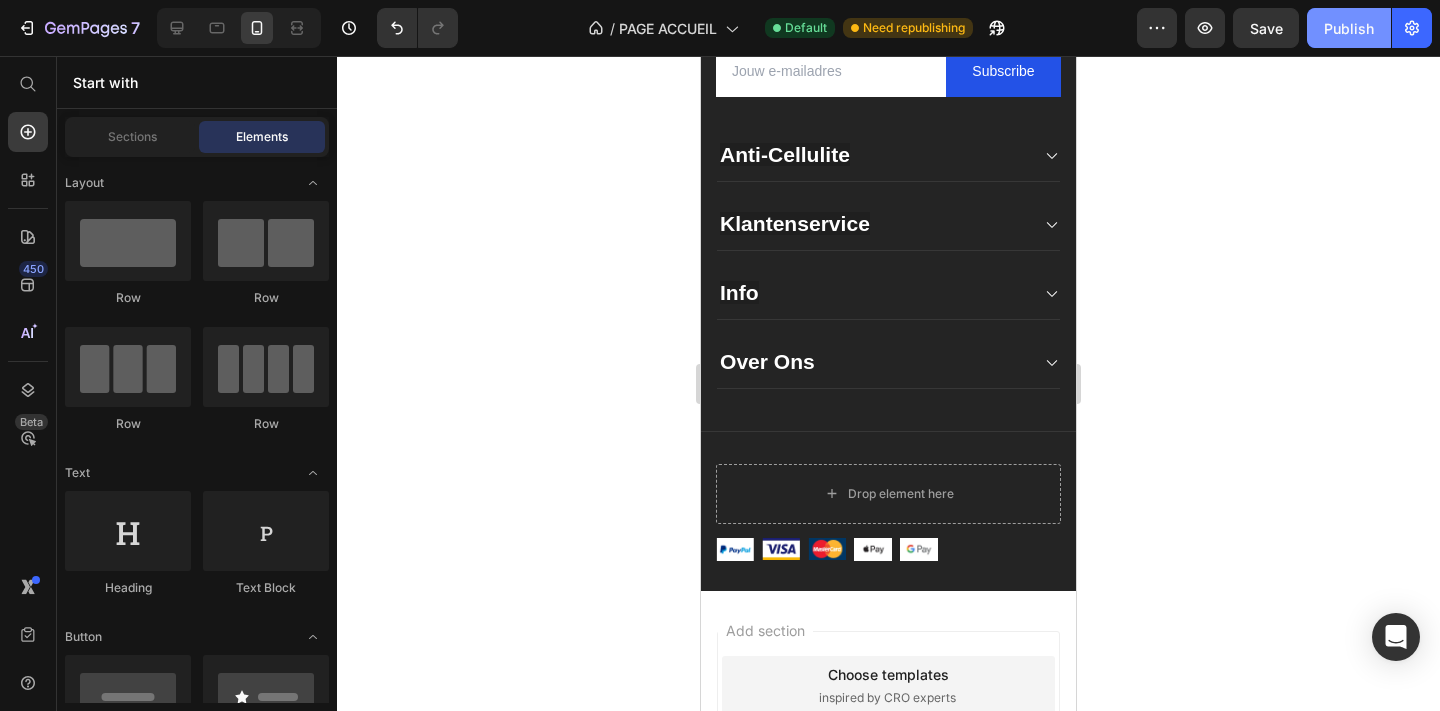 click on "Publish" at bounding box center [1349, 28] 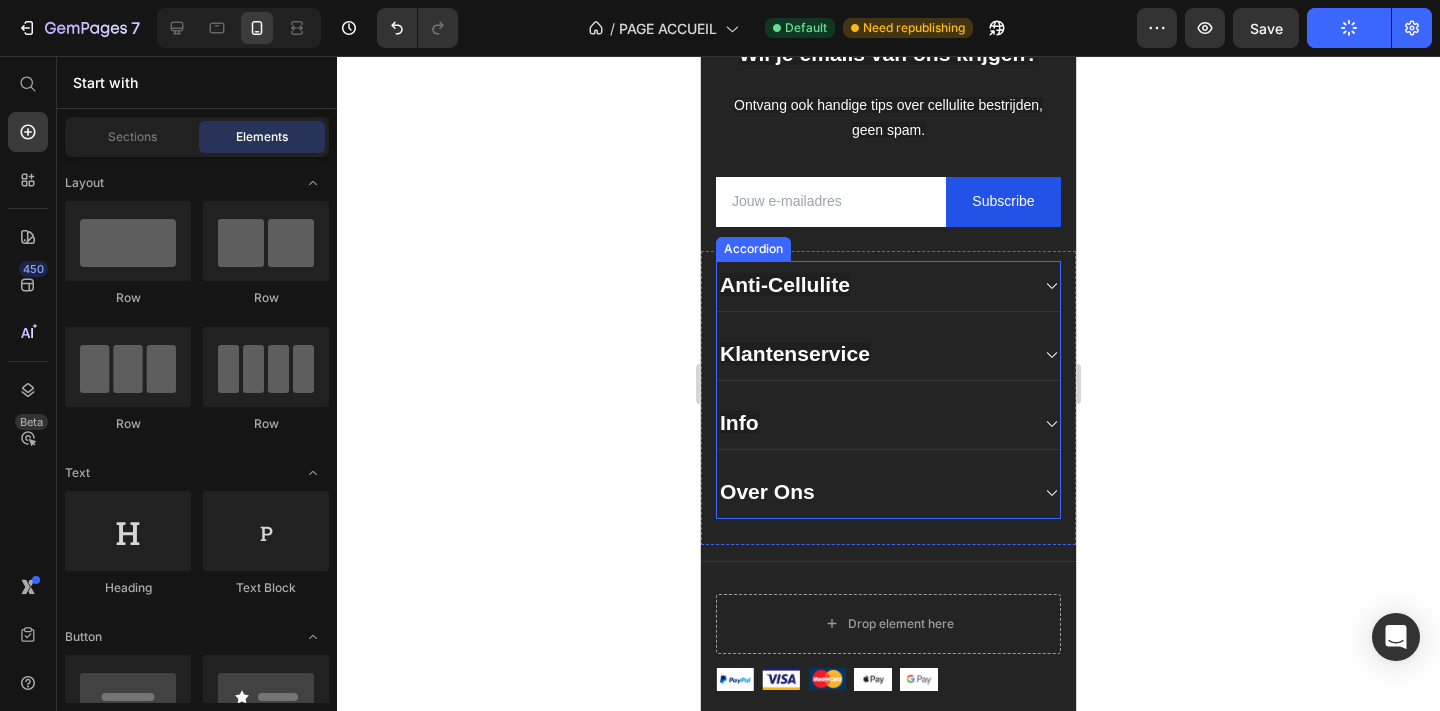 scroll, scrollTop: 3543, scrollLeft: 0, axis: vertical 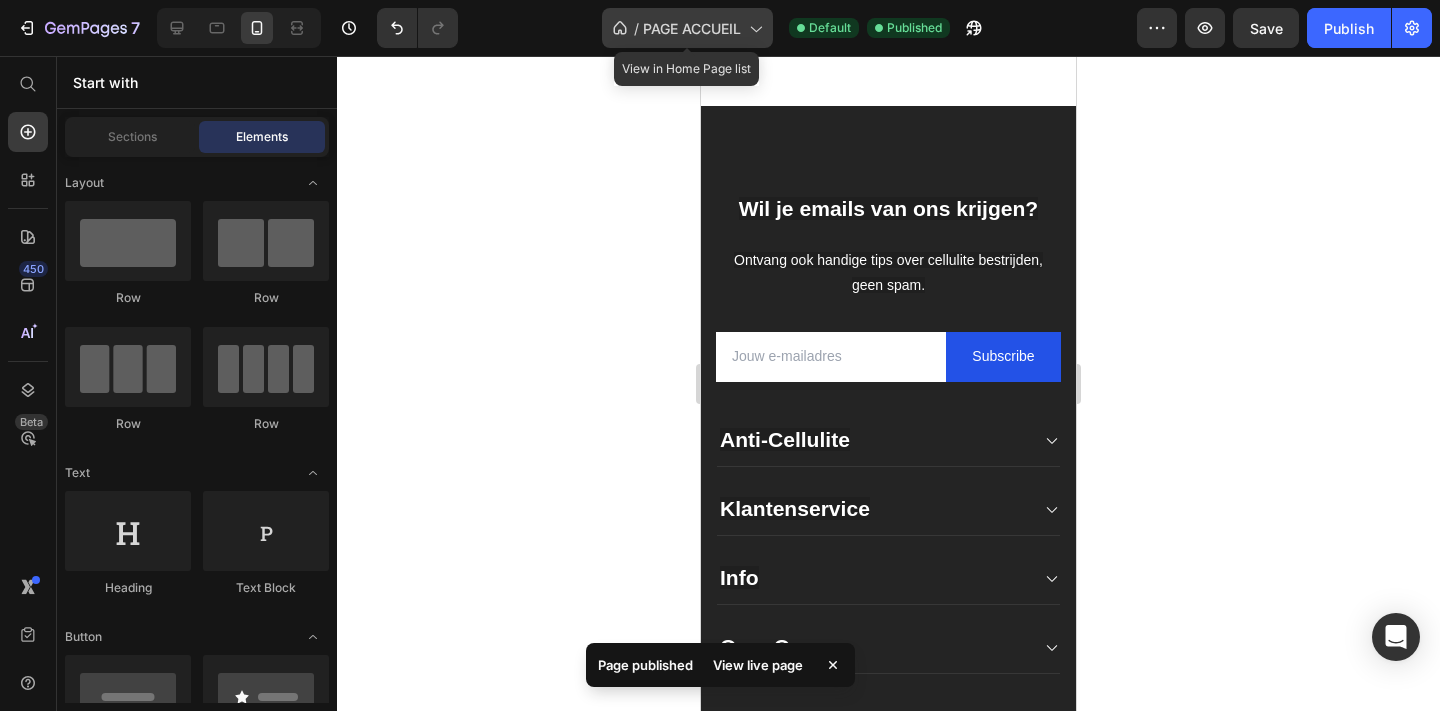 click 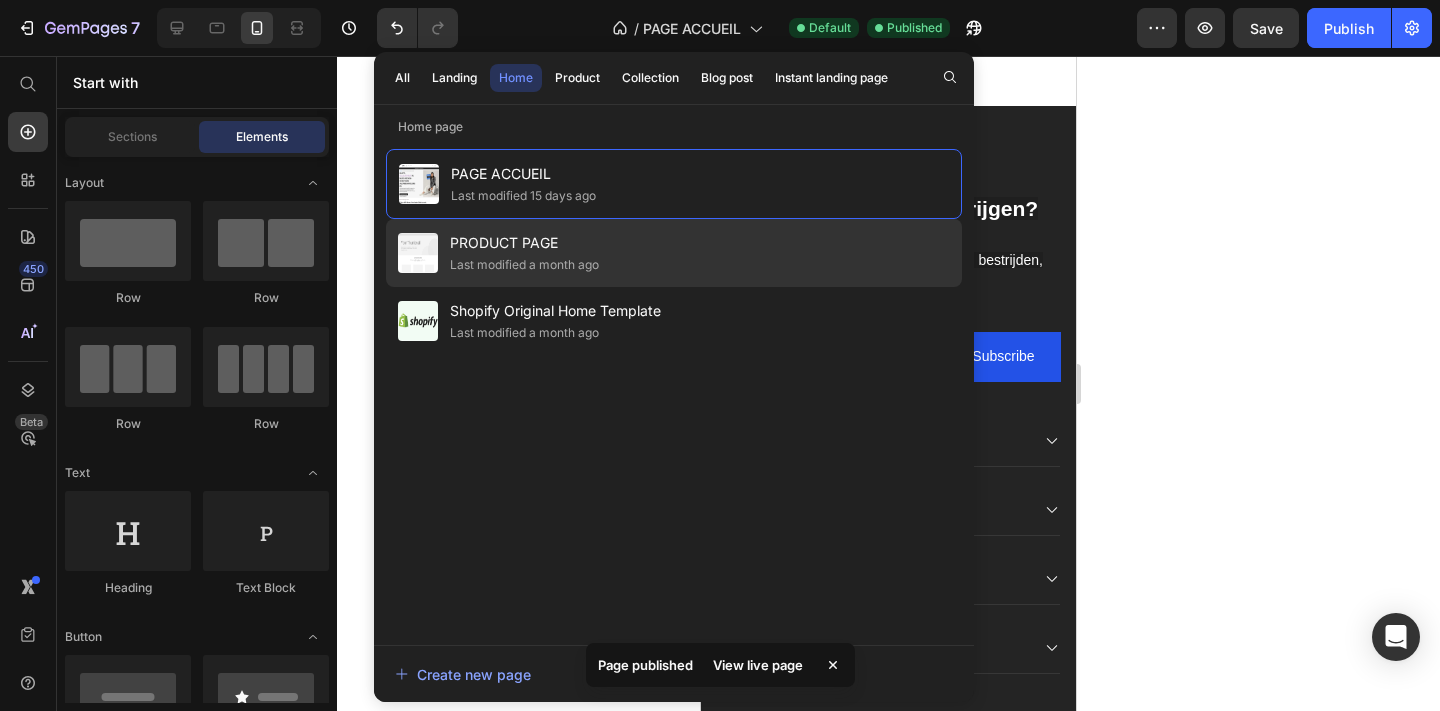 click on "PRODUCT PAGE Last modified a month ago" 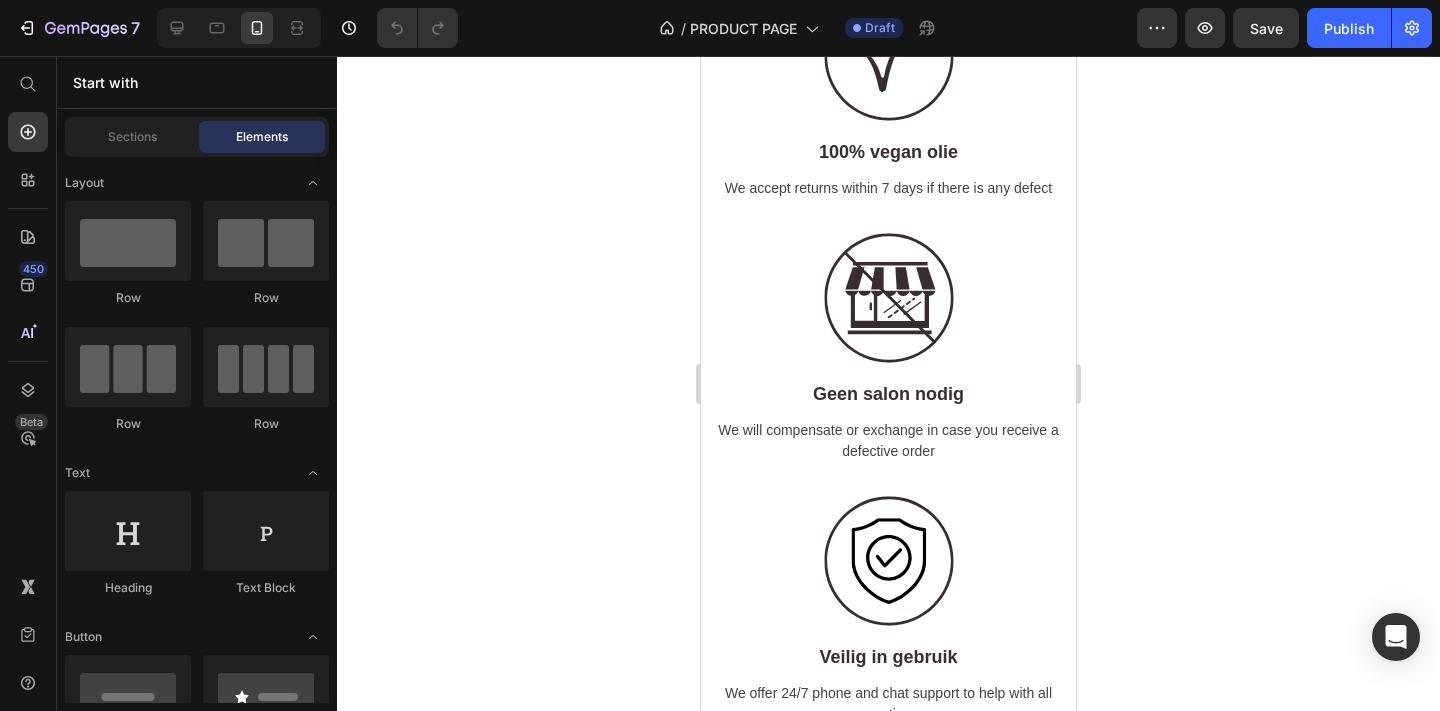 scroll, scrollTop: 0, scrollLeft: 0, axis: both 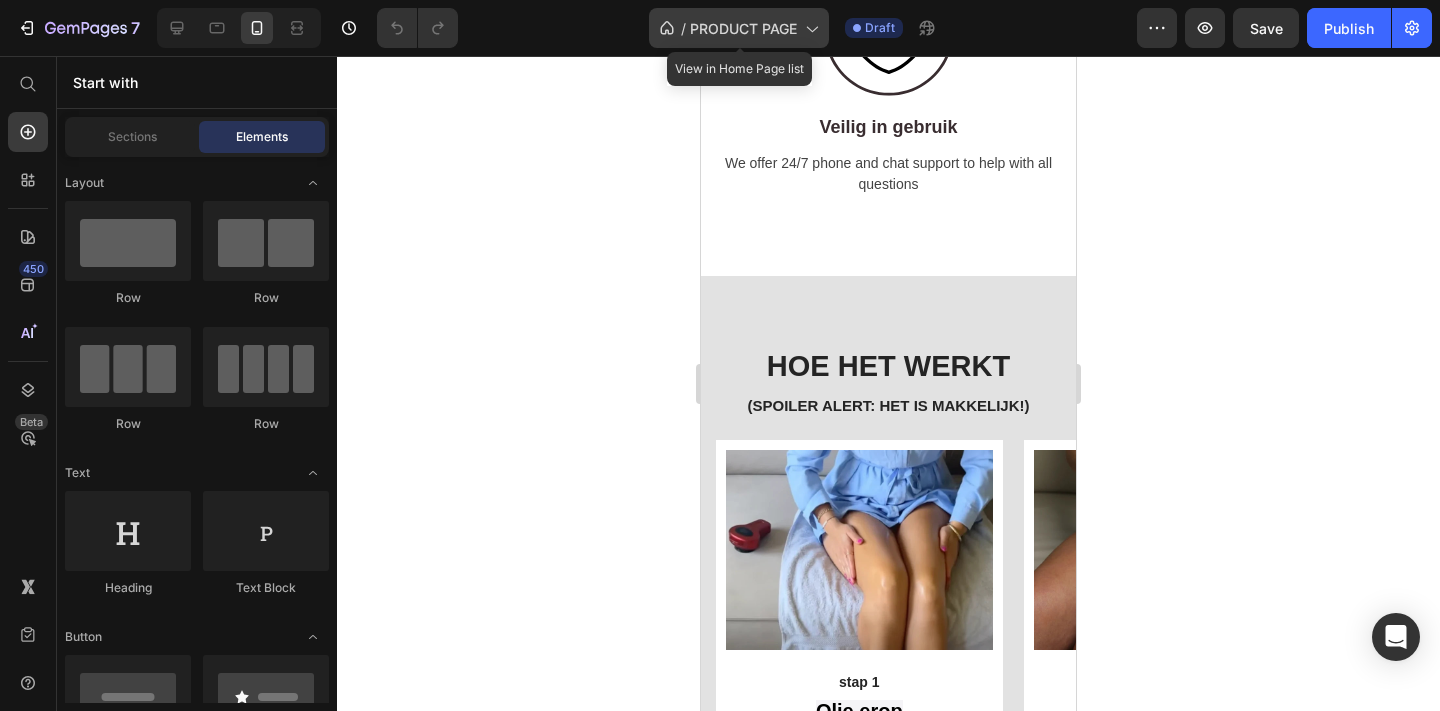 click on "/  PRODUCT PAGE" 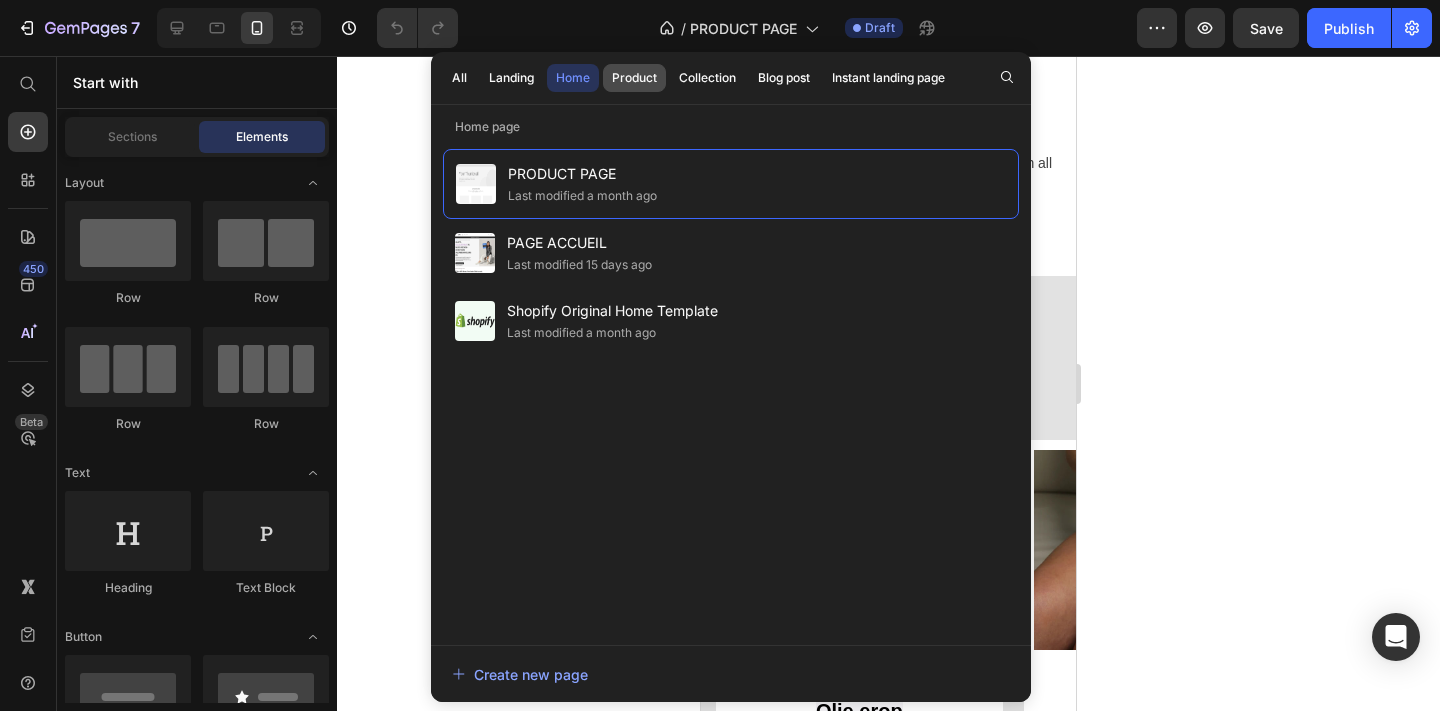 click on "Product" at bounding box center [634, 78] 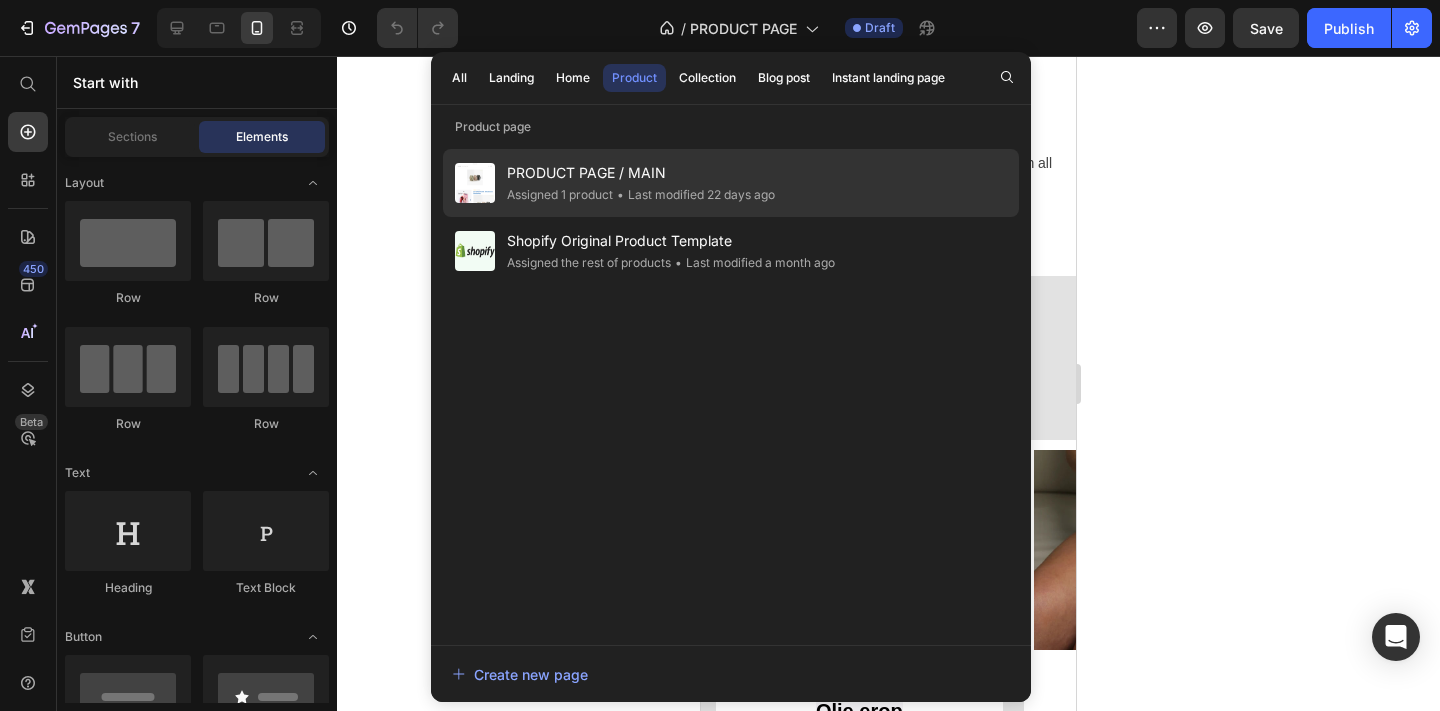 click on "PRODUCT PAGE / MAIN" at bounding box center [641, 173] 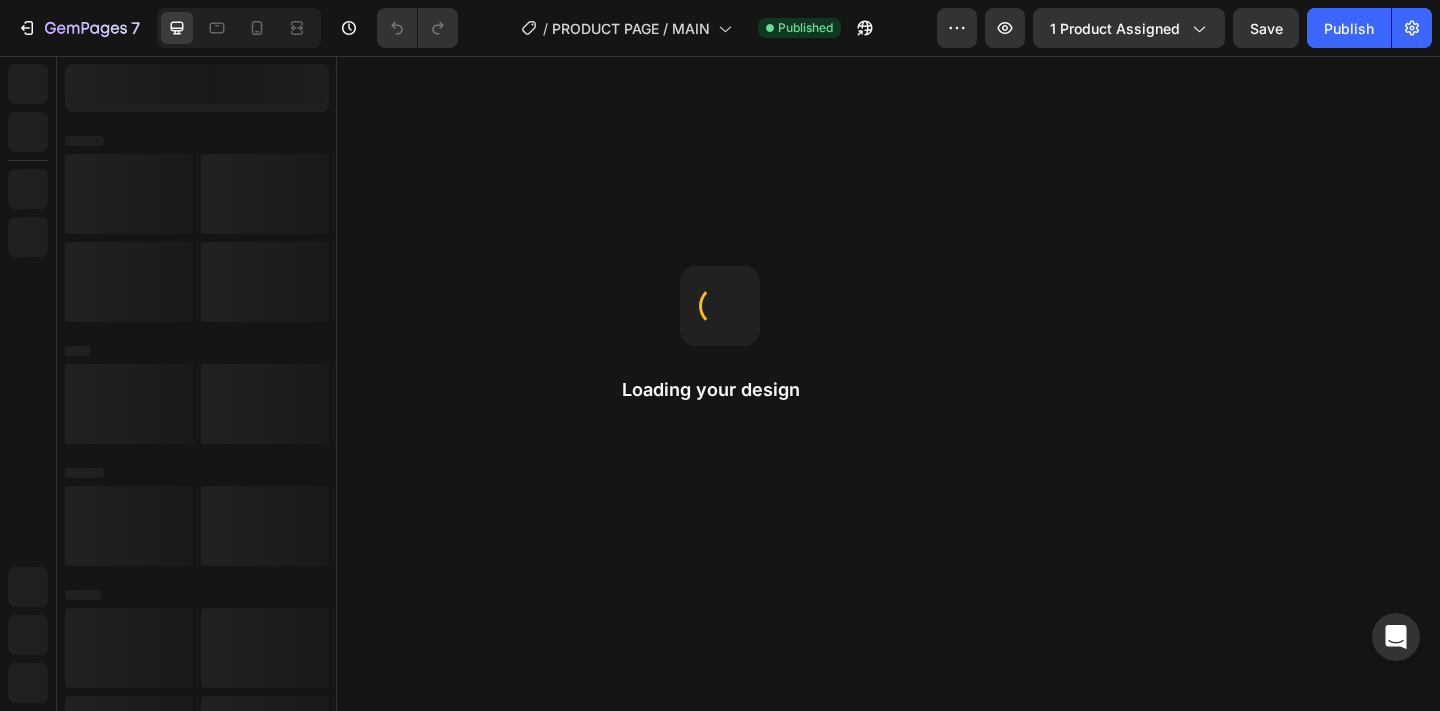 scroll, scrollTop: 0, scrollLeft: 0, axis: both 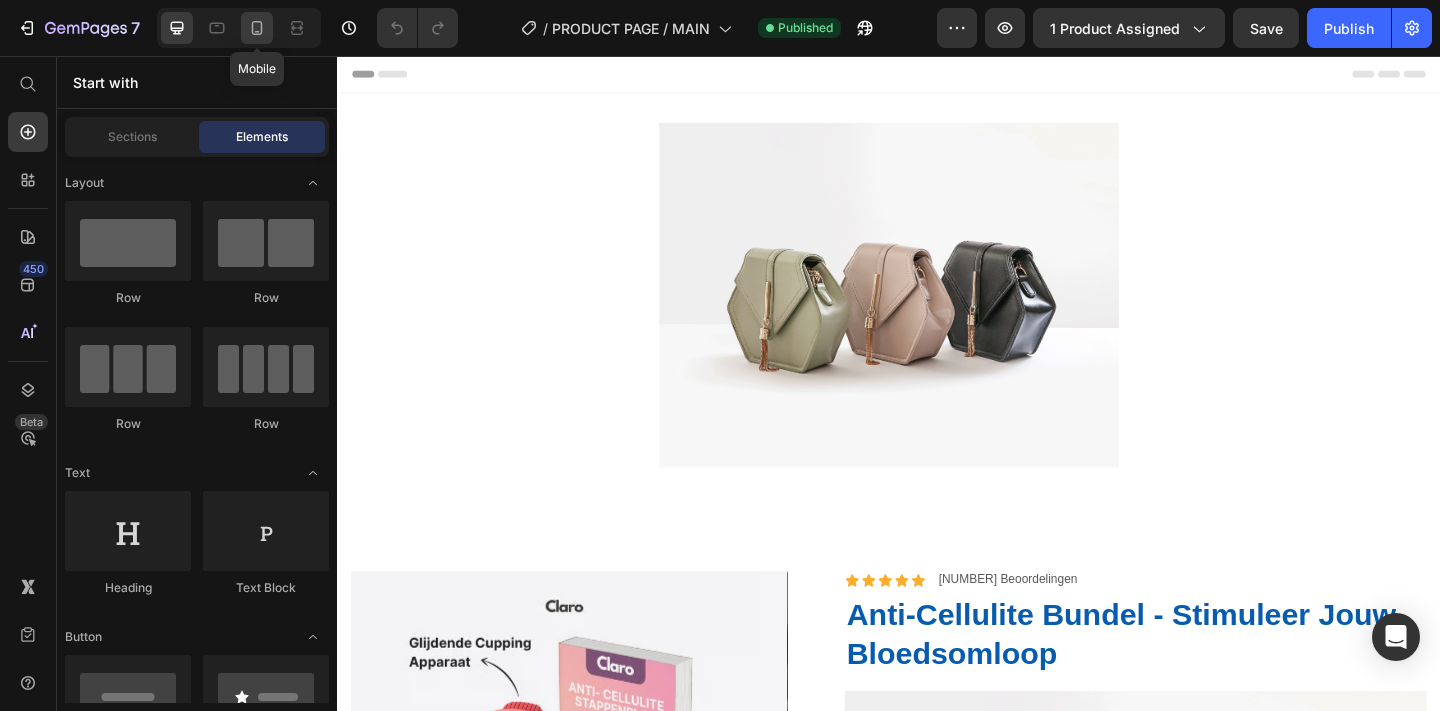 click 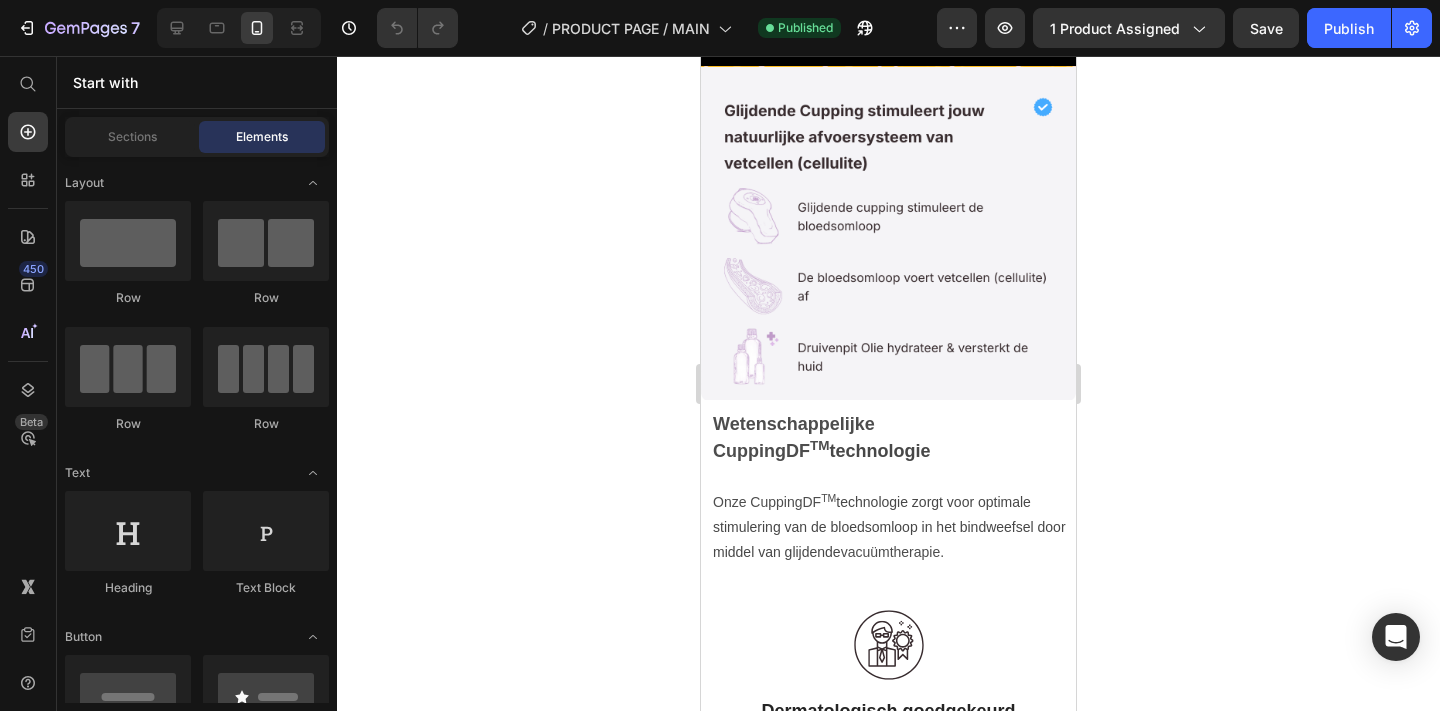 drag, startPoint x: 1069, startPoint y: 76, endPoint x: 1783, endPoint y: 600, distance: 885.64777 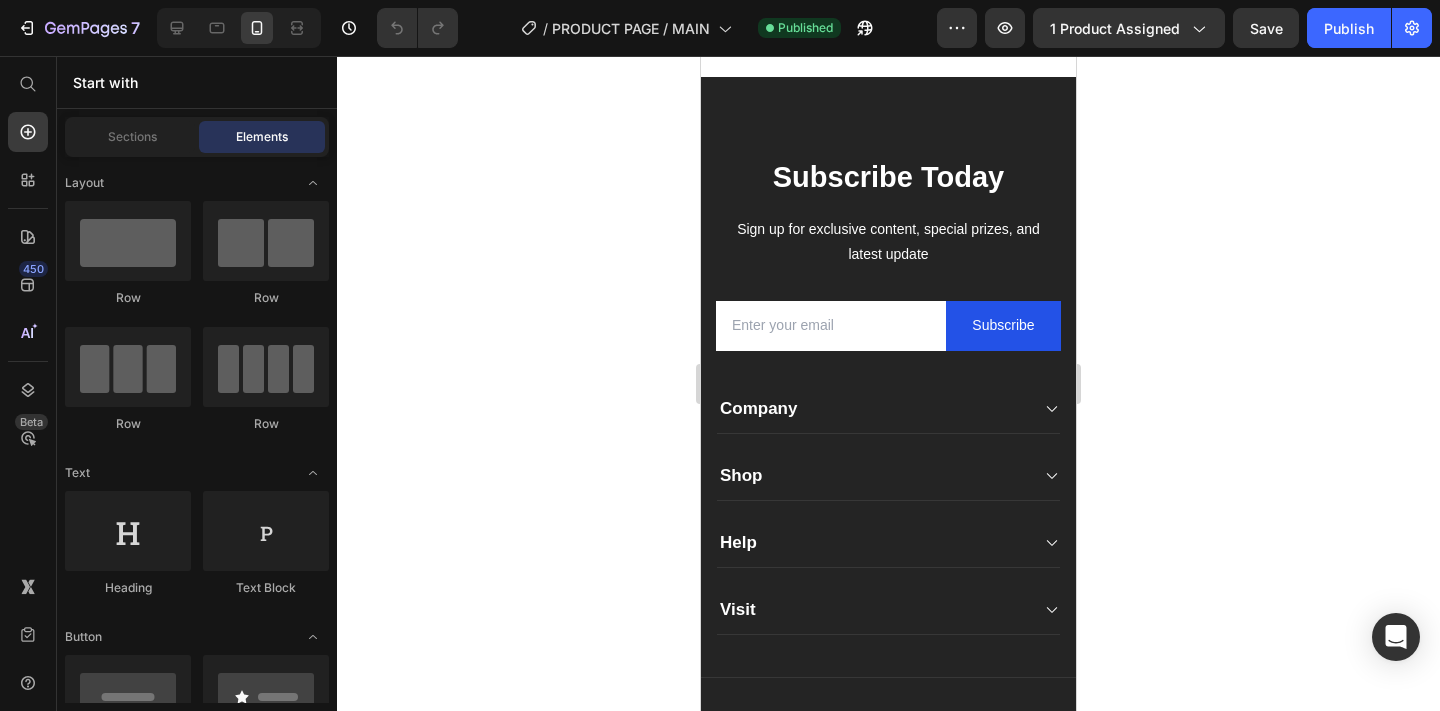 scroll, scrollTop: 8502, scrollLeft: 0, axis: vertical 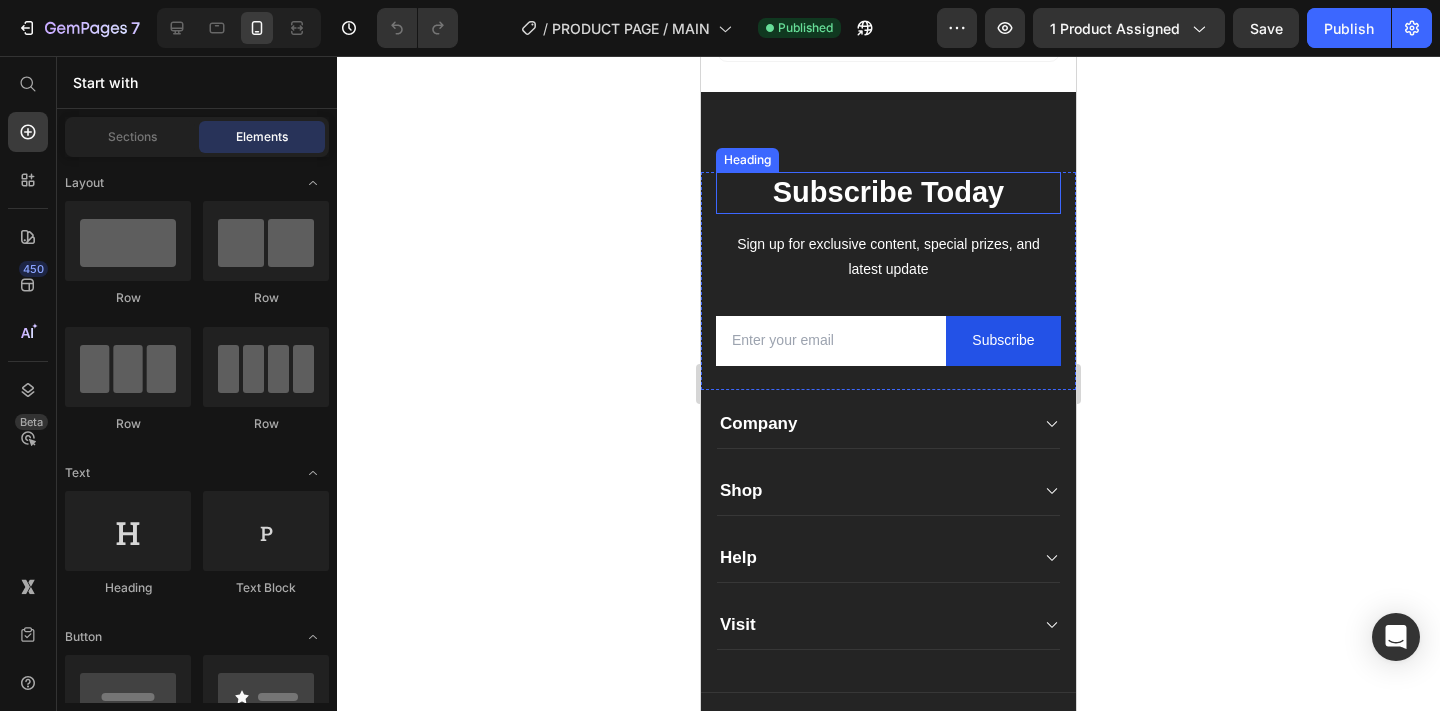 click on "Subscribe Today" at bounding box center [888, 193] 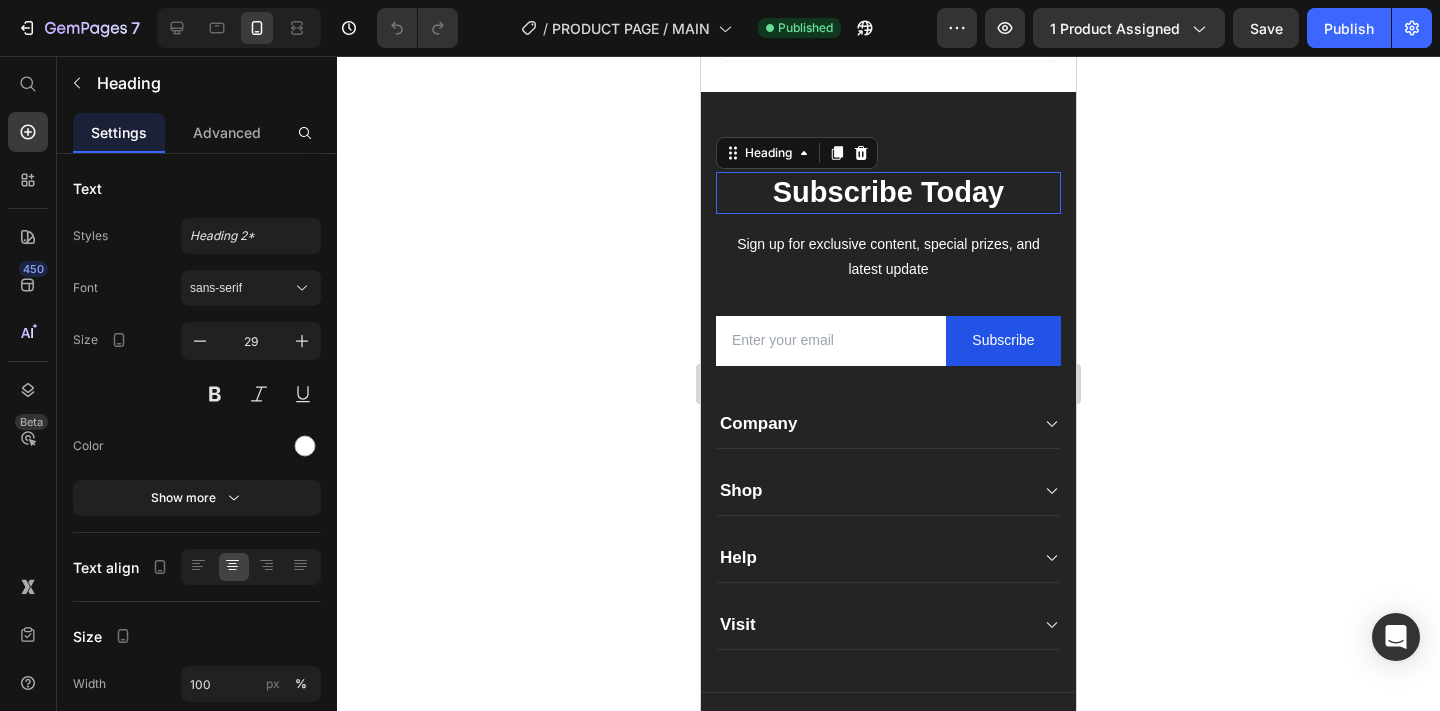 click on "Subscribe Today" at bounding box center (888, 193) 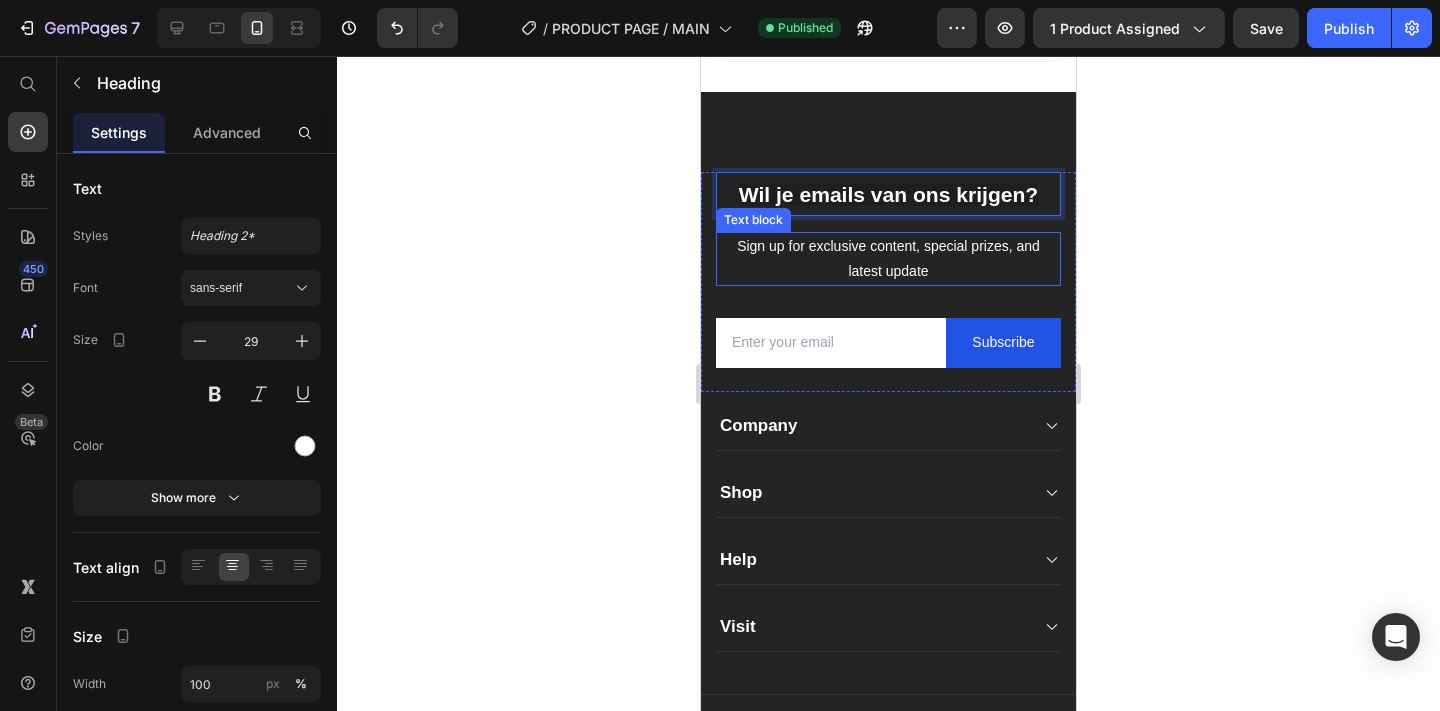 click on "Sign up for exclusive content, special prizes, and latest update" at bounding box center (888, 259) 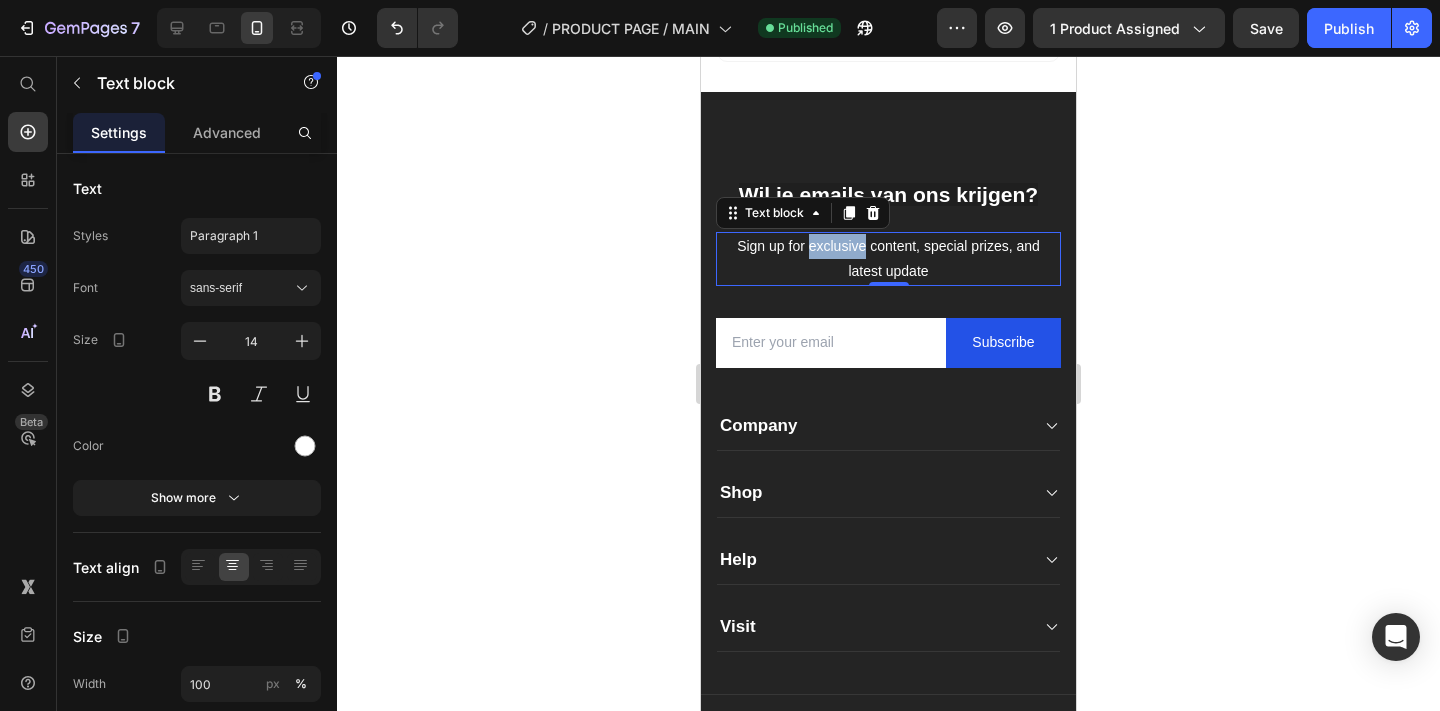 click on "Sign up for exclusive content, special prizes, and latest update" at bounding box center (888, 259) 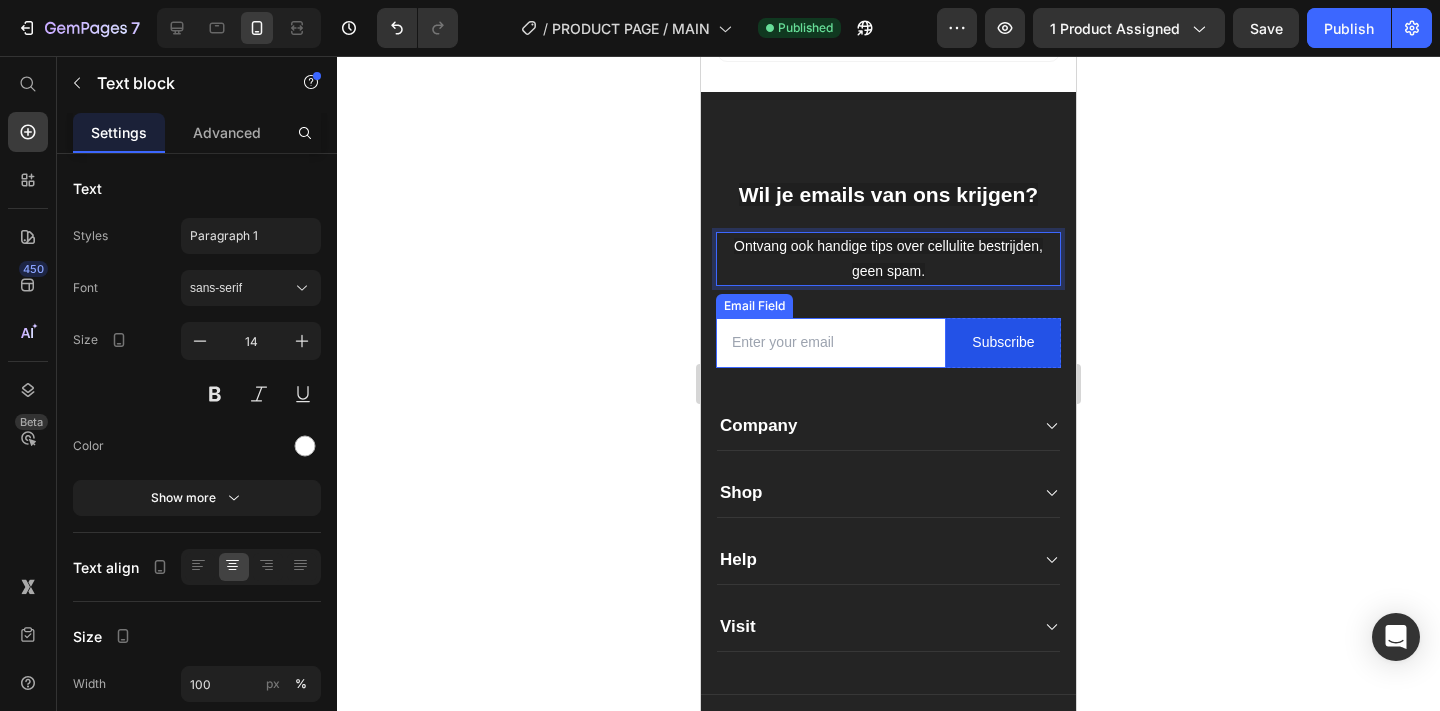click at bounding box center [831, 342] 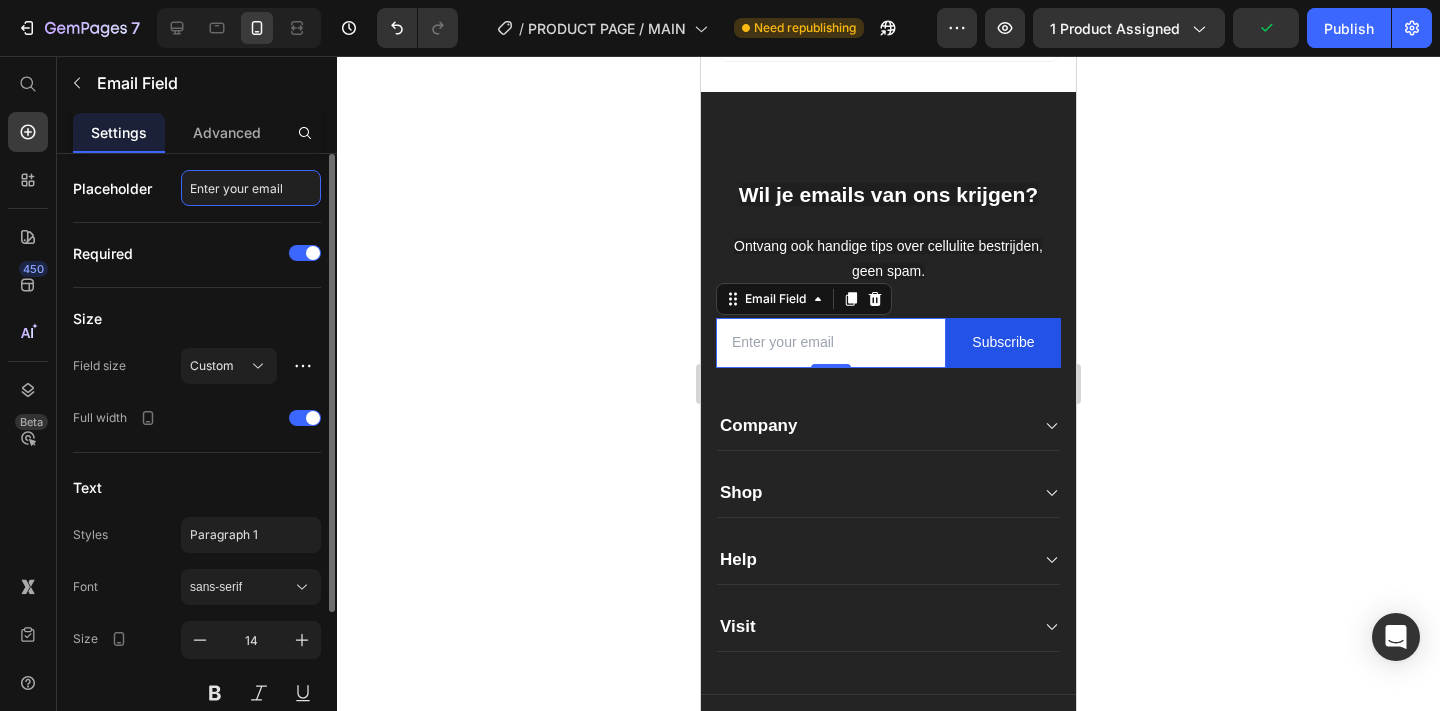 click on "Enter your email" 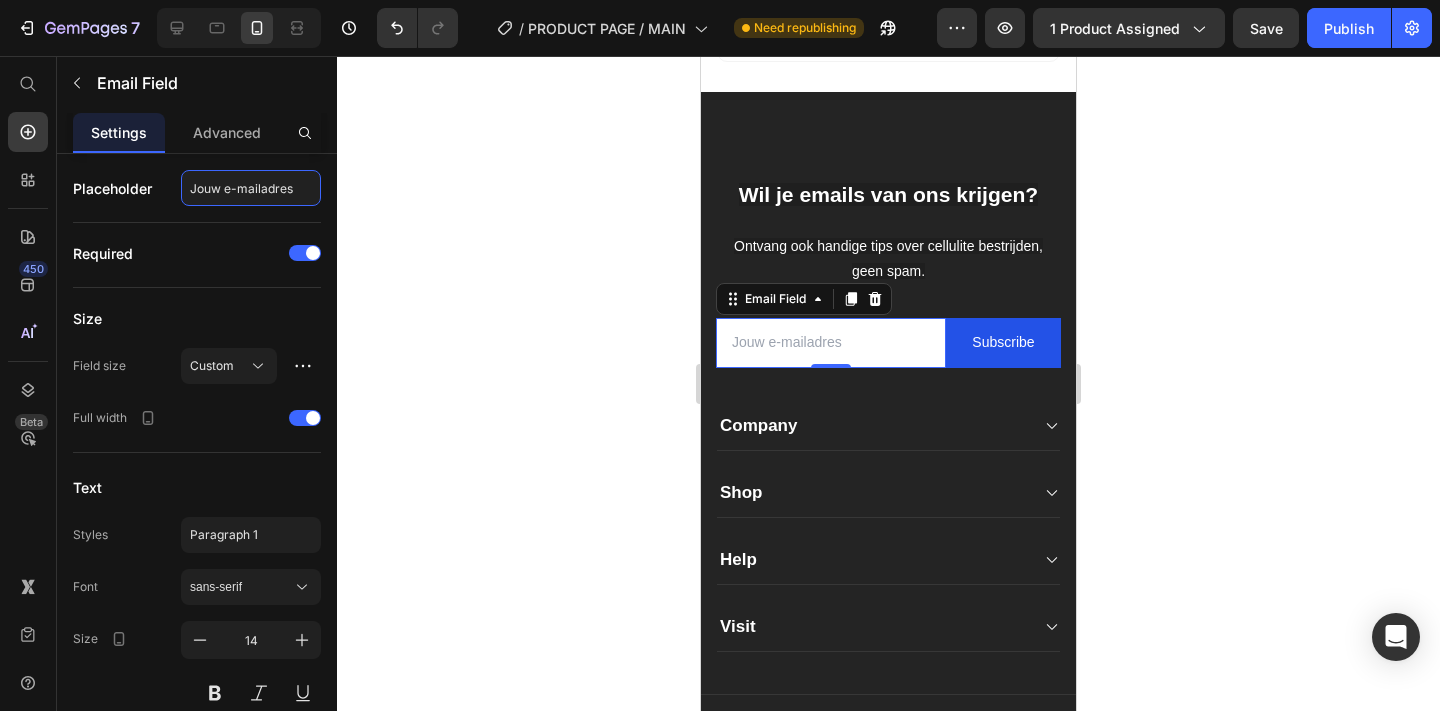 type on "Jouw e-mailadres" 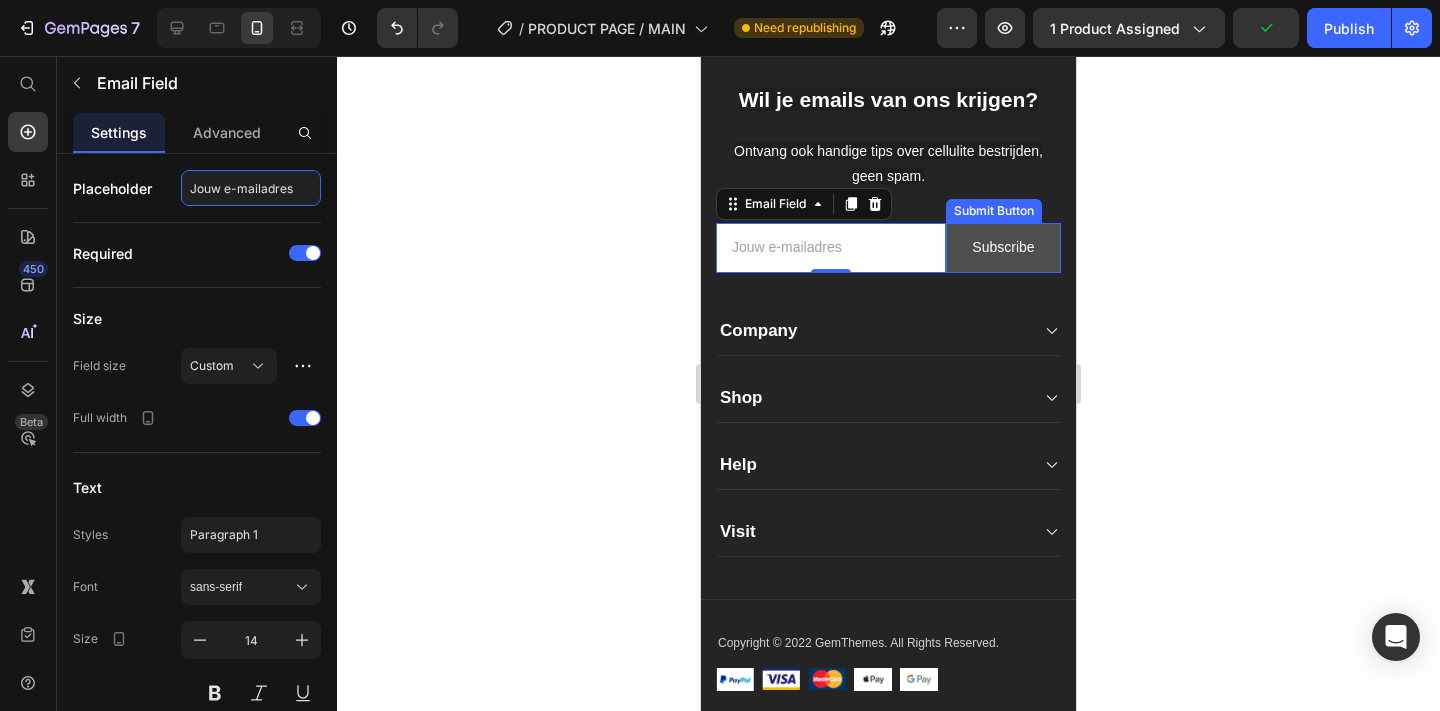 scroll, scrollTop: 8599, scrollLeft: 0, axis: vertical 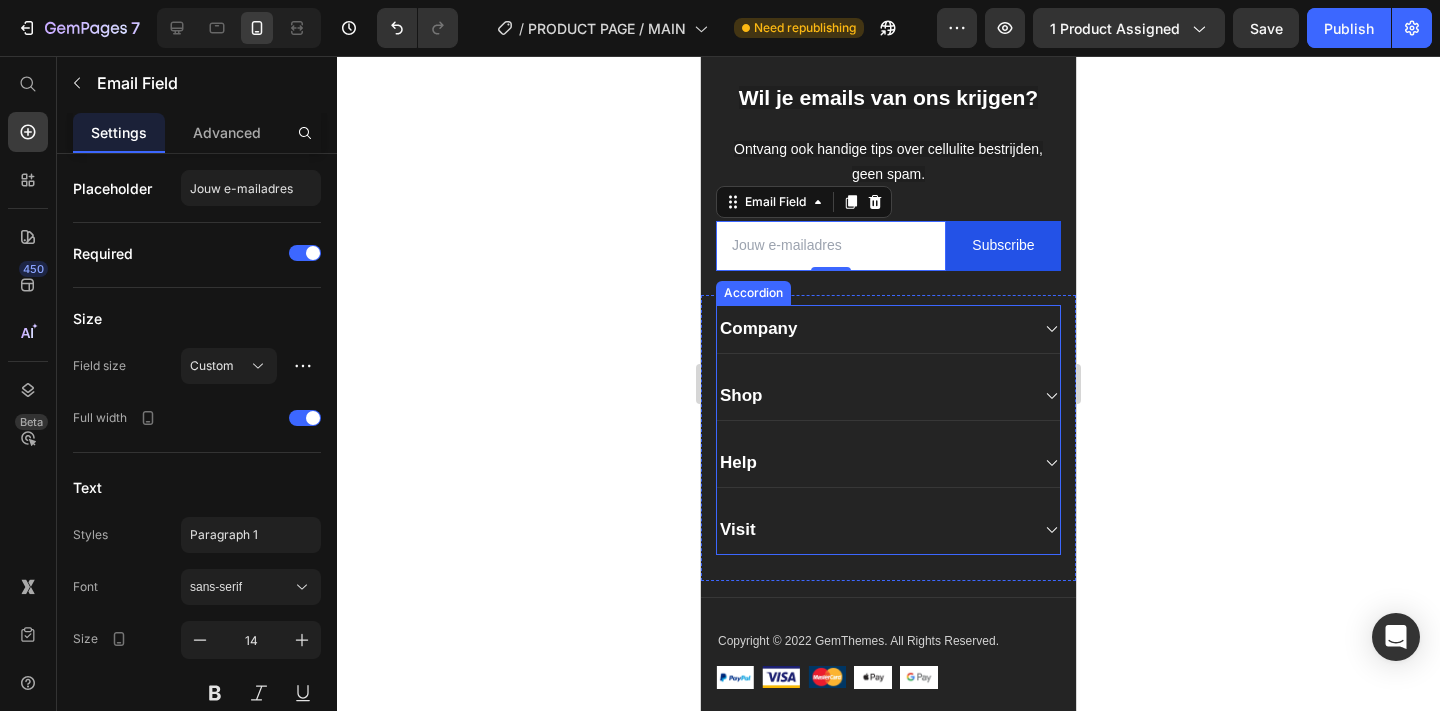click on "Company" at bounding box center [758, 329] 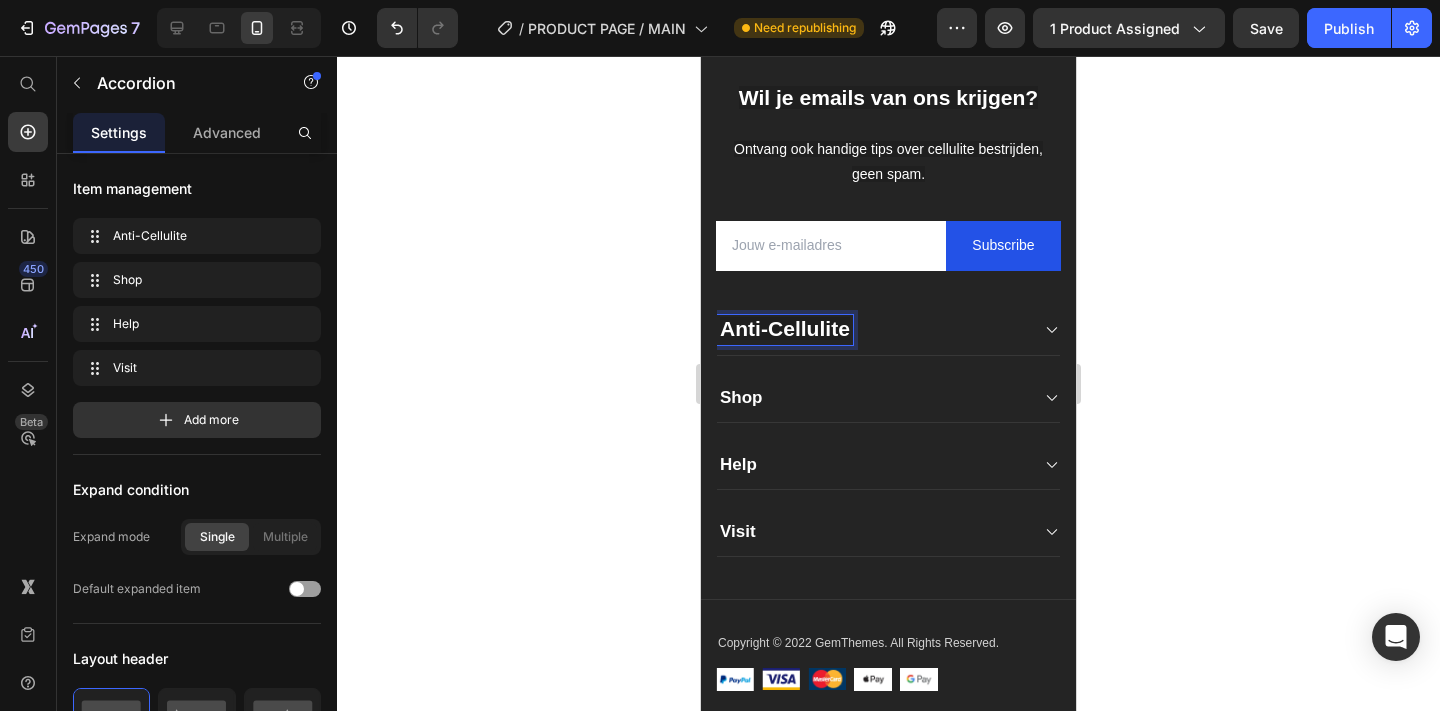 click on "Shop" at bounding box center (741, 398) 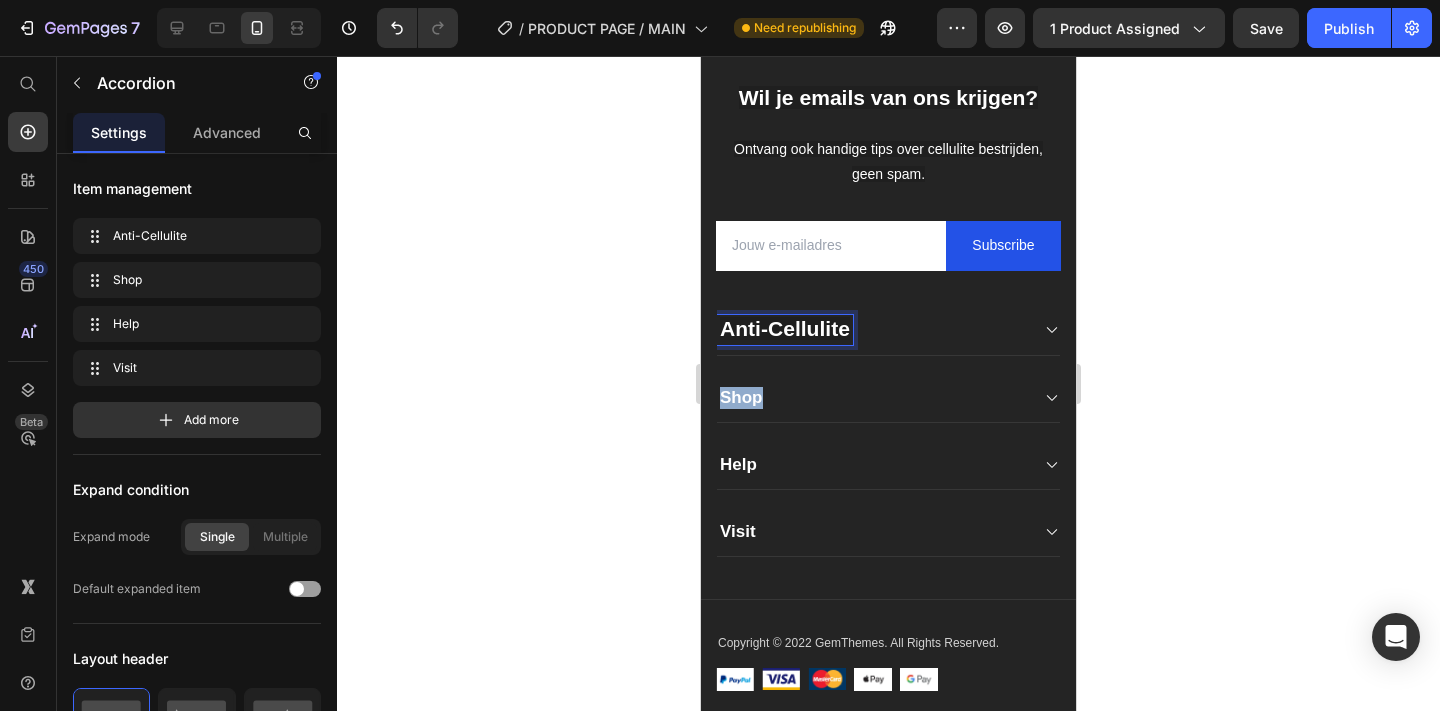 click on "Shop" at bounding box center [741, 398] 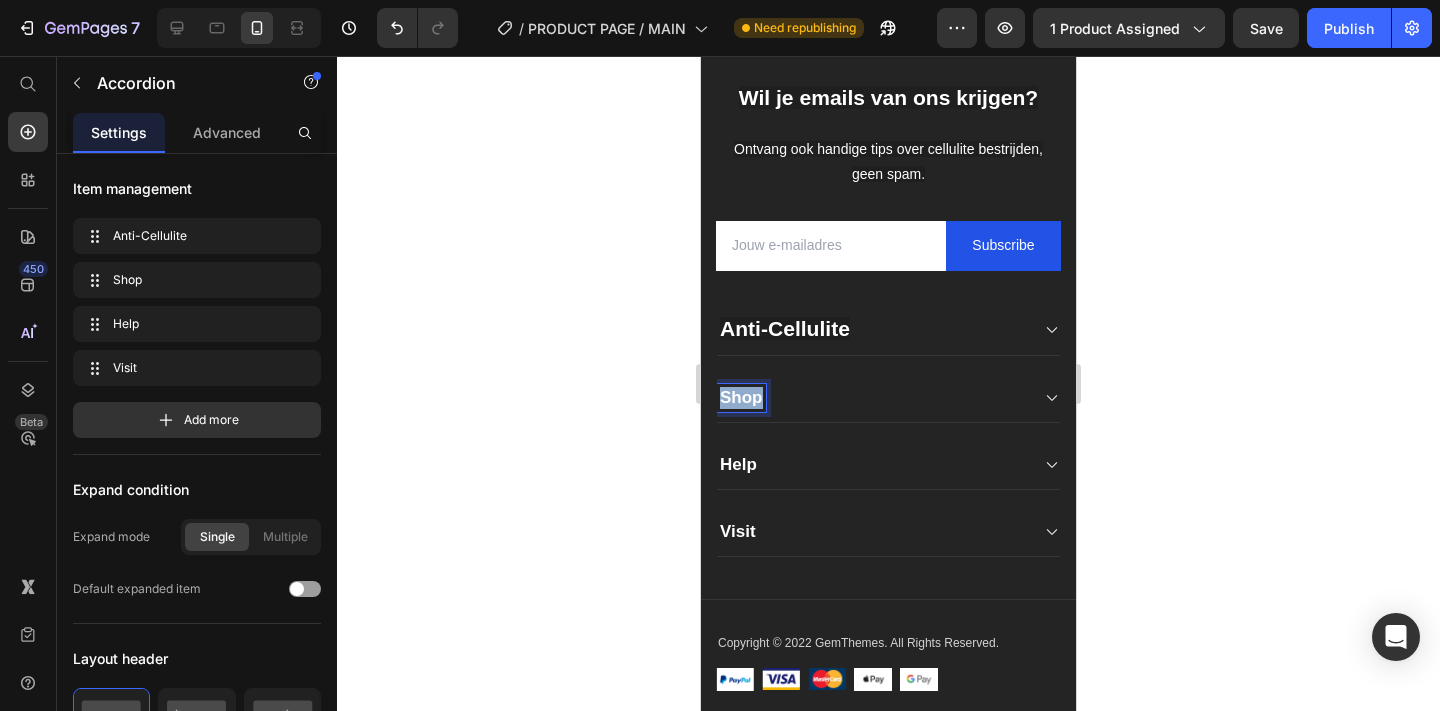 click on "Shop" at bounding box center (741, 398) 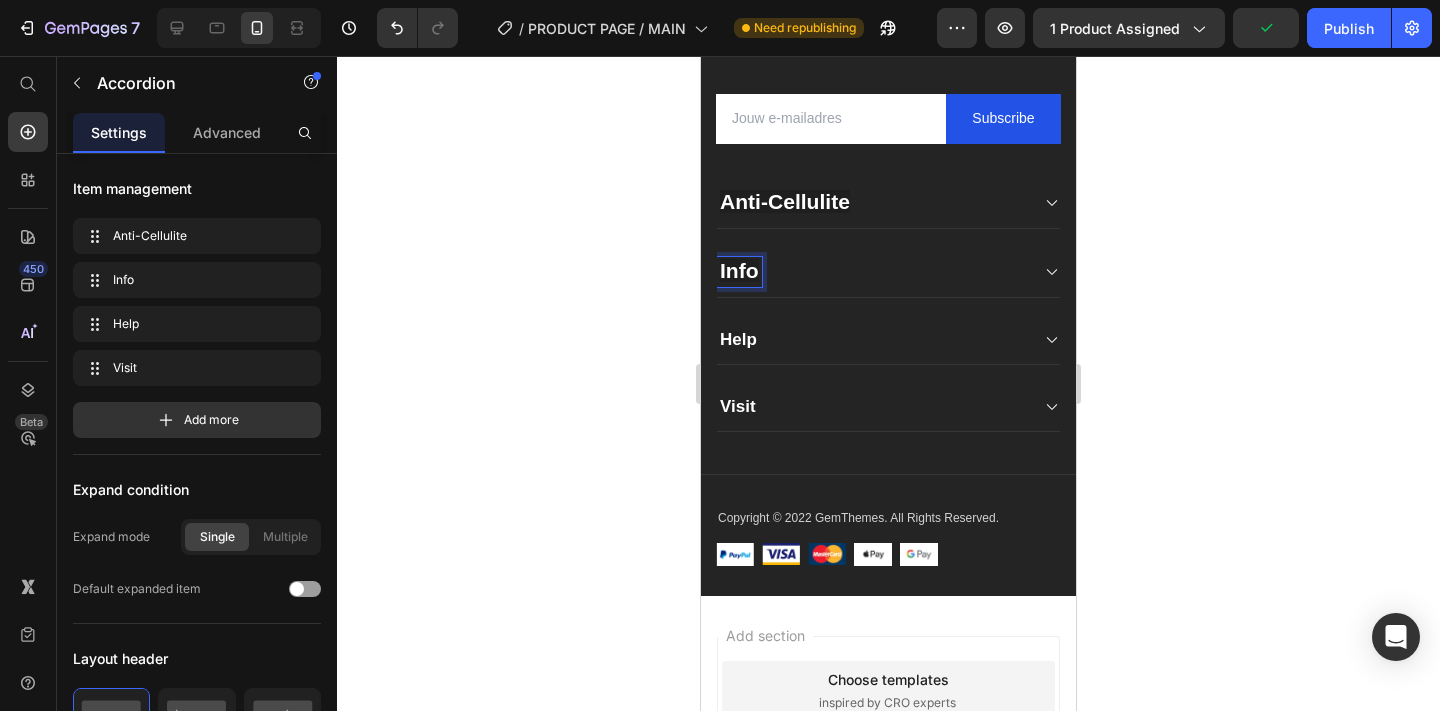 scroll, scrollTop: 8727, scrollLeft: 0, axis: vertical 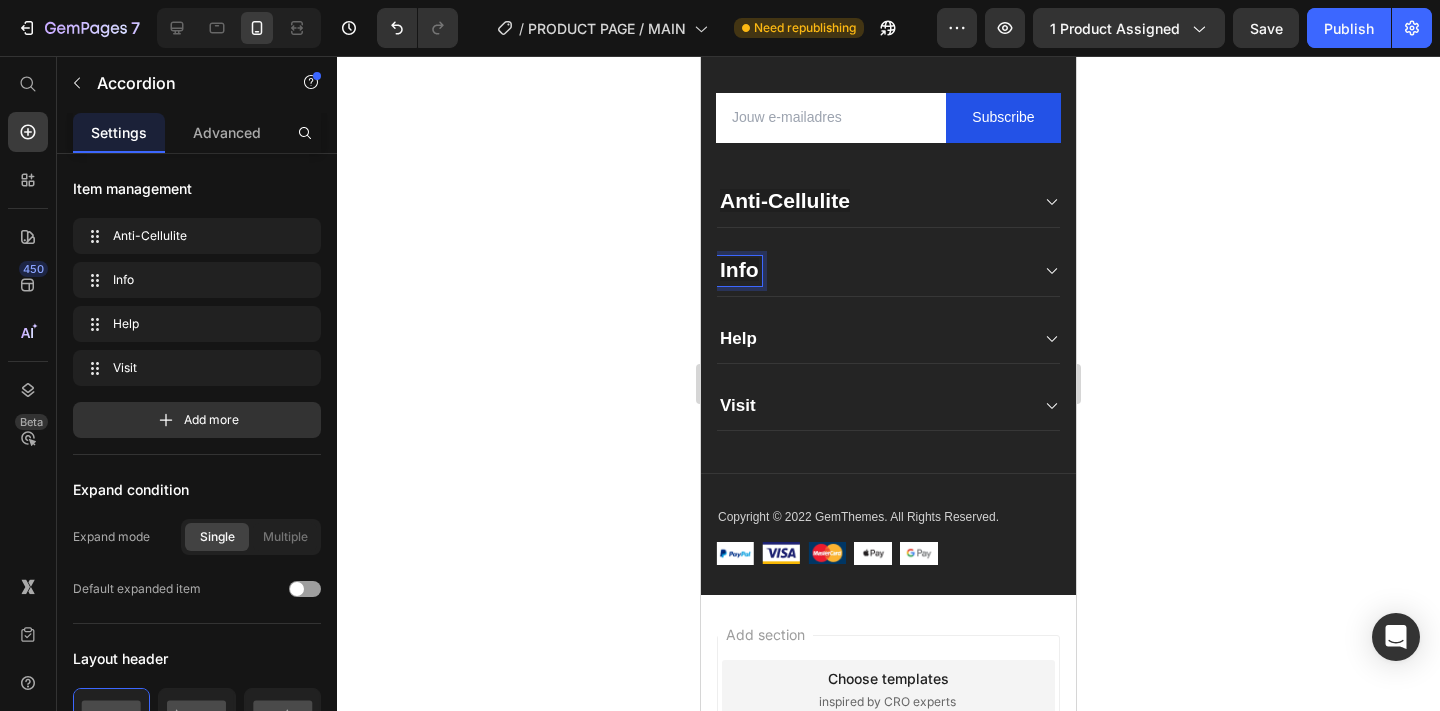click on "Help" at bounding box center [738, 339] 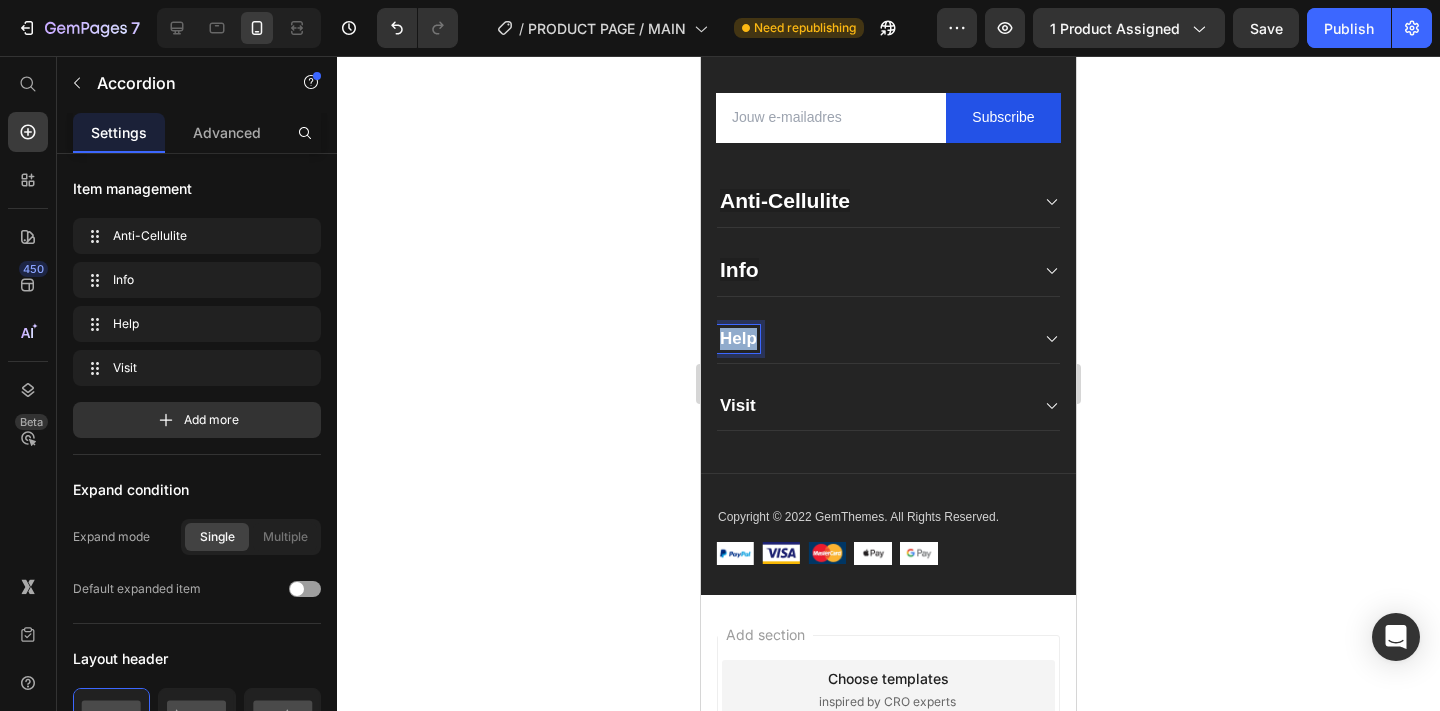 click on "Help" at bounding box center (738, 339) 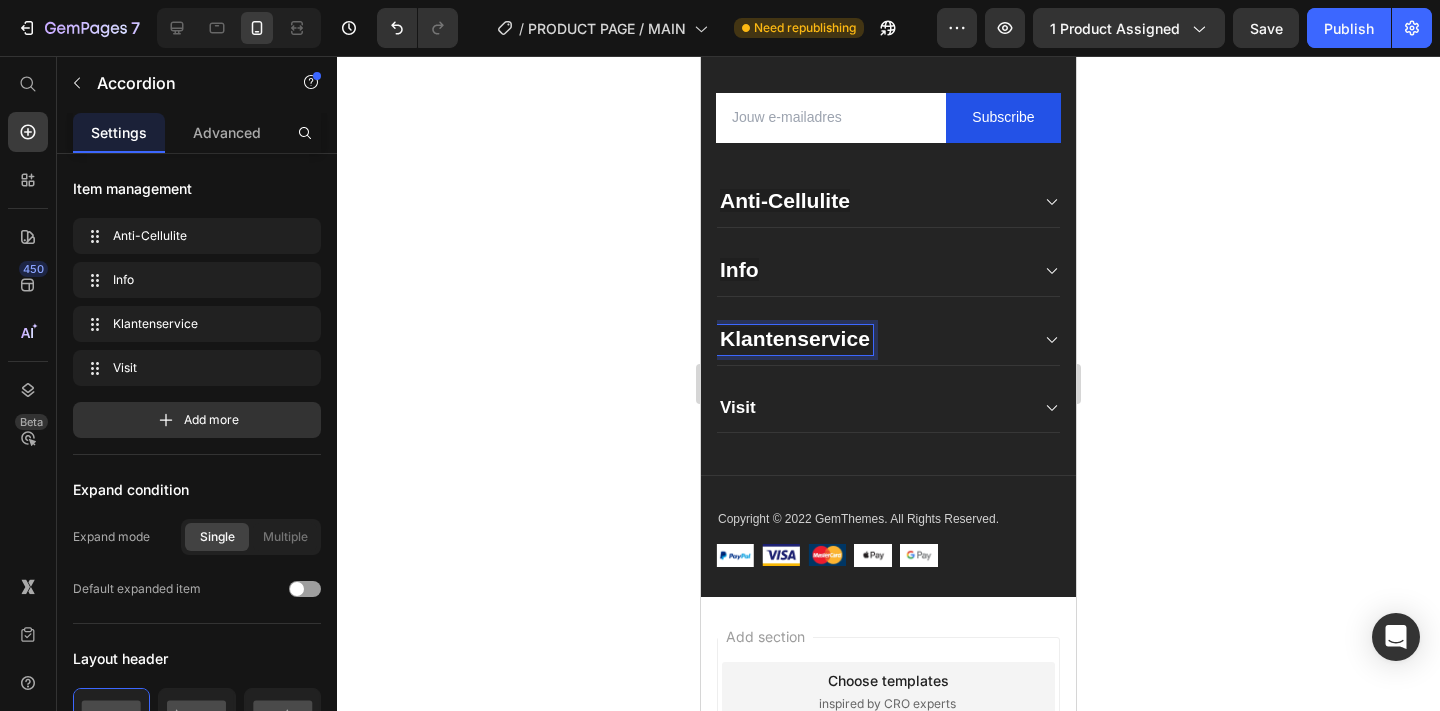 click on "Visit" at bounding box center [738, 408] 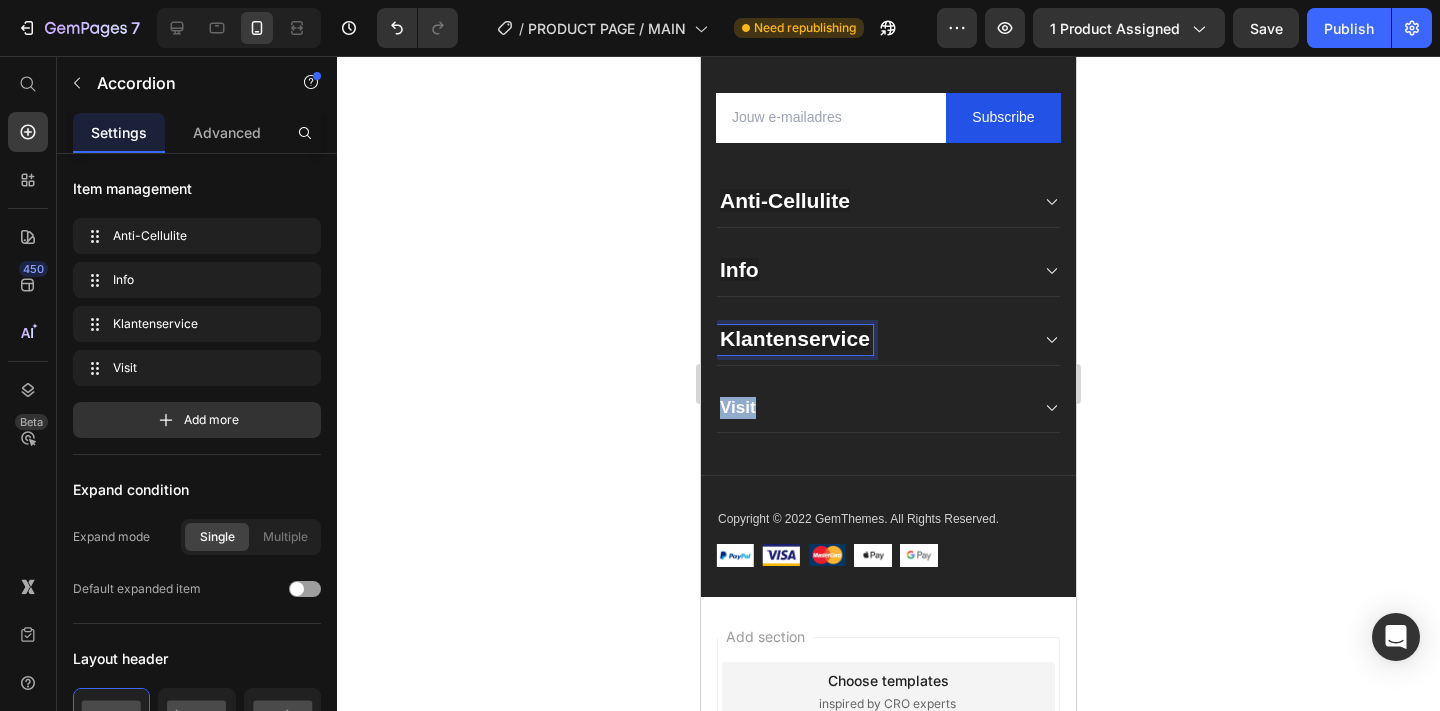 click on "Visit" at bounding box center (738, 408) 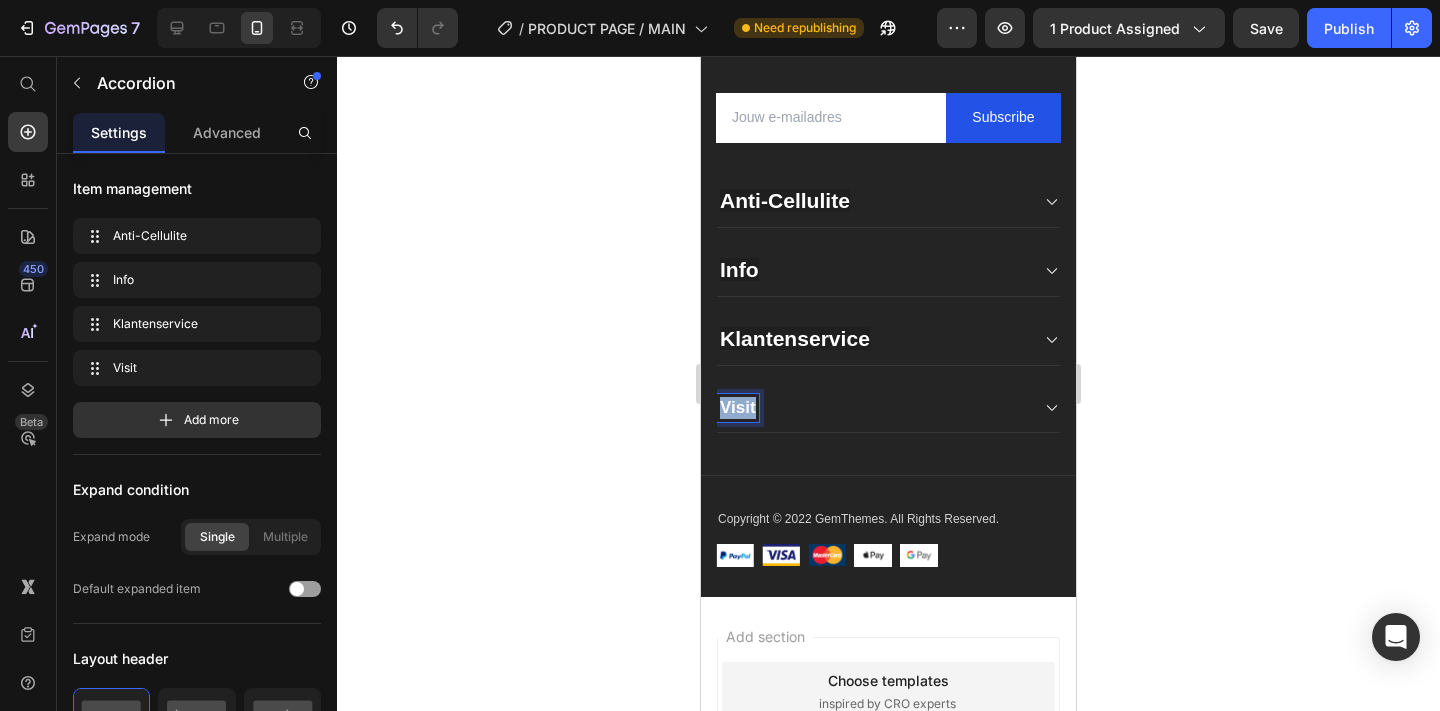 click on "Visit" at bounding box center [738, 408] 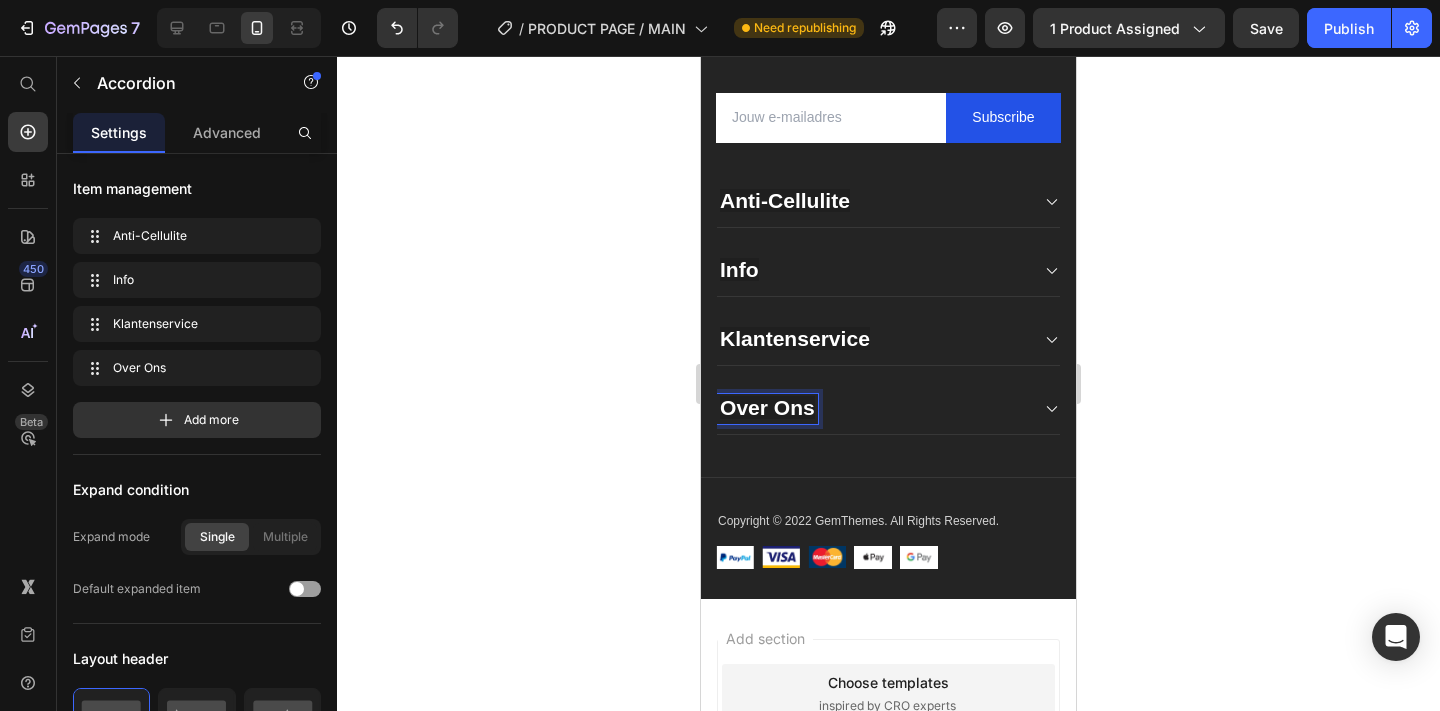 click on "Anti-Cellulite" at bounding box center [888, 202] 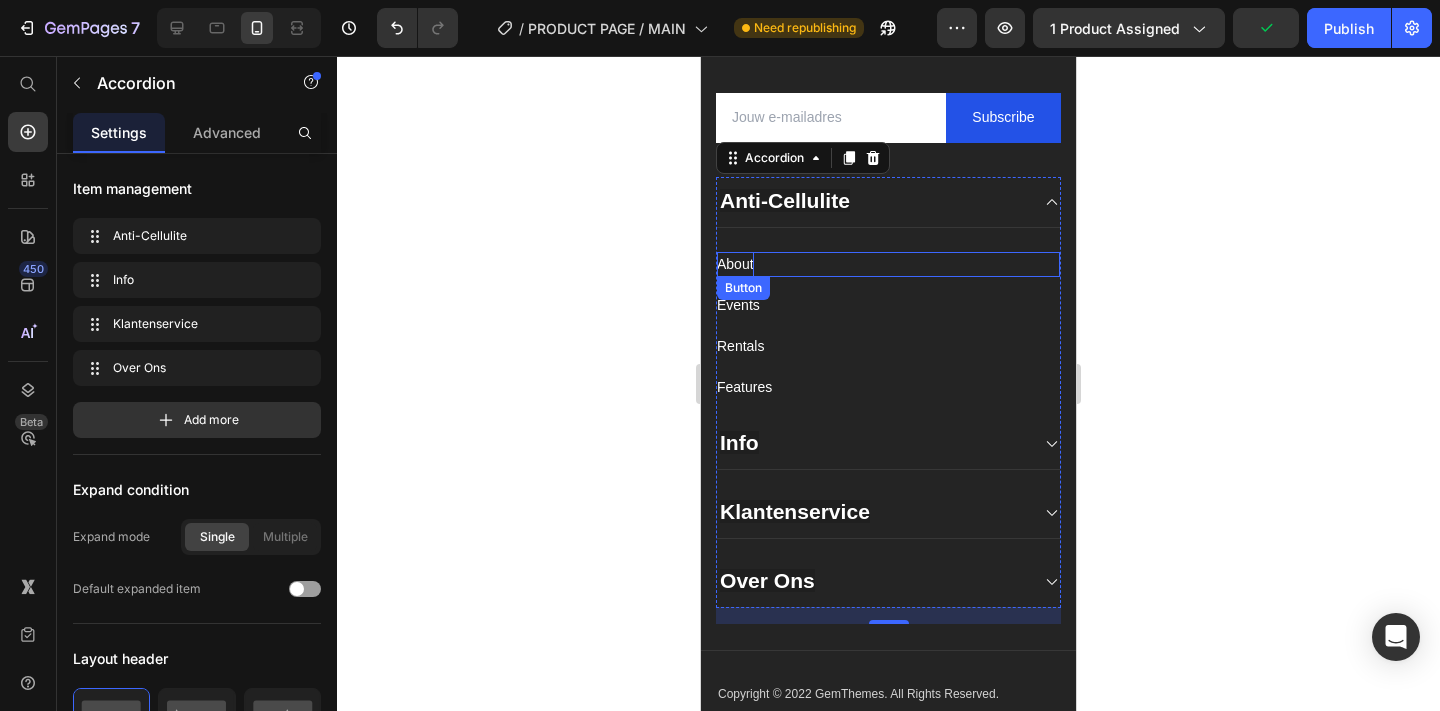 click on "About" at bounding box center (735, 264) 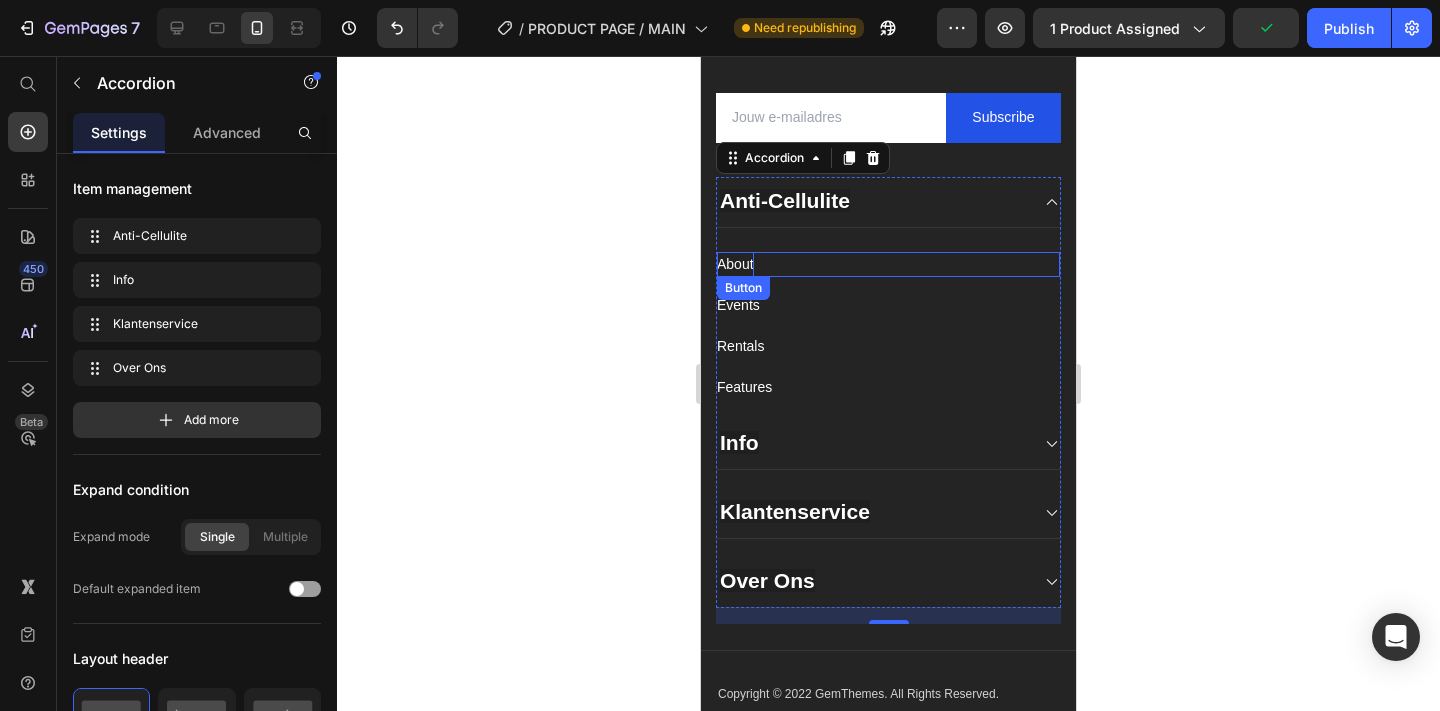 click on "About" at bounding box center [735, 264] 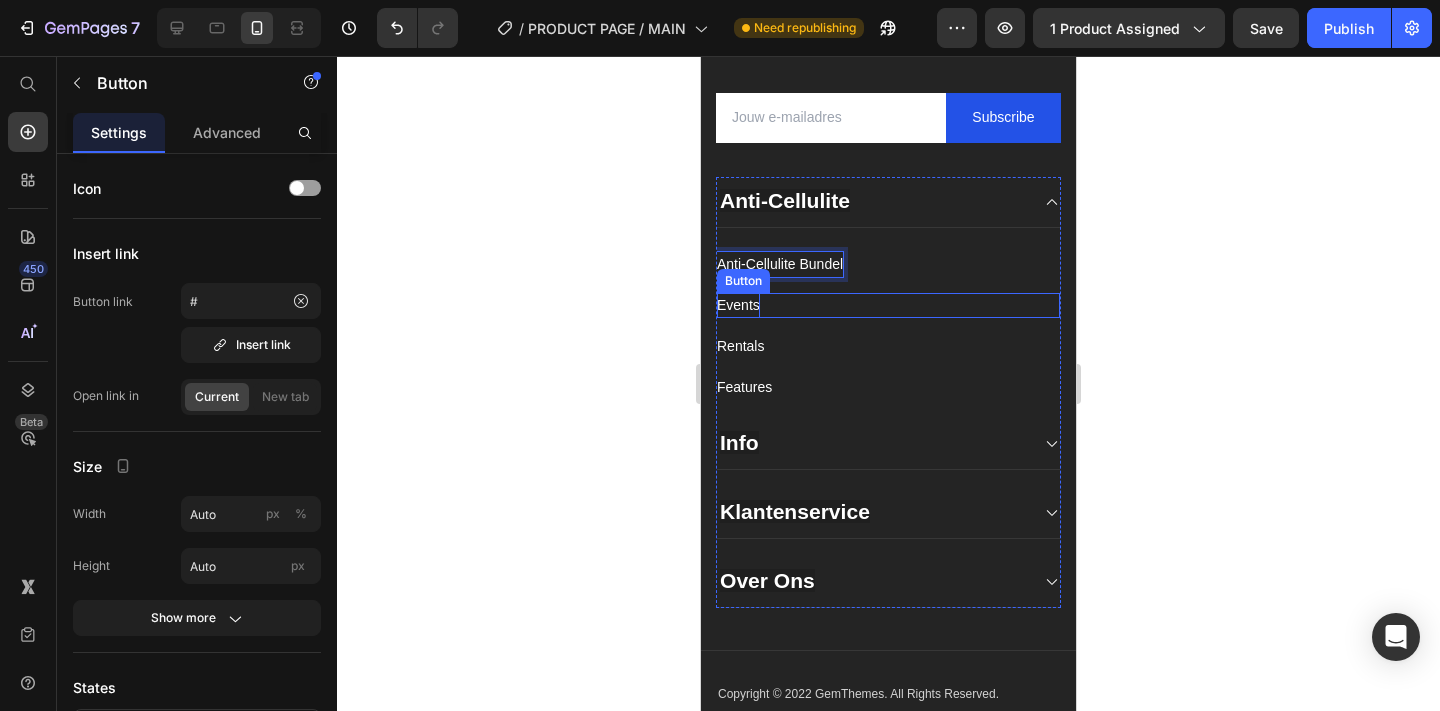 click on "Events" at bounding box center [738, 305] 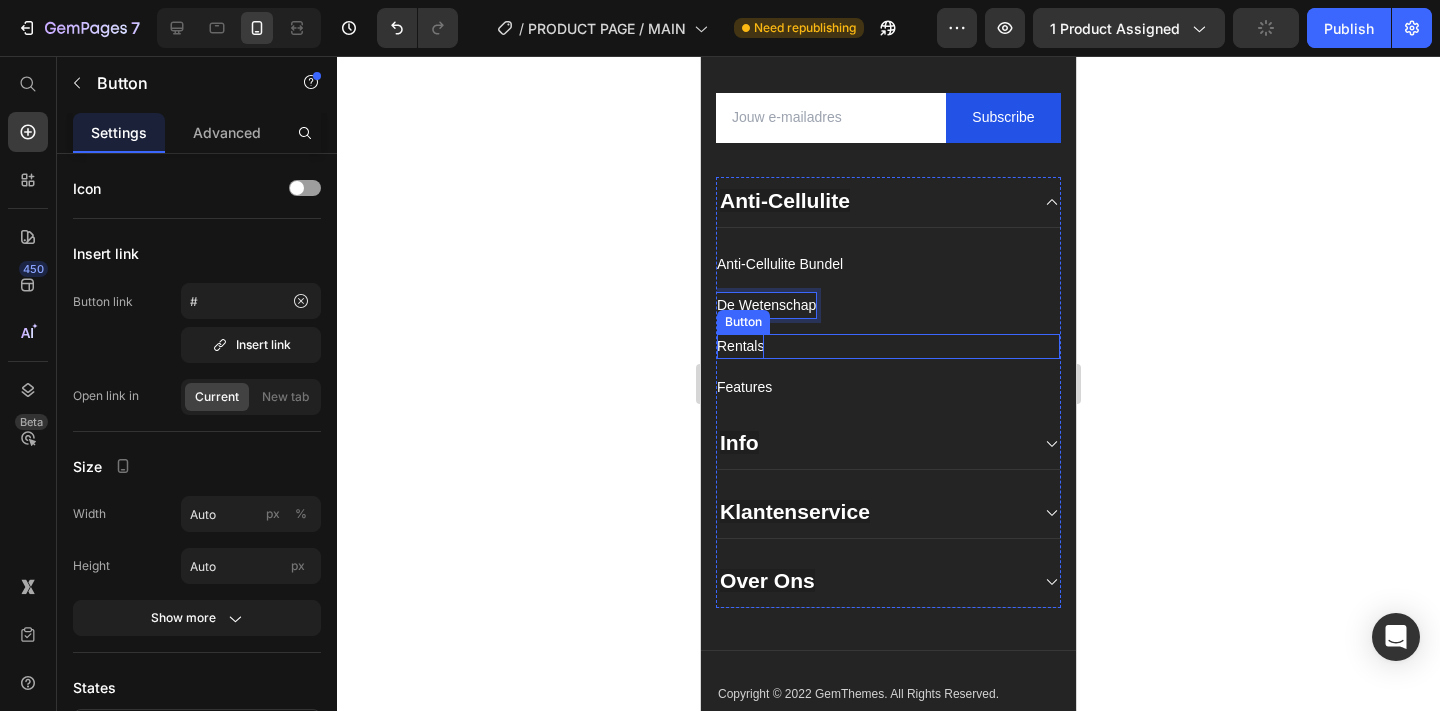 click on "Rentals" at bounding box center [740, 346] 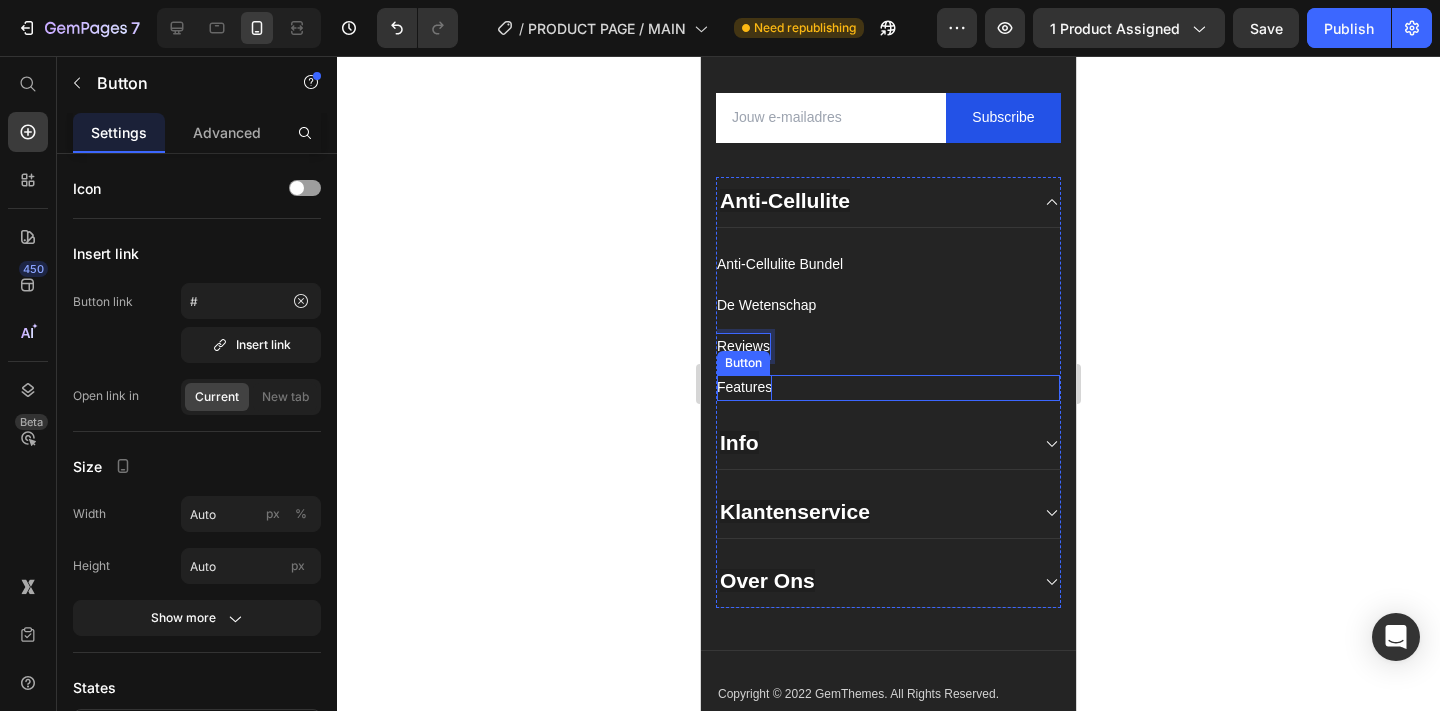 click on "Features" at bounding box center [744, 387] 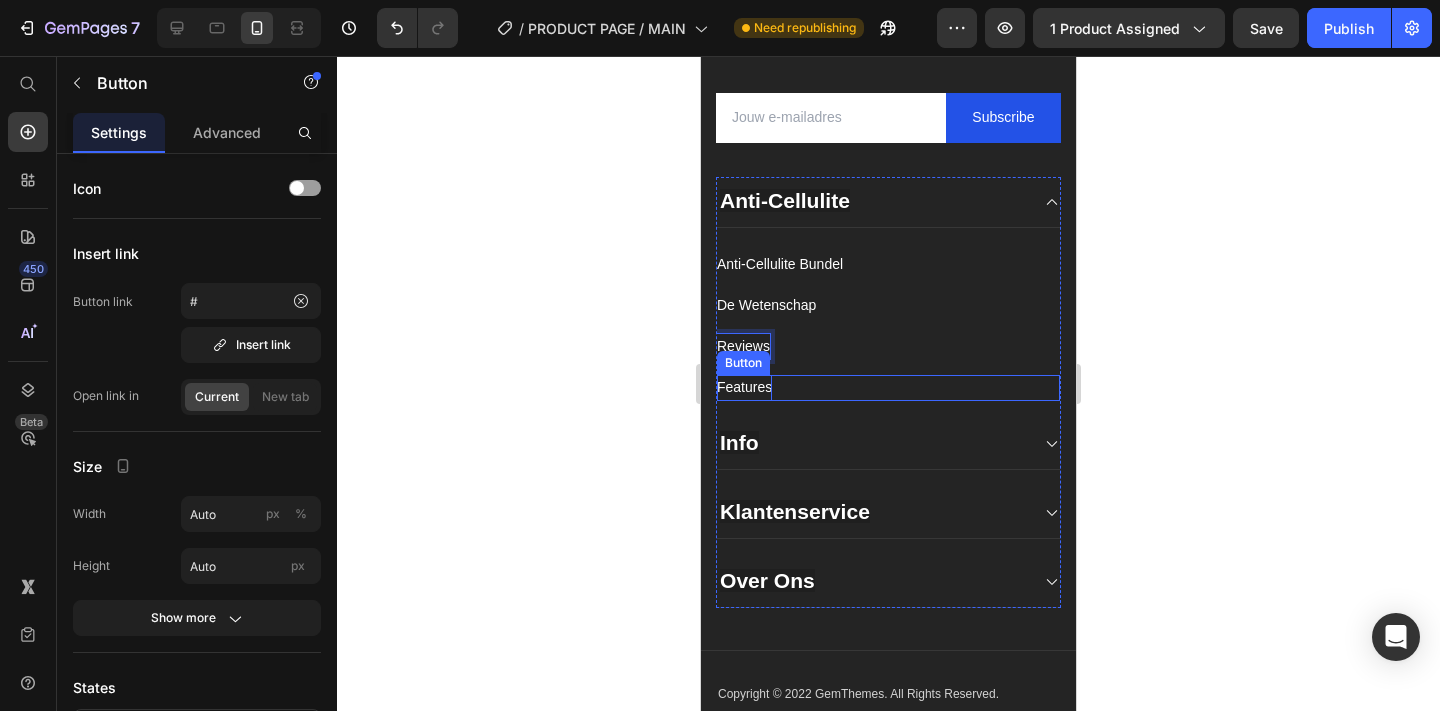 click on "Features" at bounding box center (744, 387) 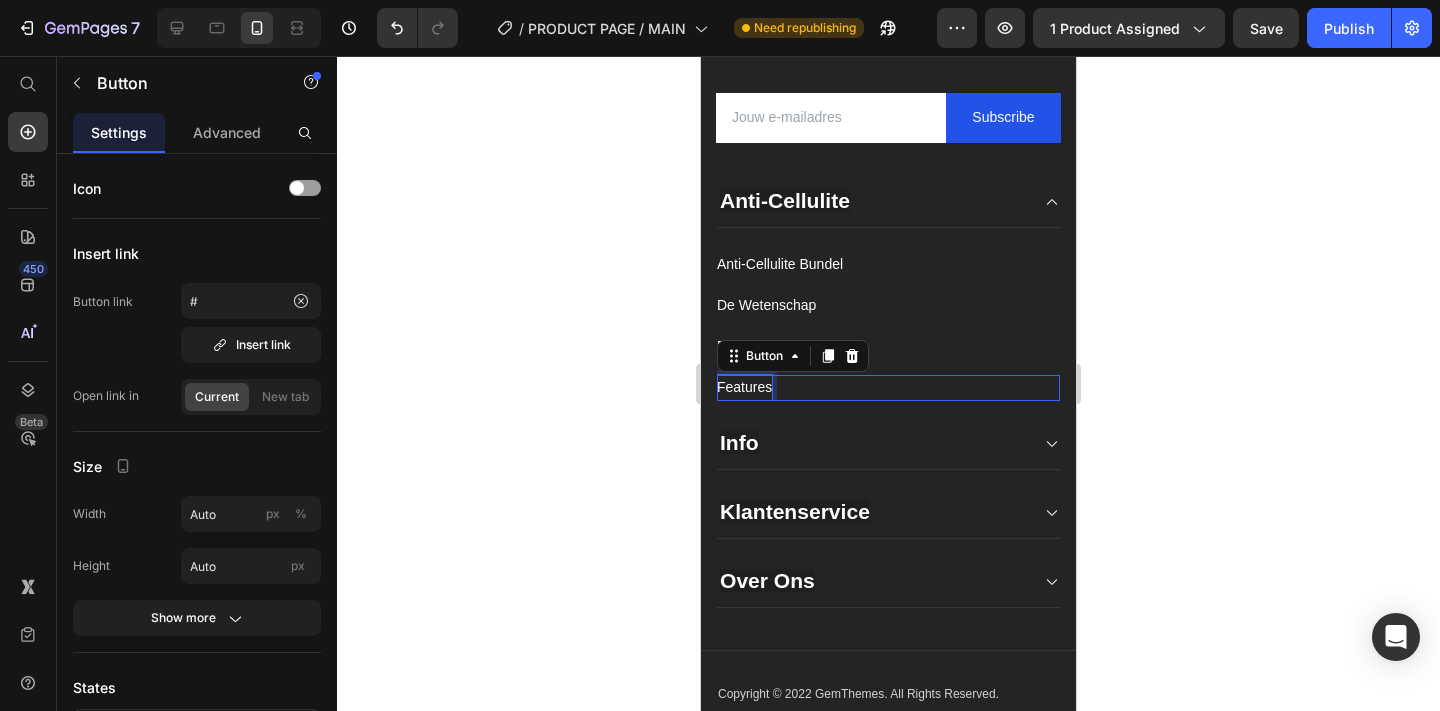 click on "Features" at bounding box center (744, 387) 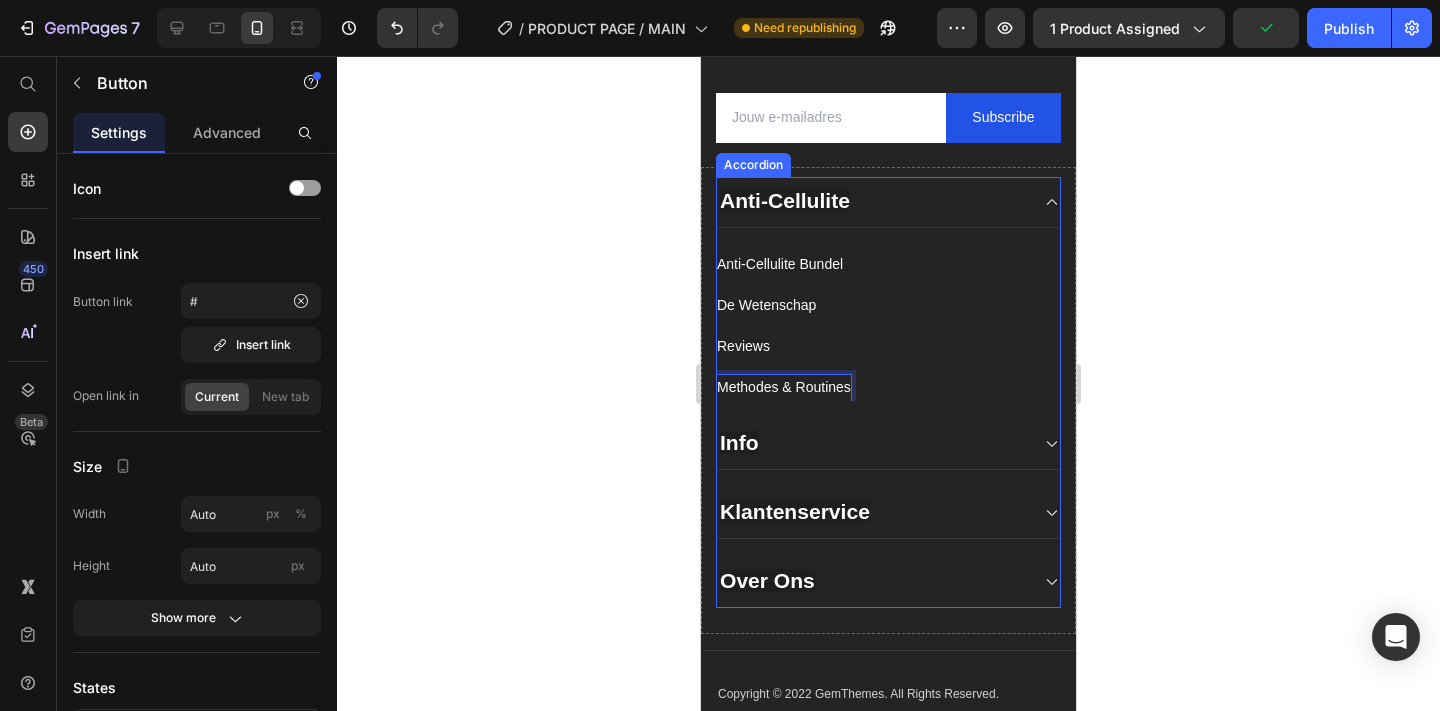 click on "Info" at bounding box center [872, 444] 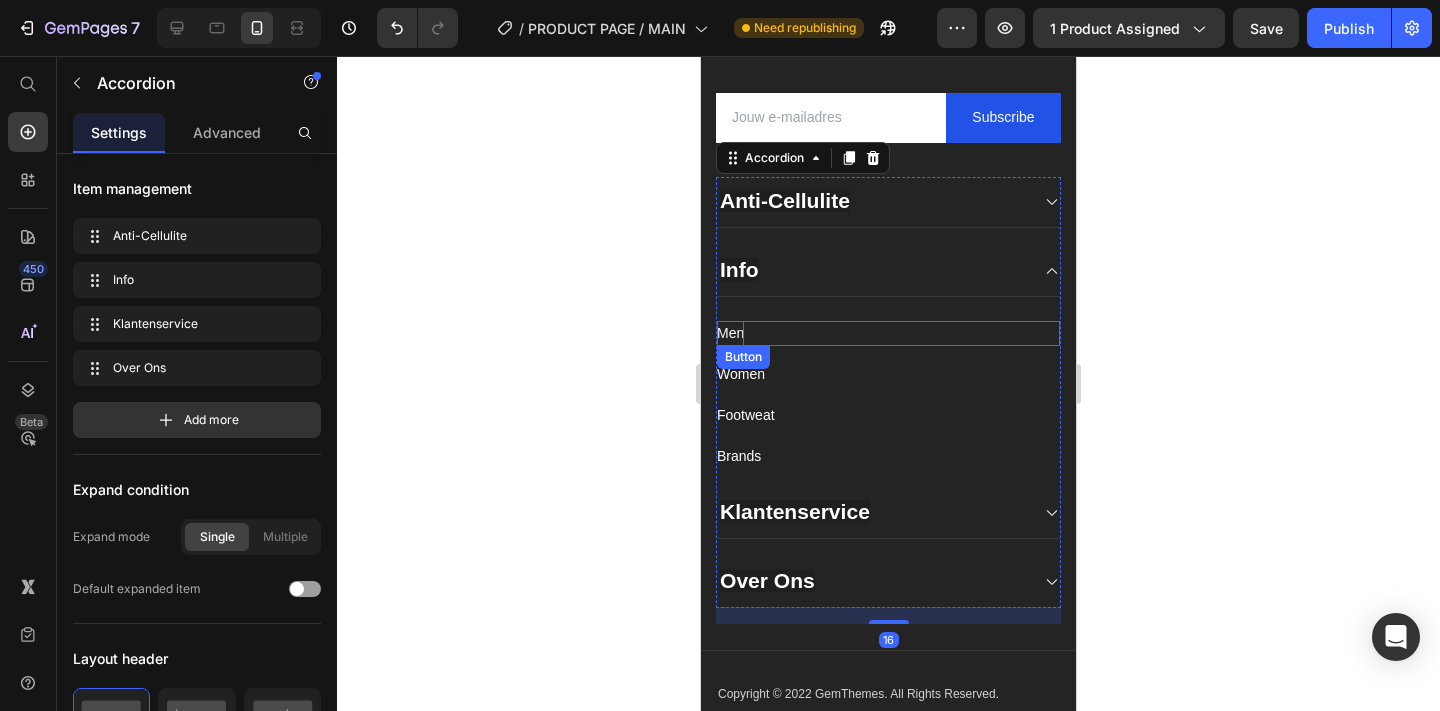 click on "Men" at bounding box center (730, 333) 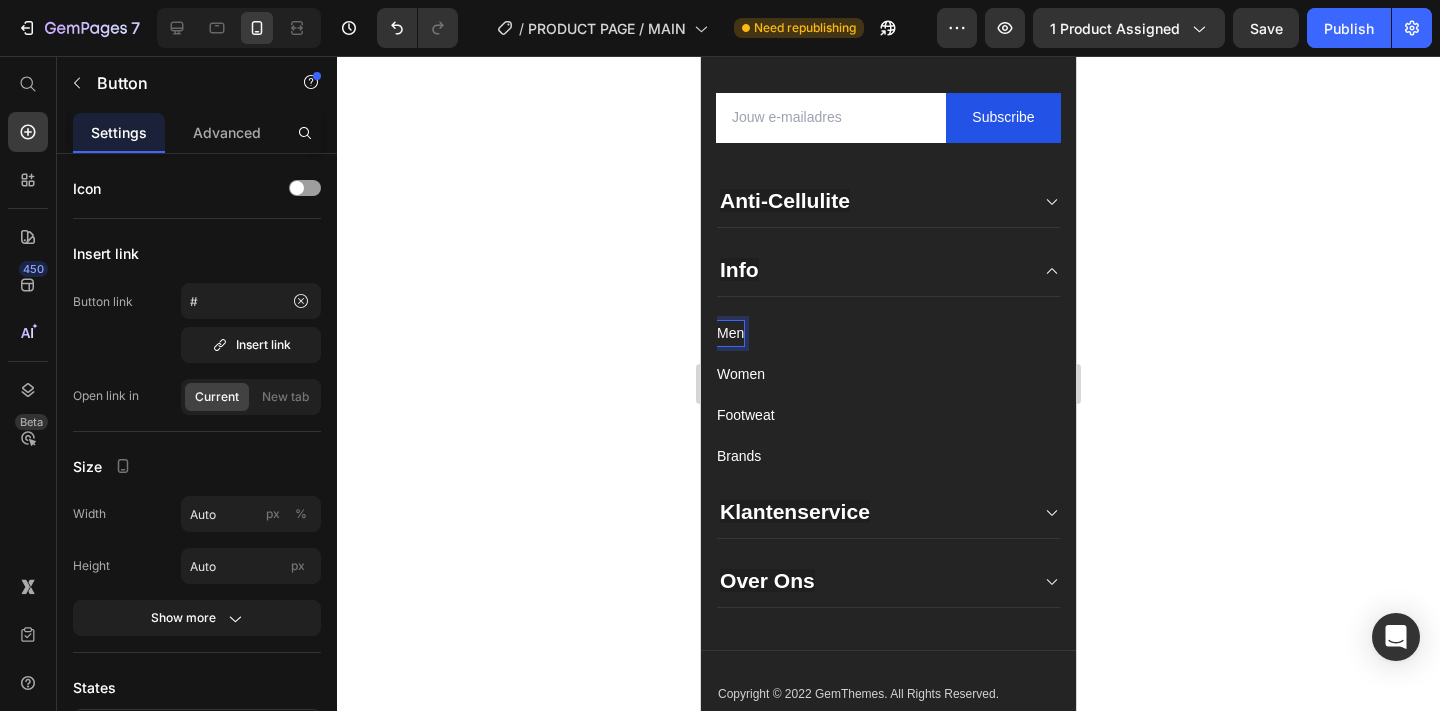 click on "Men" at bounding box center (730, 333) 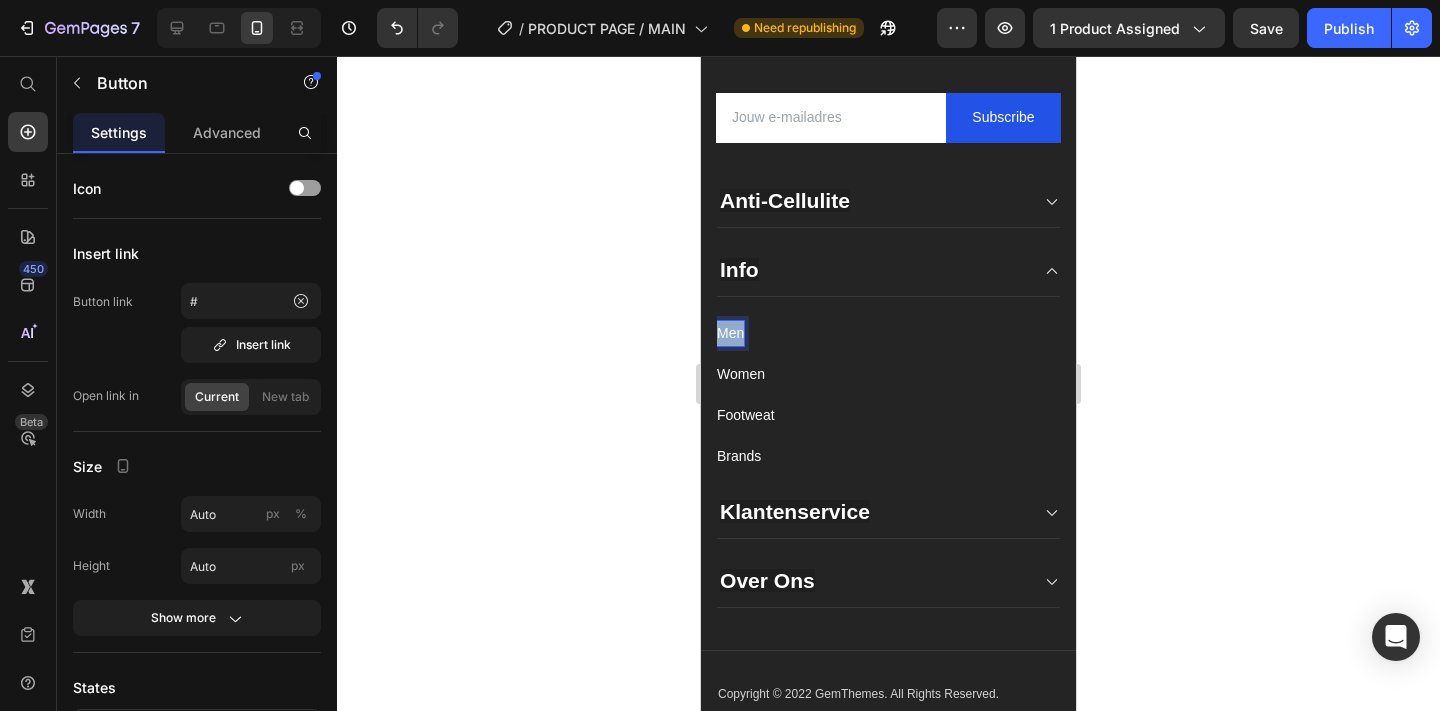 click on "Men" at bounding box center [730, 333] 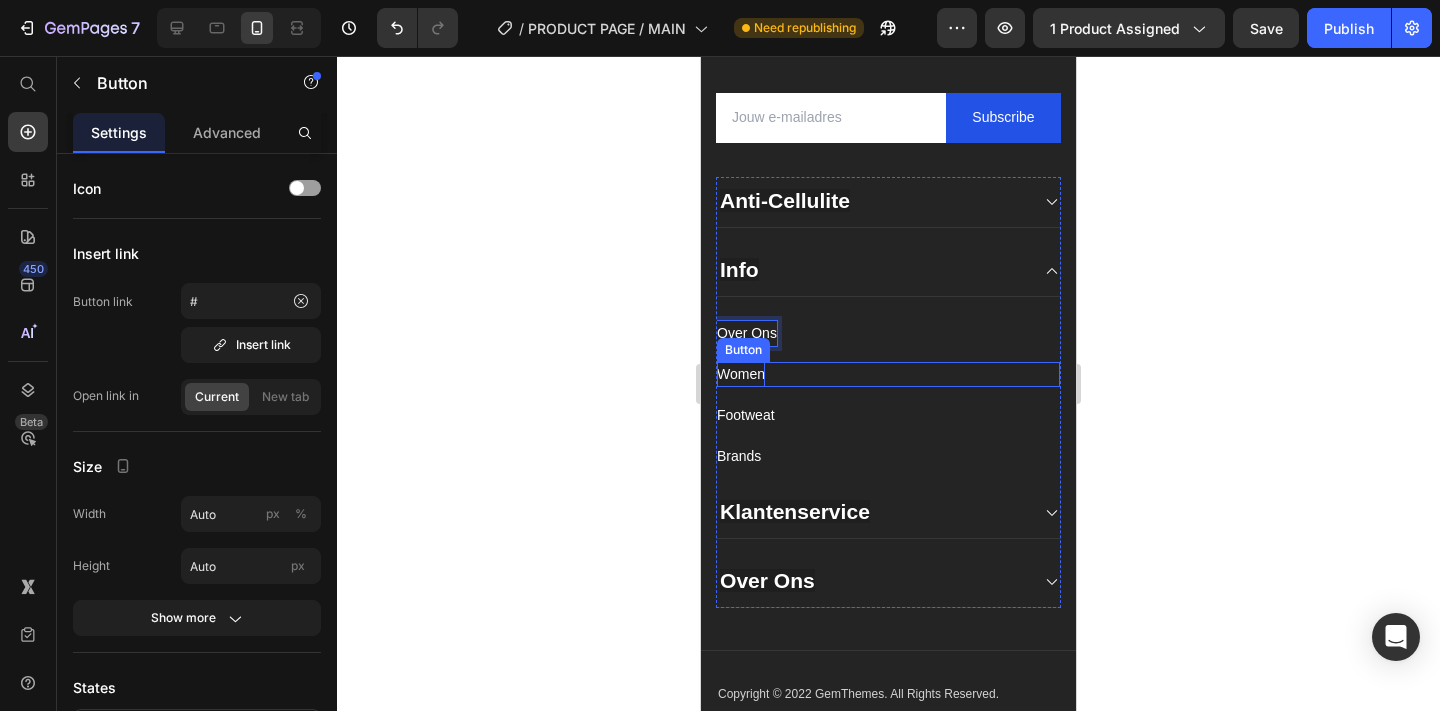 click on "Women" at bounding box center (741, 374) 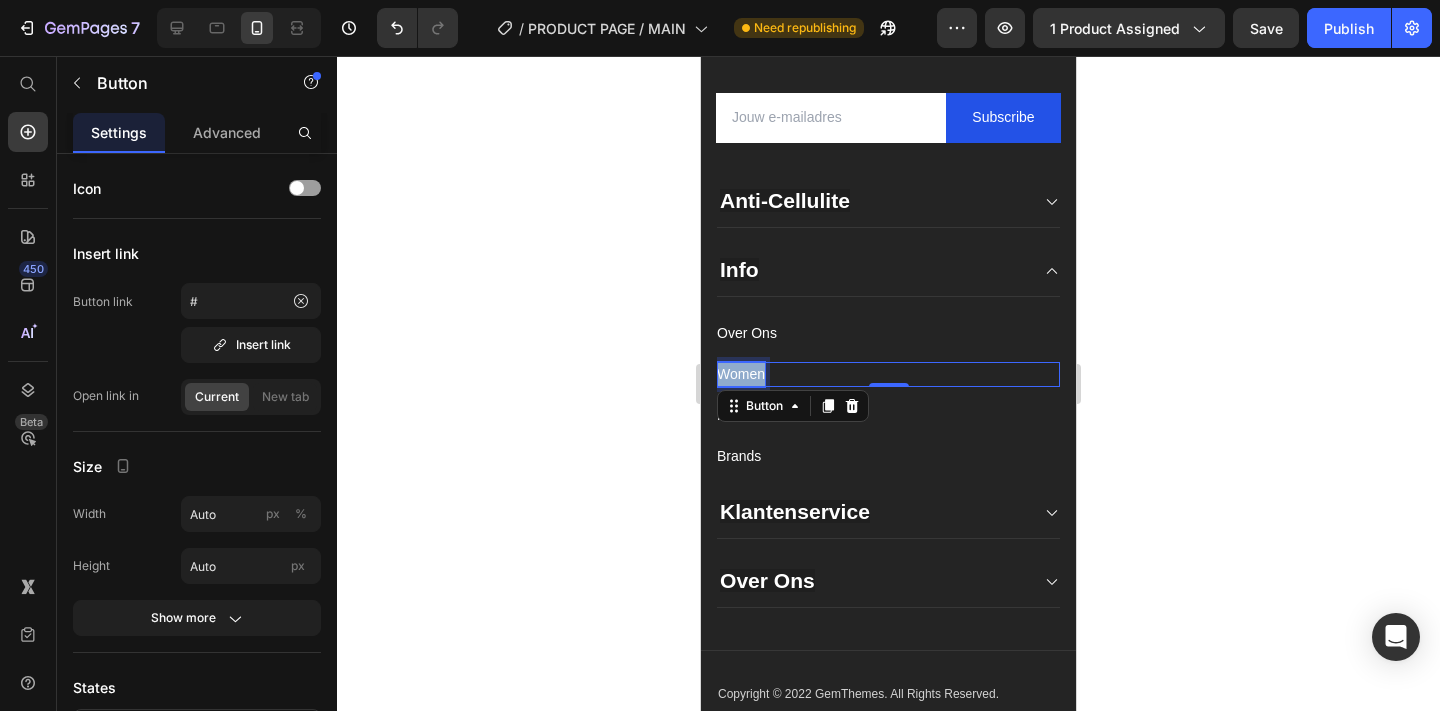 click on "Women" at bounding box center [741, 374] 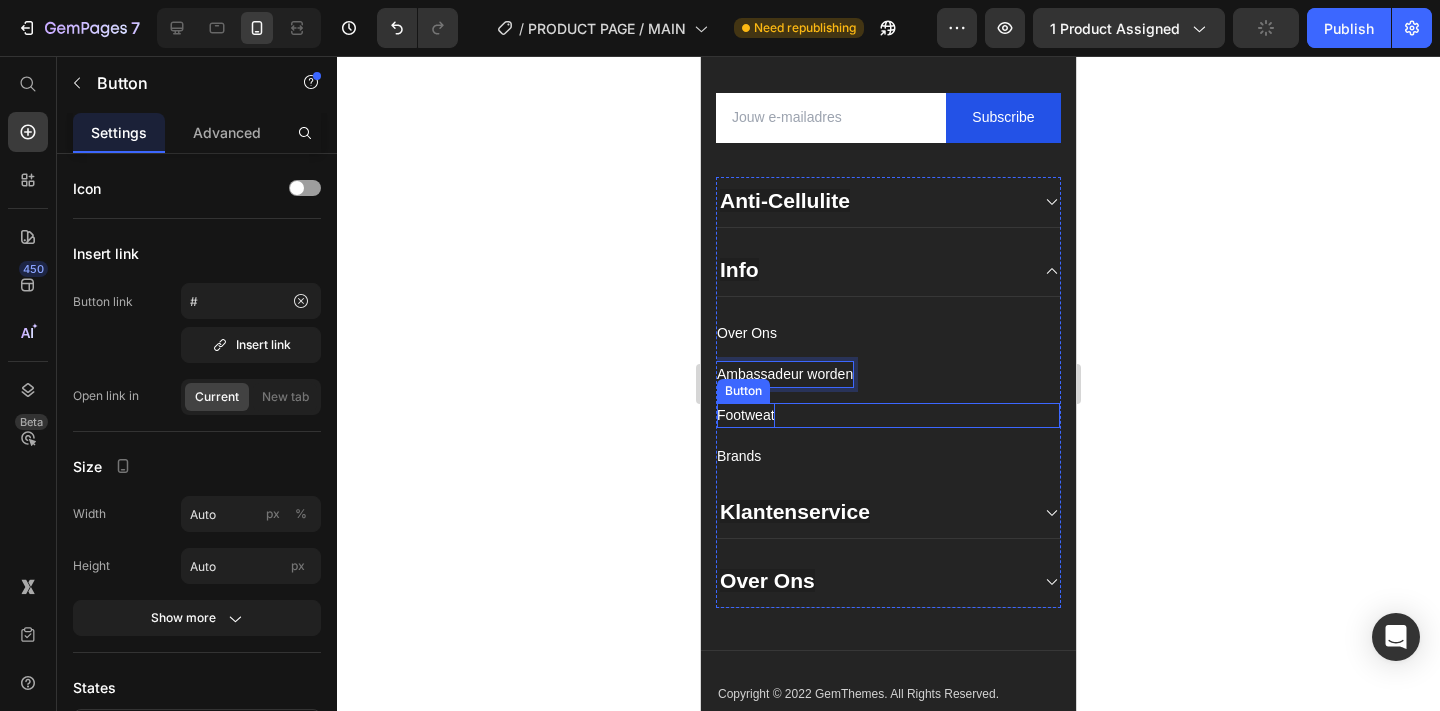 click on "Footweat" at bounding box center [746, 415] 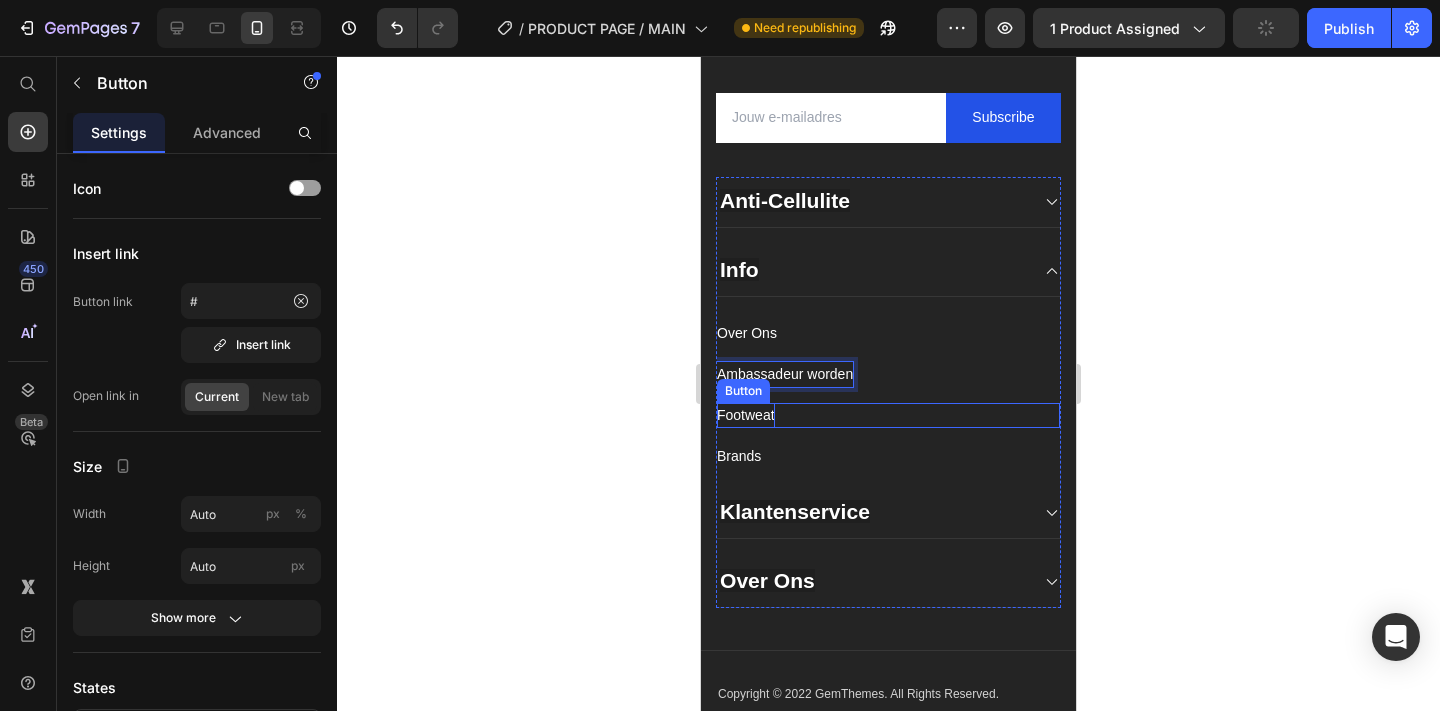 click on "Footweat" at bounding box center [746, 415] 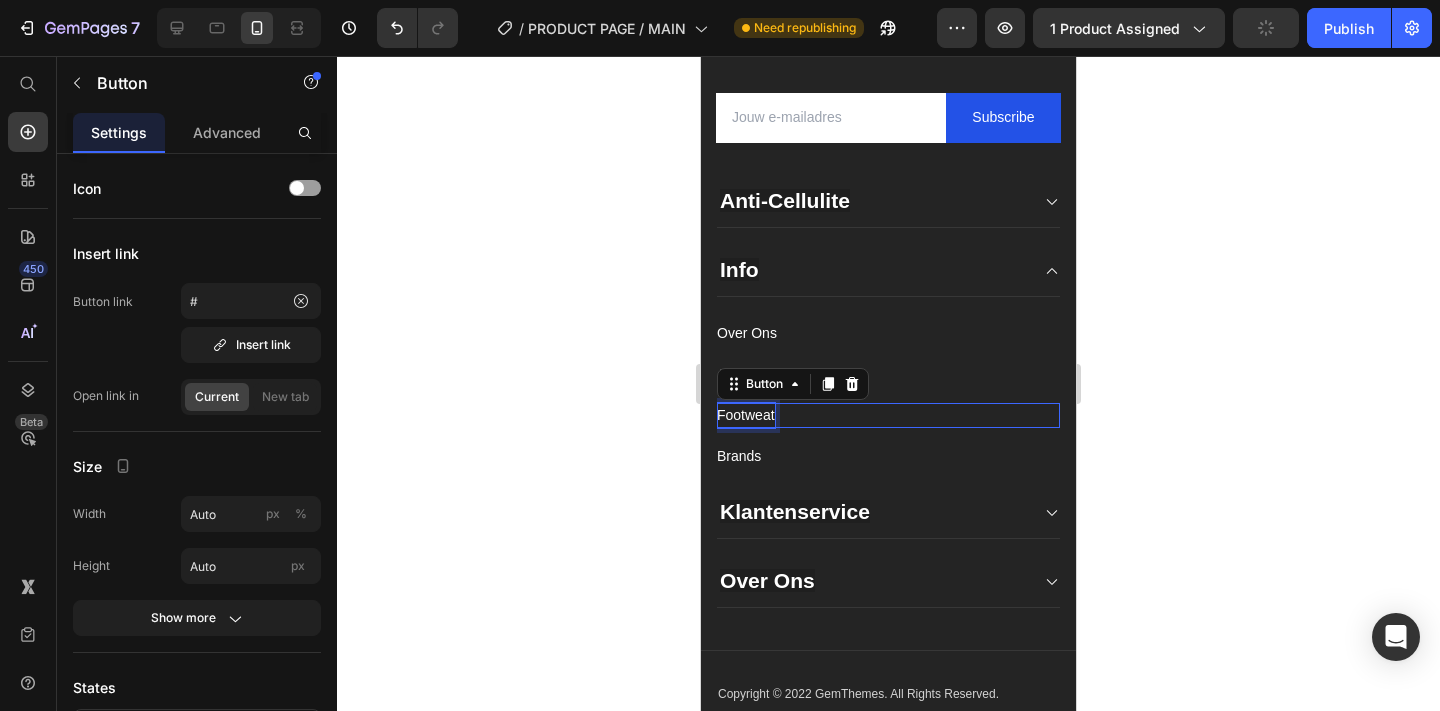 click on "Footweat" at bounding box center (746, 415) 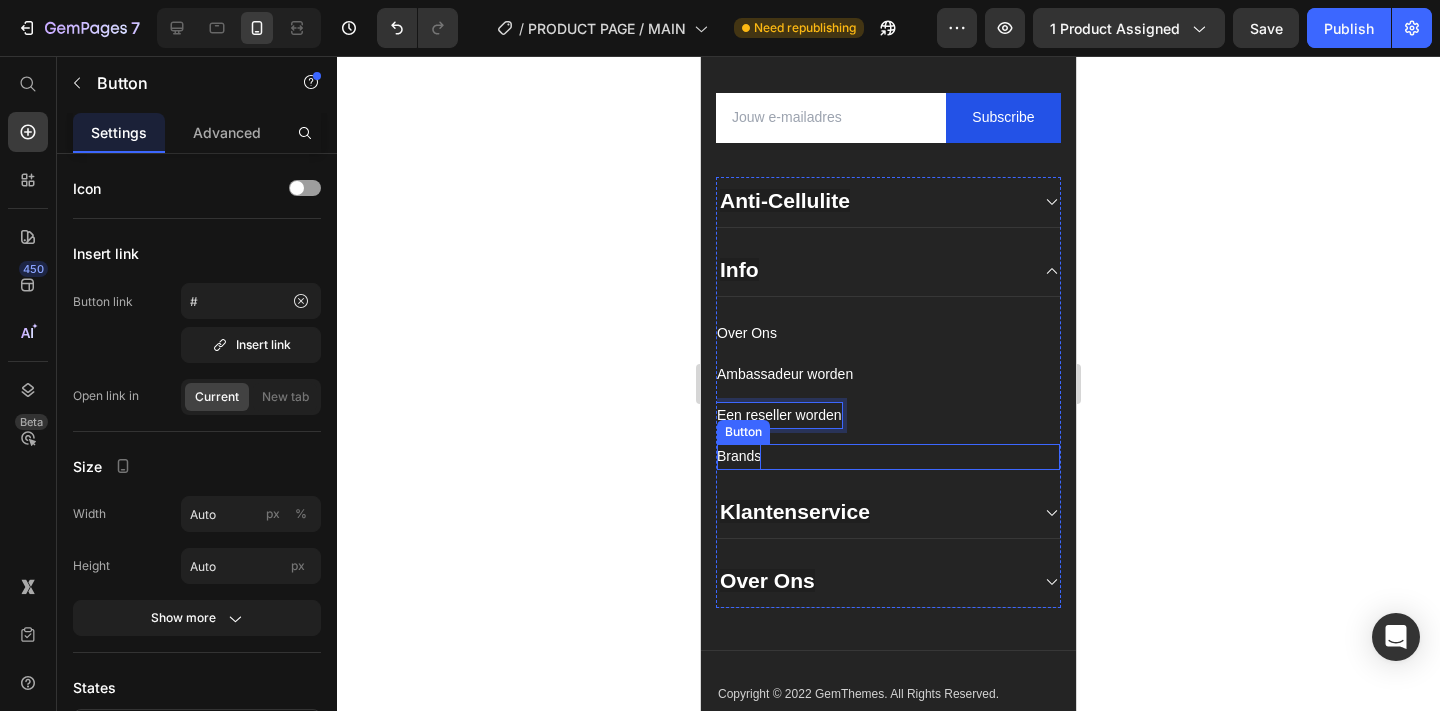 click on "Brands" at bounding box center (739, 456) 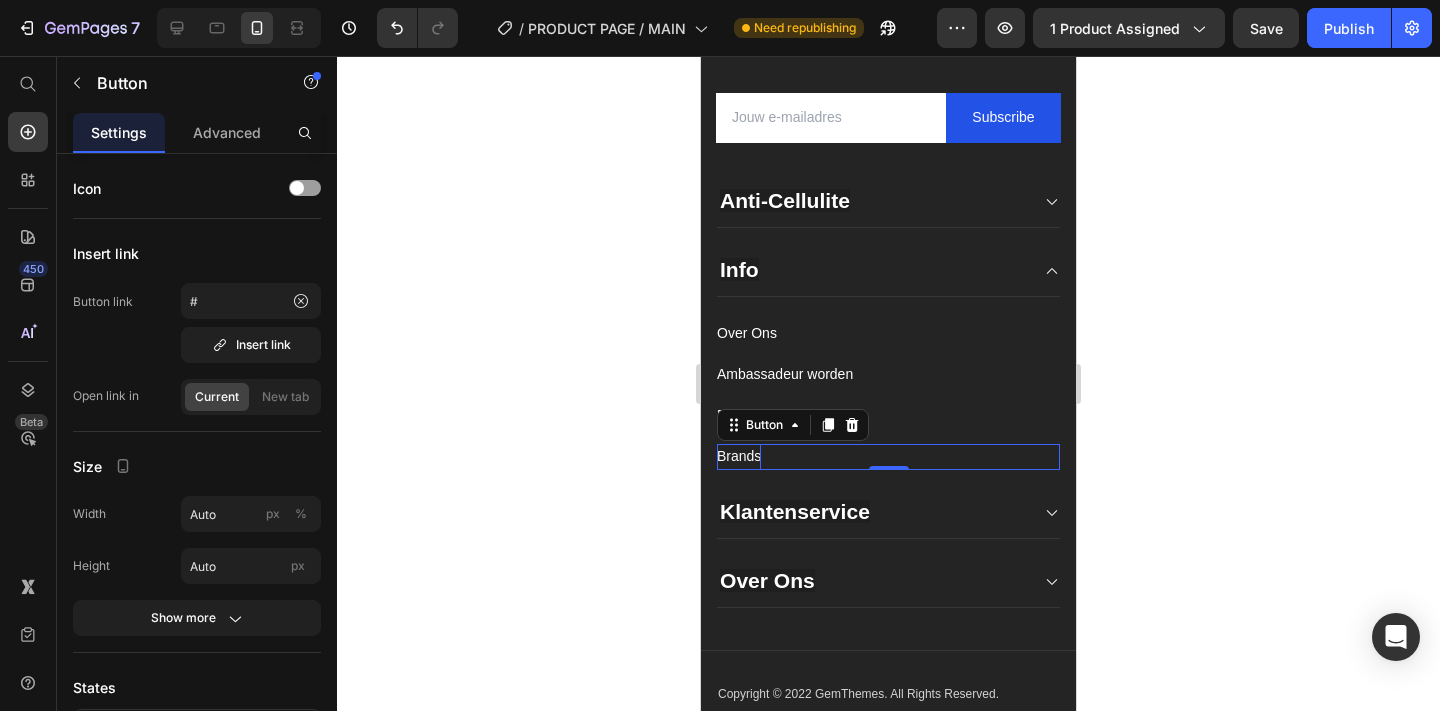 click on "Brands" at bounding box center [739, 456] 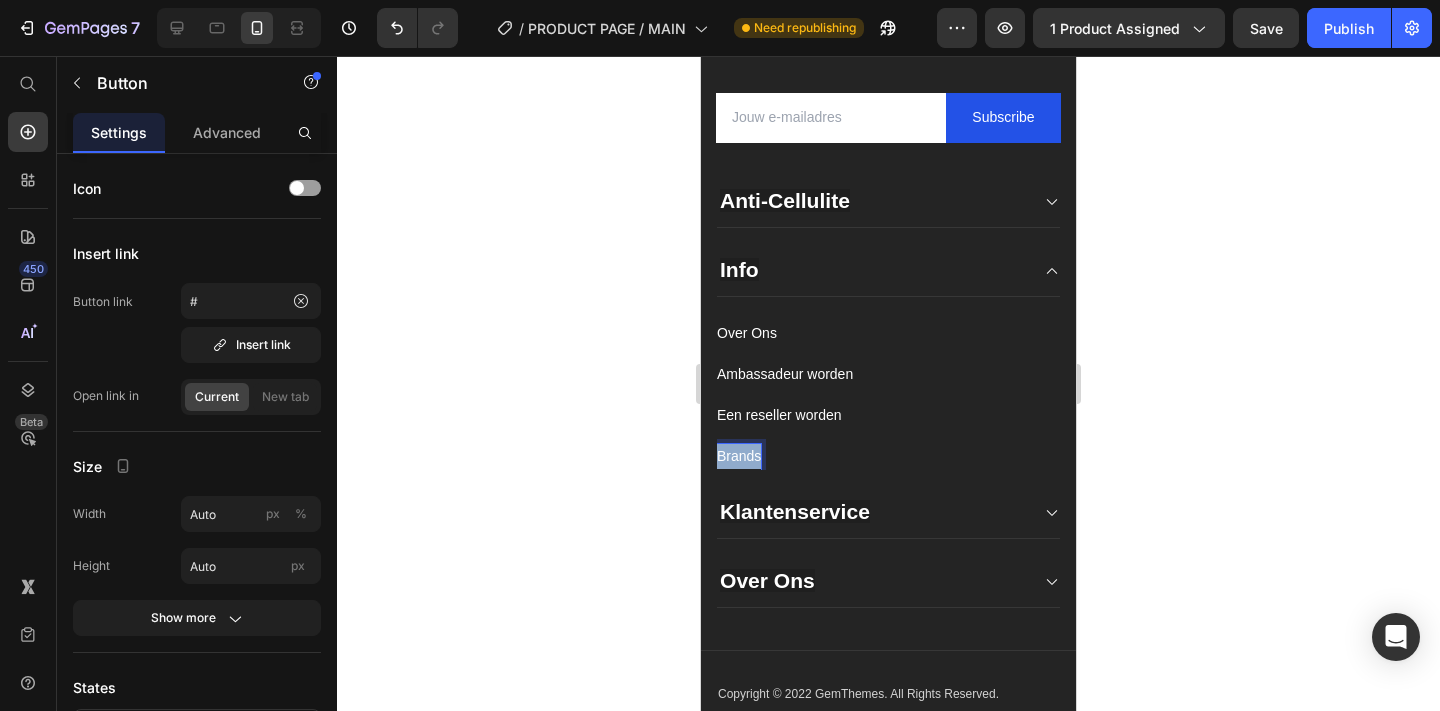 click on "Brands" at bounding box center [739, 456] 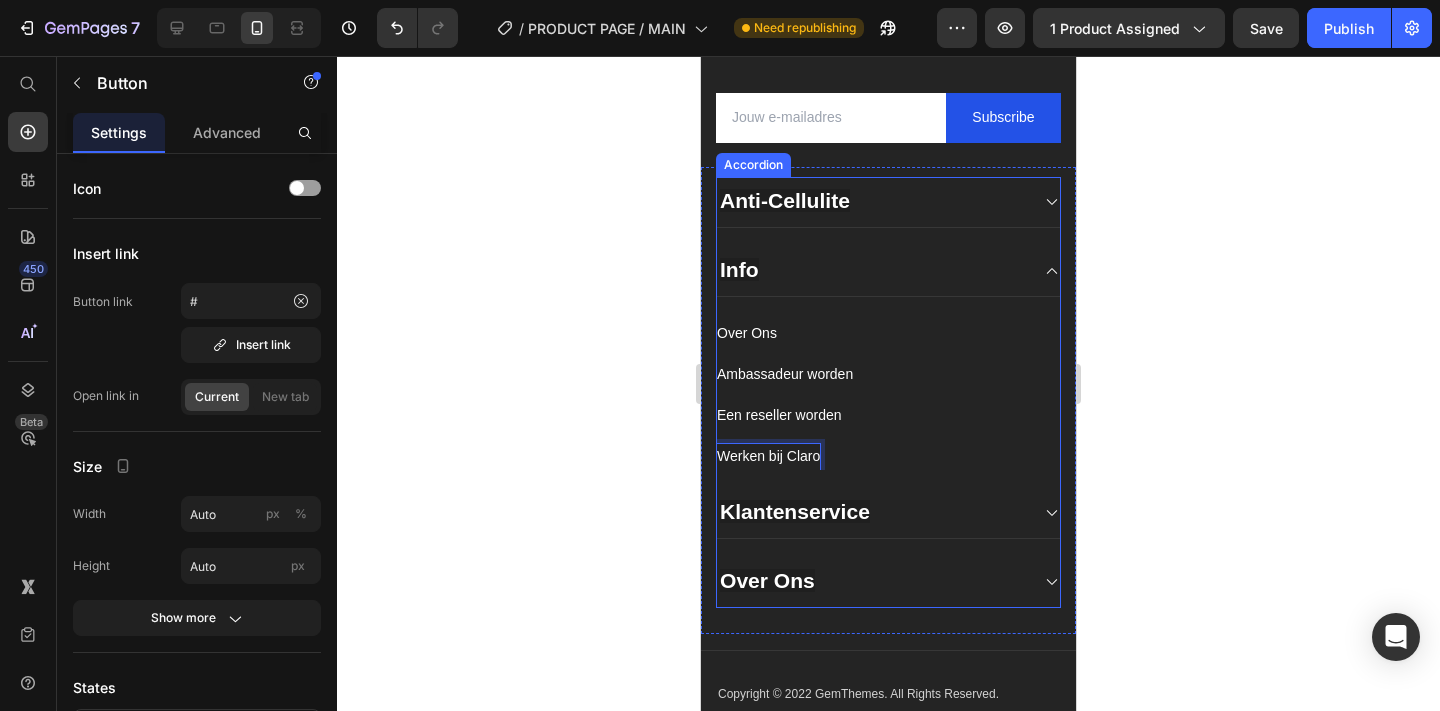 click on "Klantenservice" at bounding box center [888, 513] 